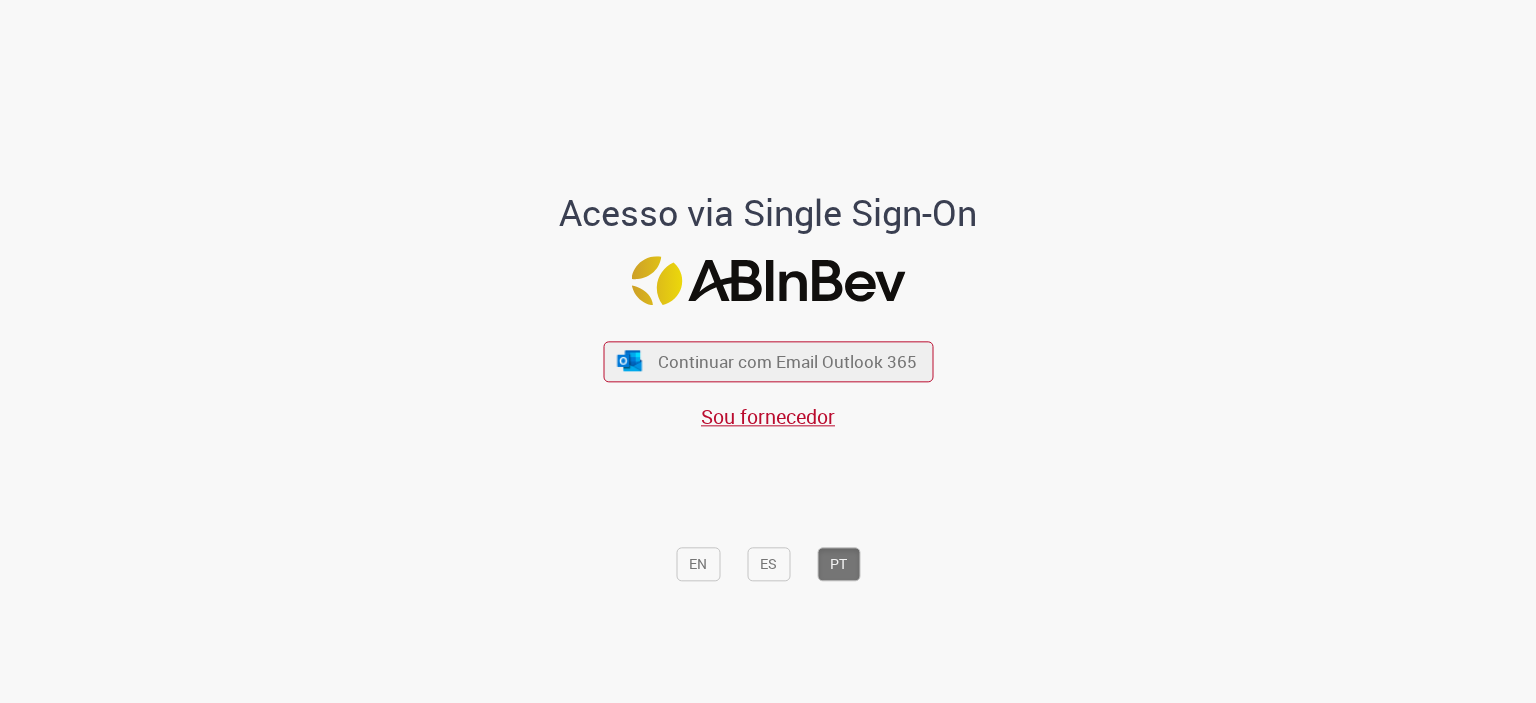 scroll, scrollTop: 0, scrollLeft: 0, axis: both 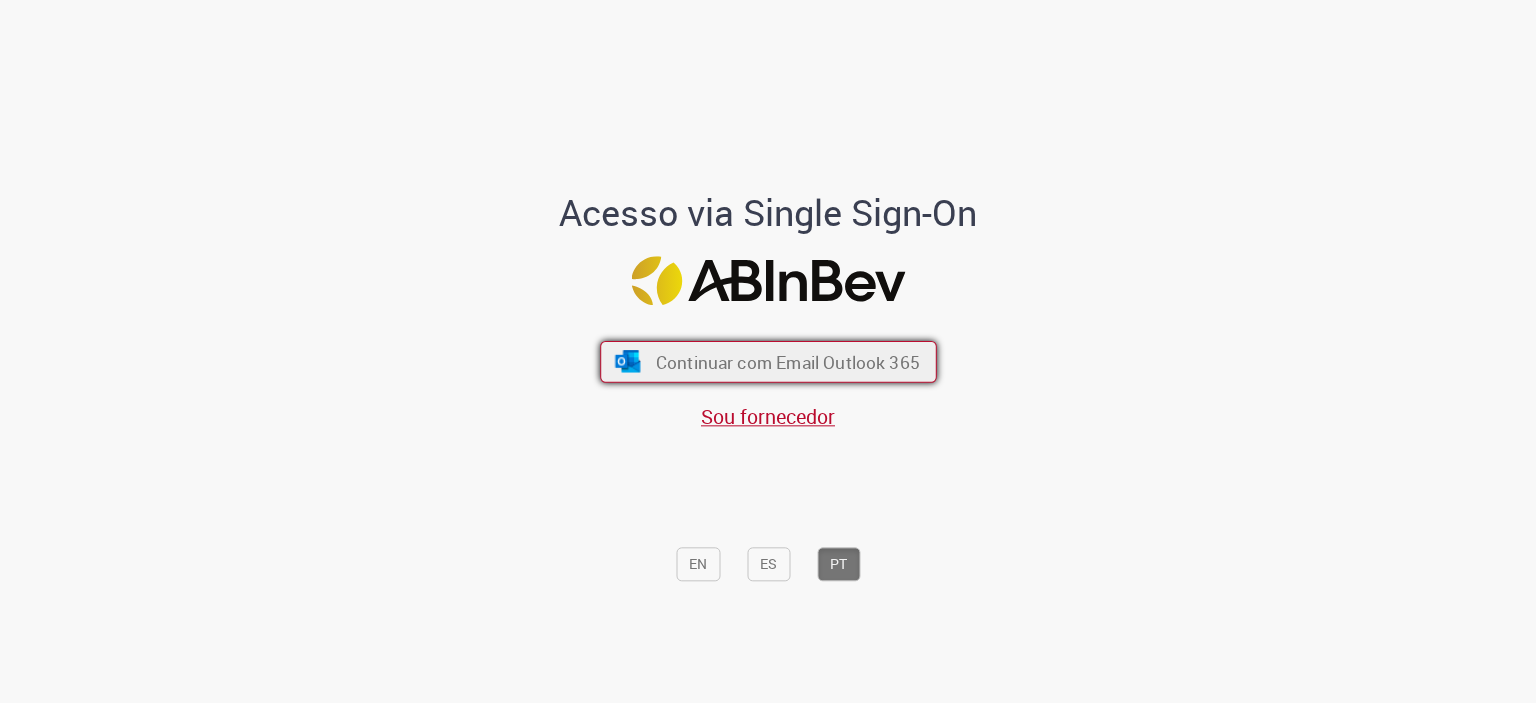 click on "Continuar com Email Outlook 365" at bounding box center [787, 361] 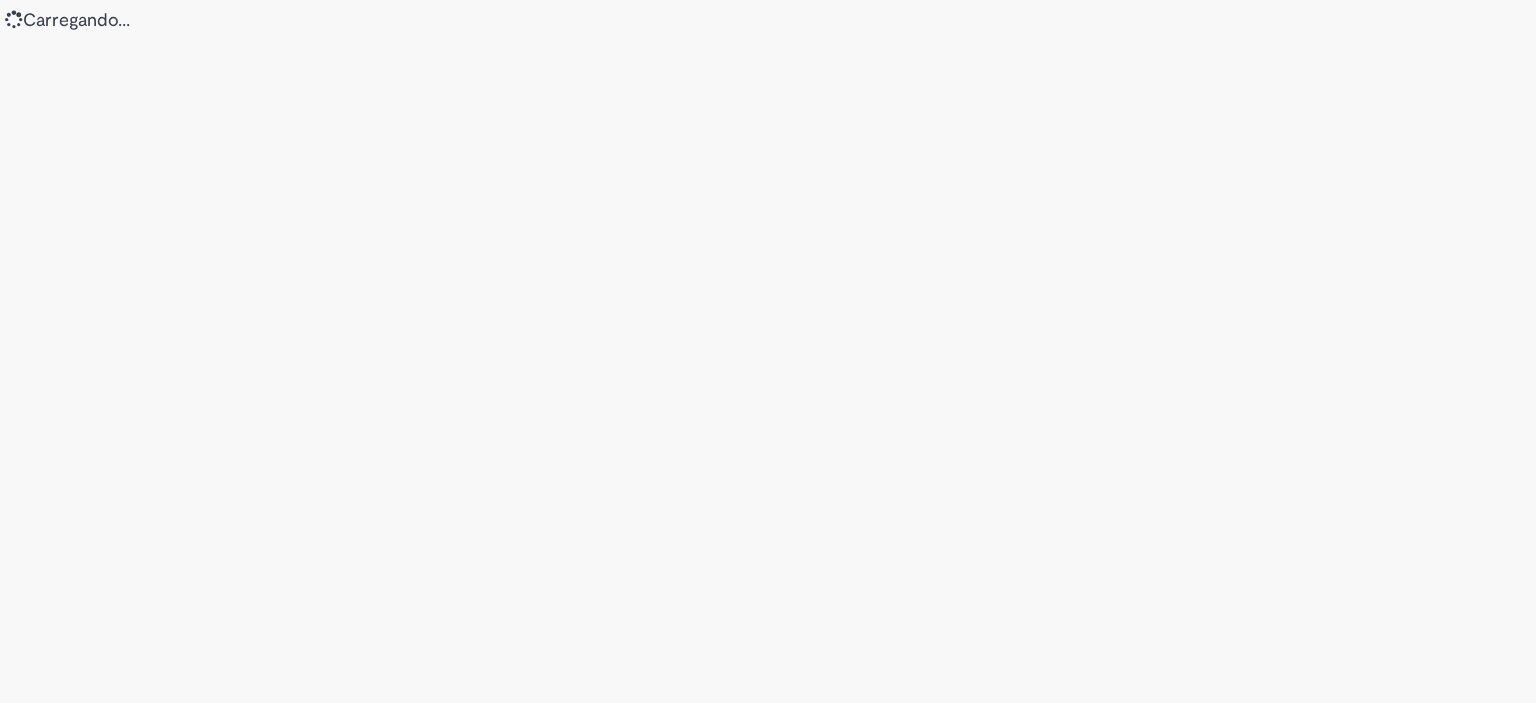 scroll, scrollTop: 0, scrollLeft: 0, axis: both 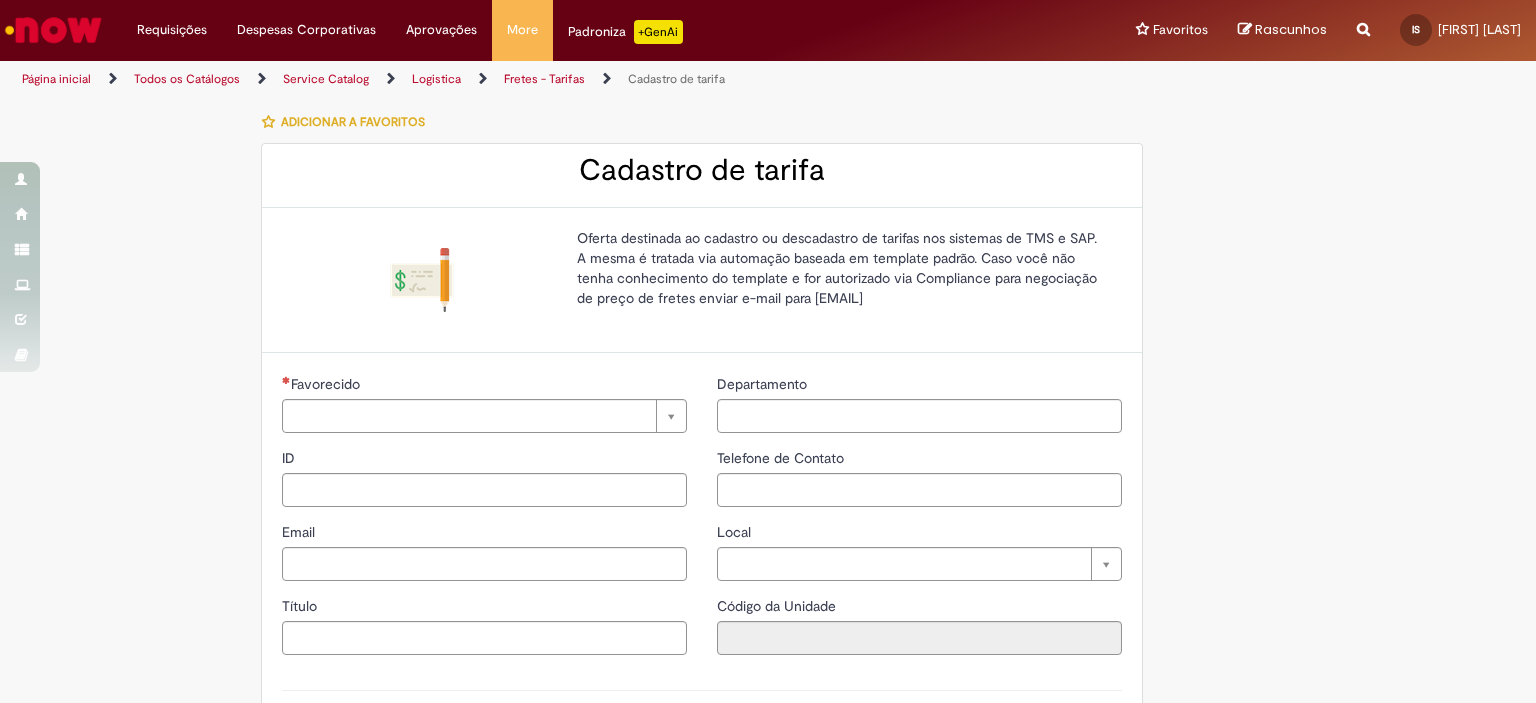 type on "**********" 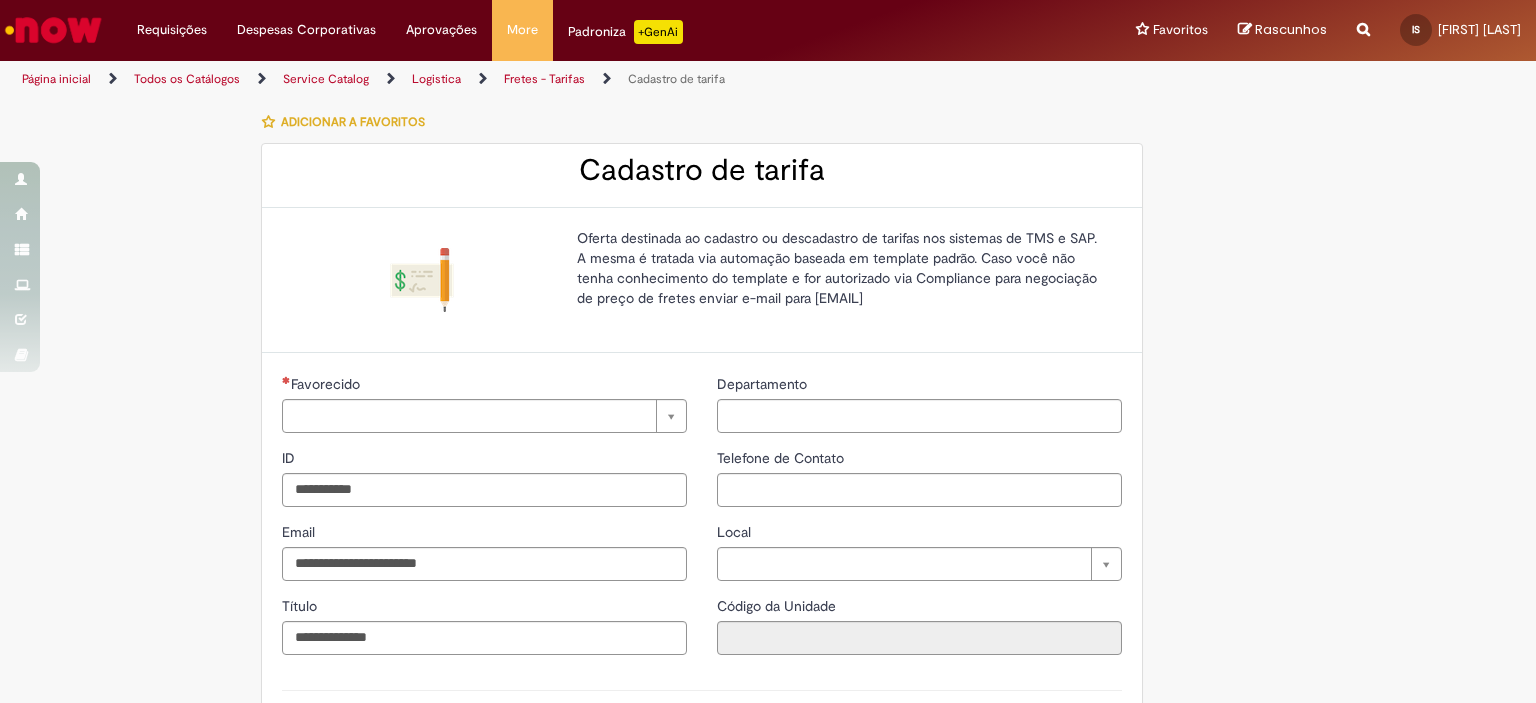 type on "**********" 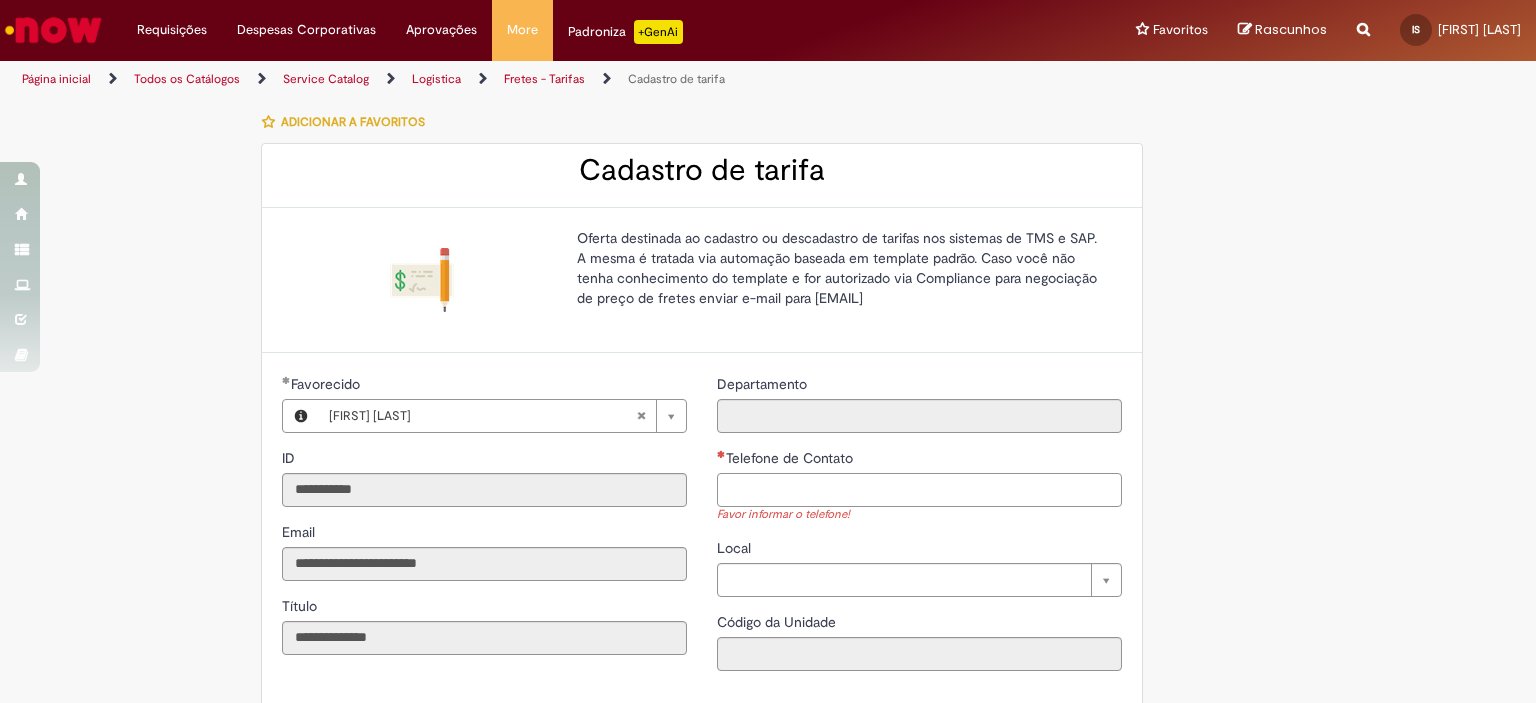 click on "Telefone de Contato" at bounding box center [919, 490] 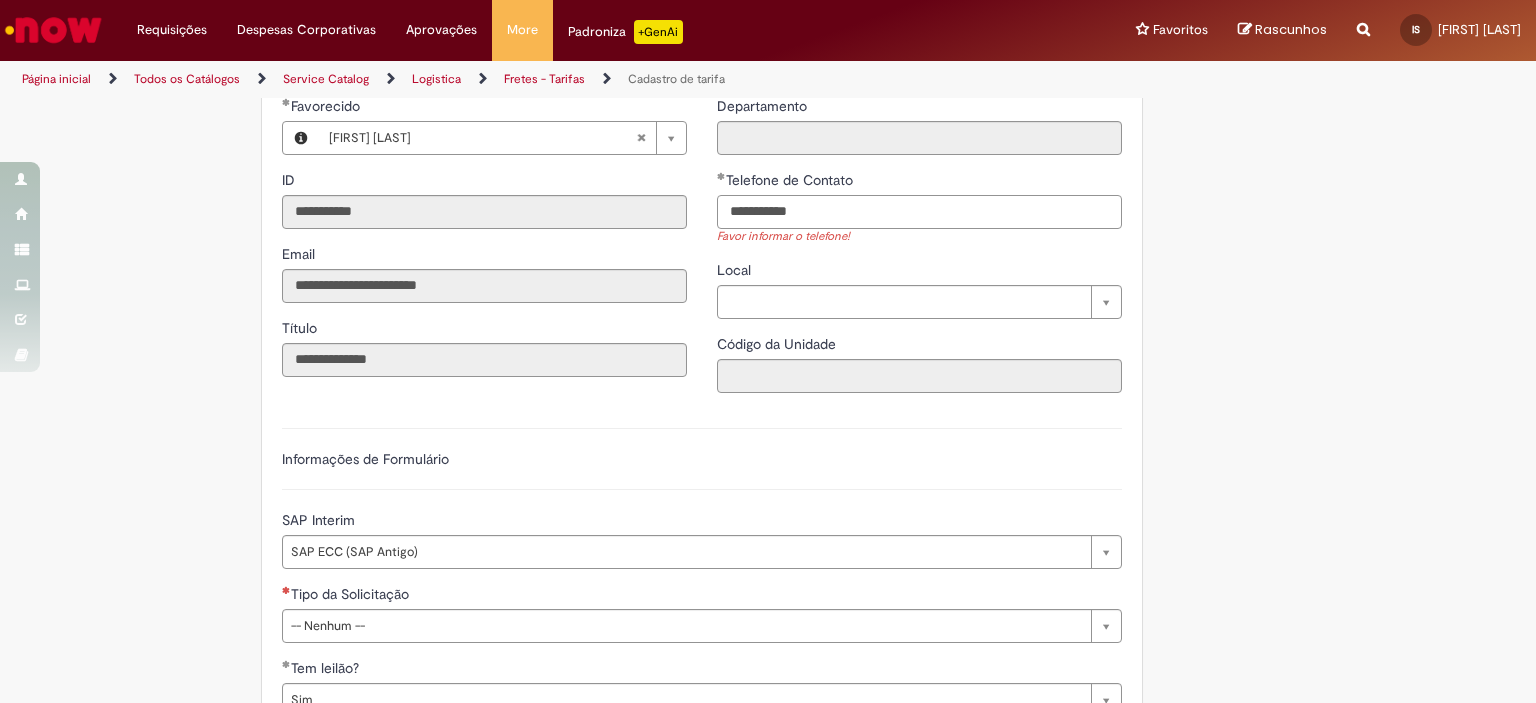 scroll, scrollTop: 290, scrollLeft: 0, axis: vertical 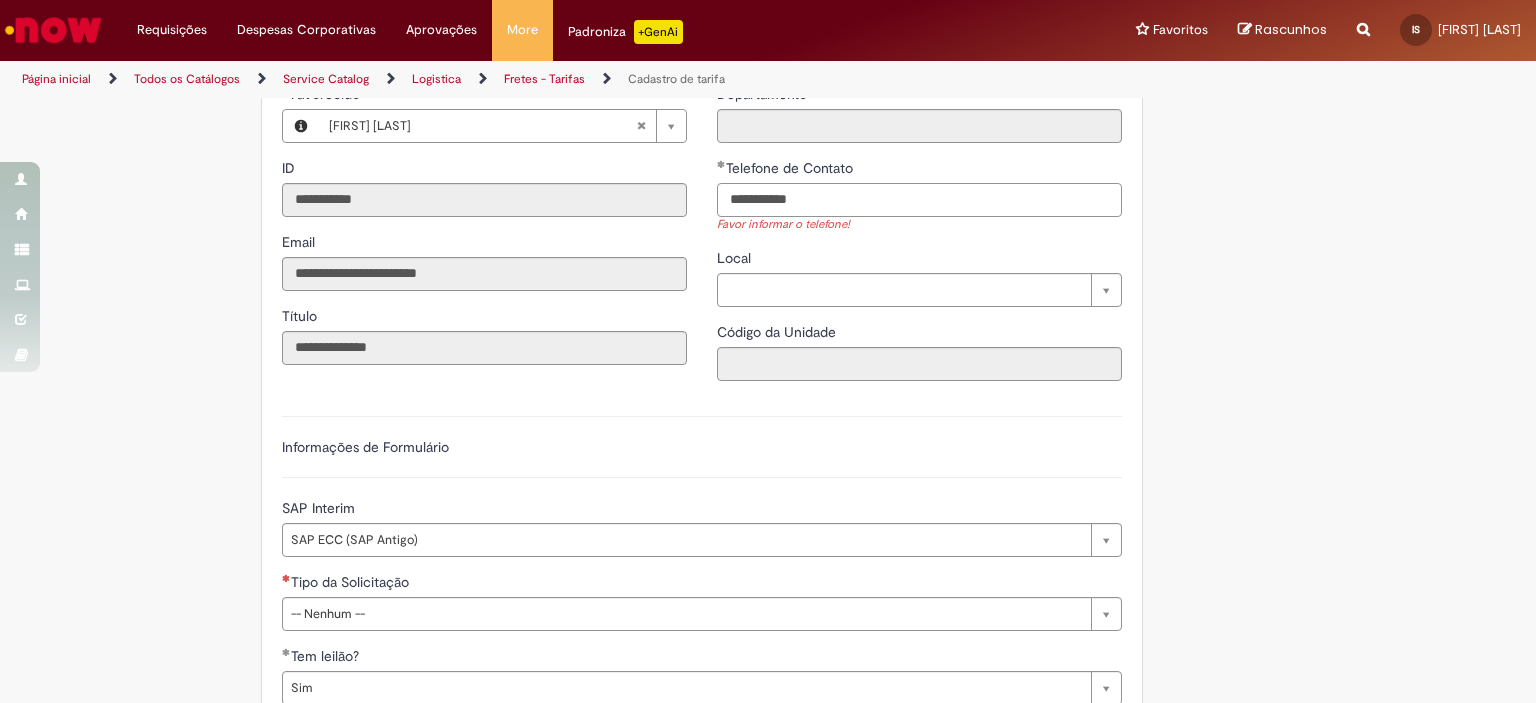 type on "**********" 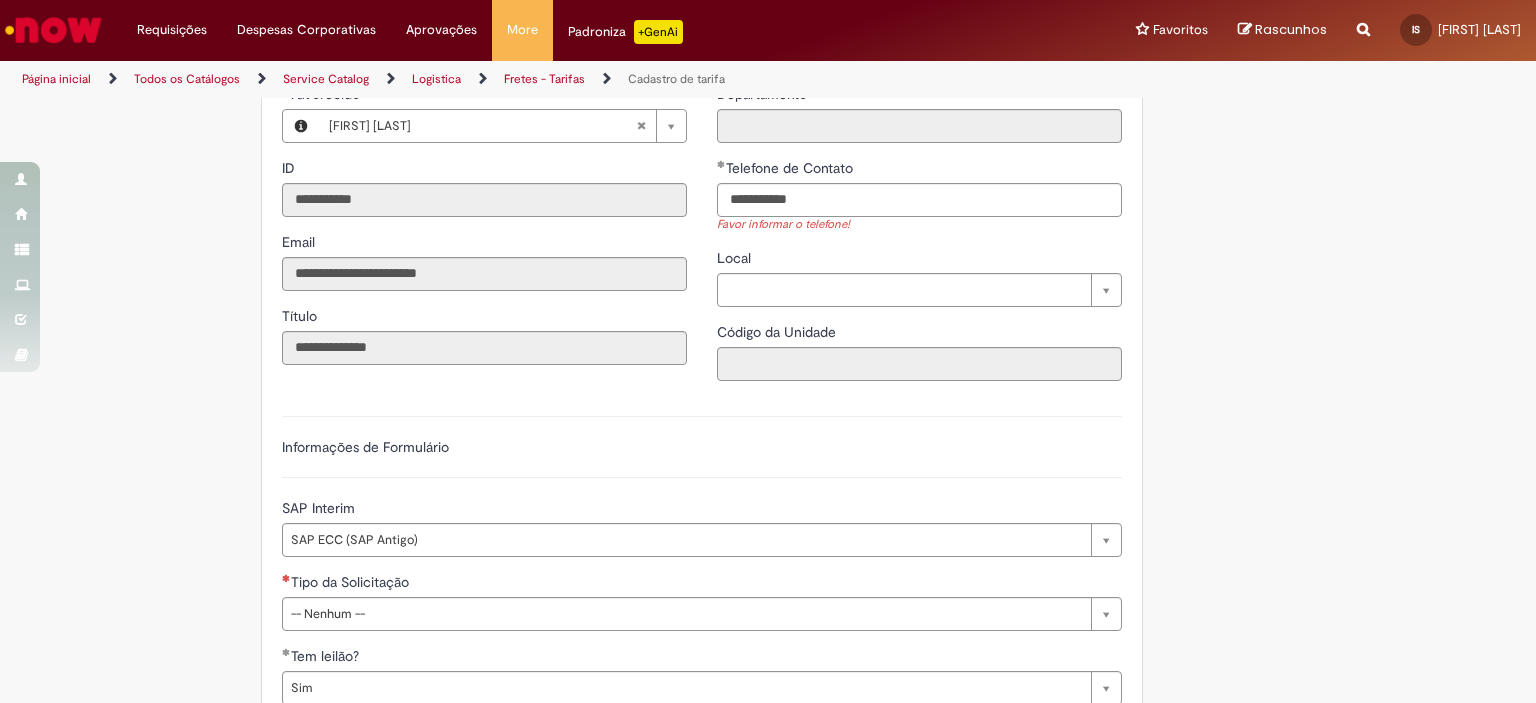 type 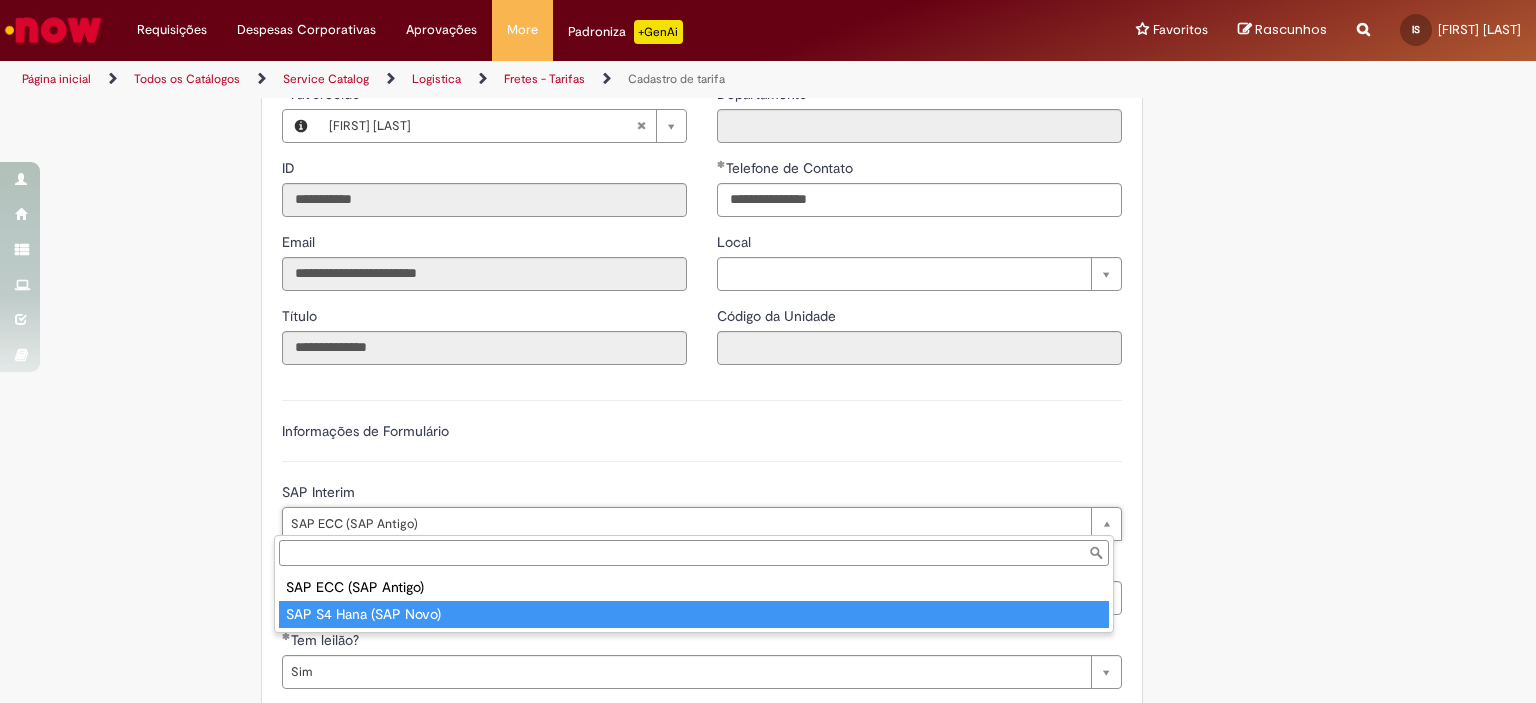 type on "**********" 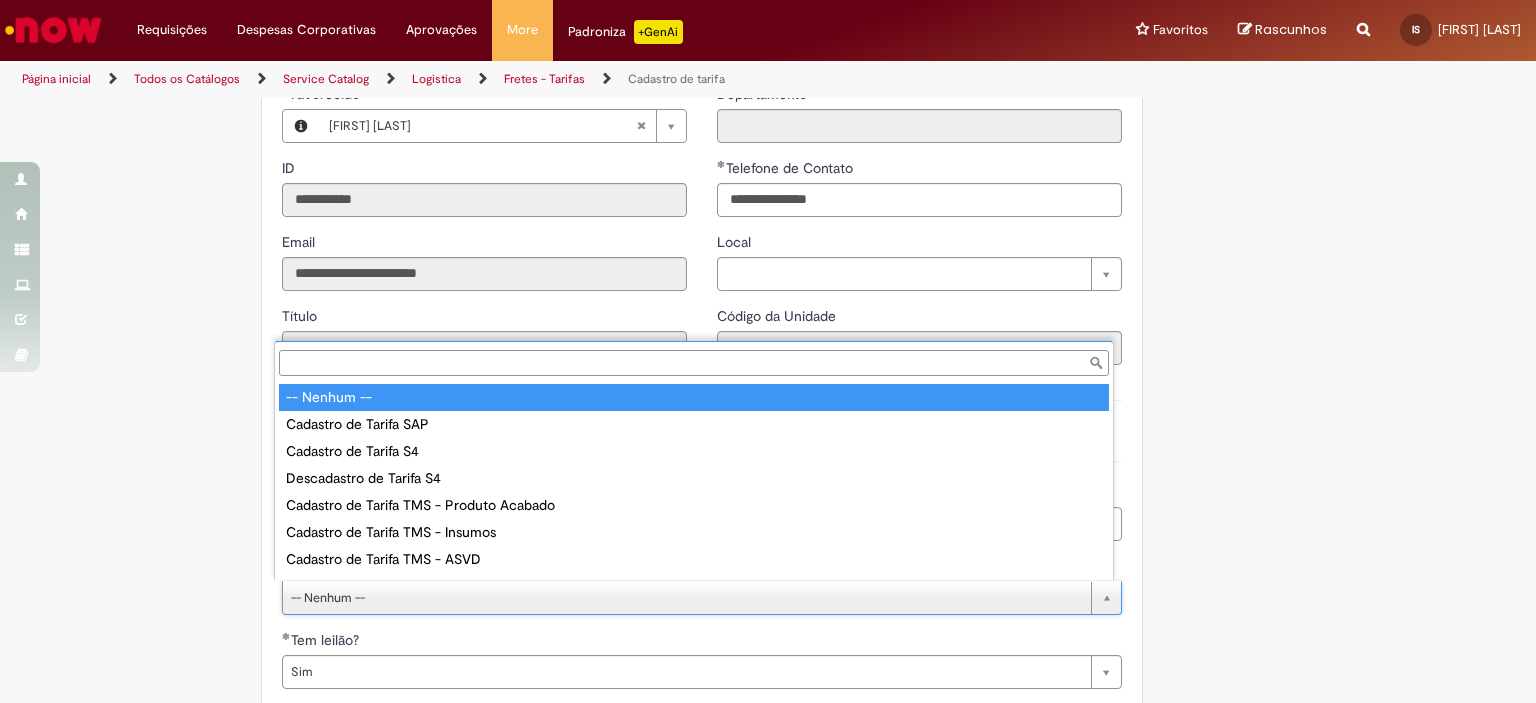 scroll, scrollTop: 0, scrollLeft: 0, axis: both 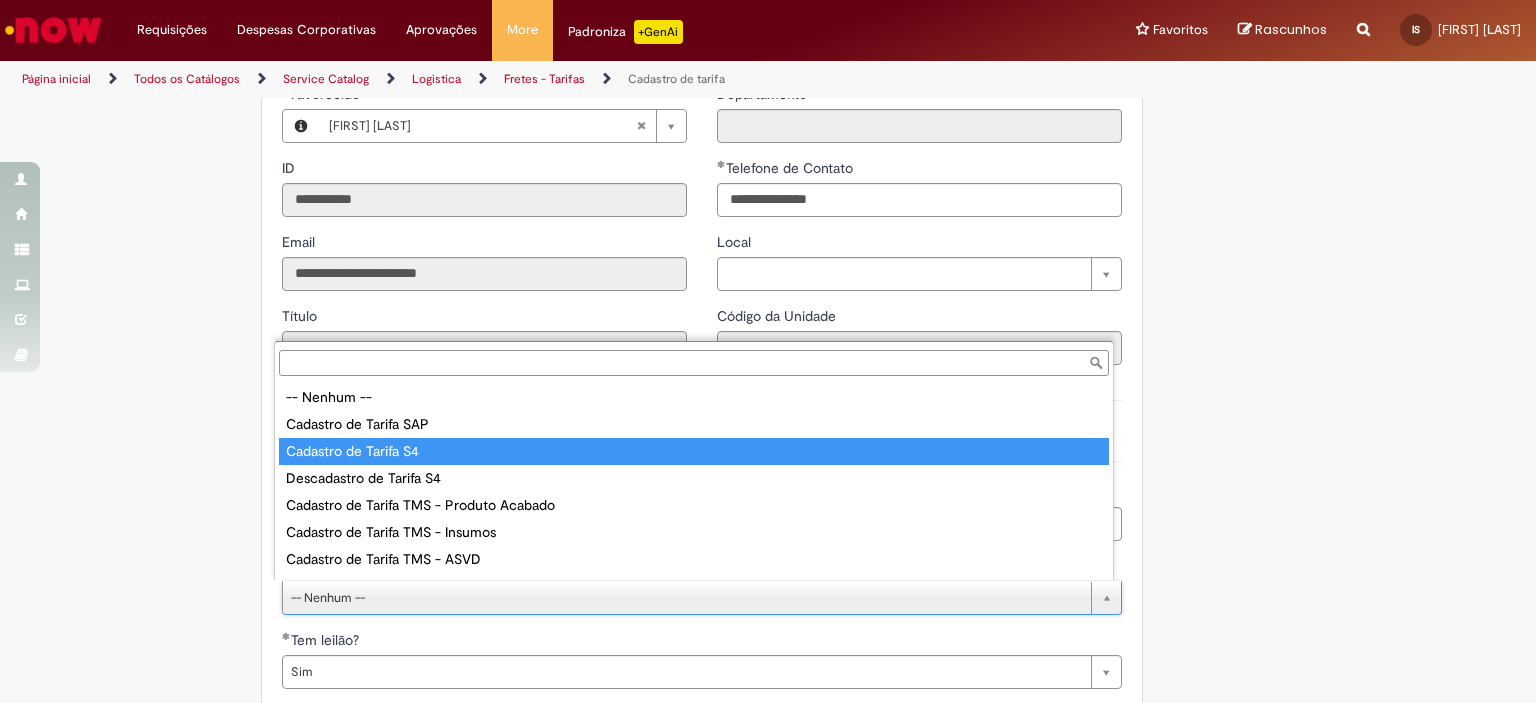 type on "**********" 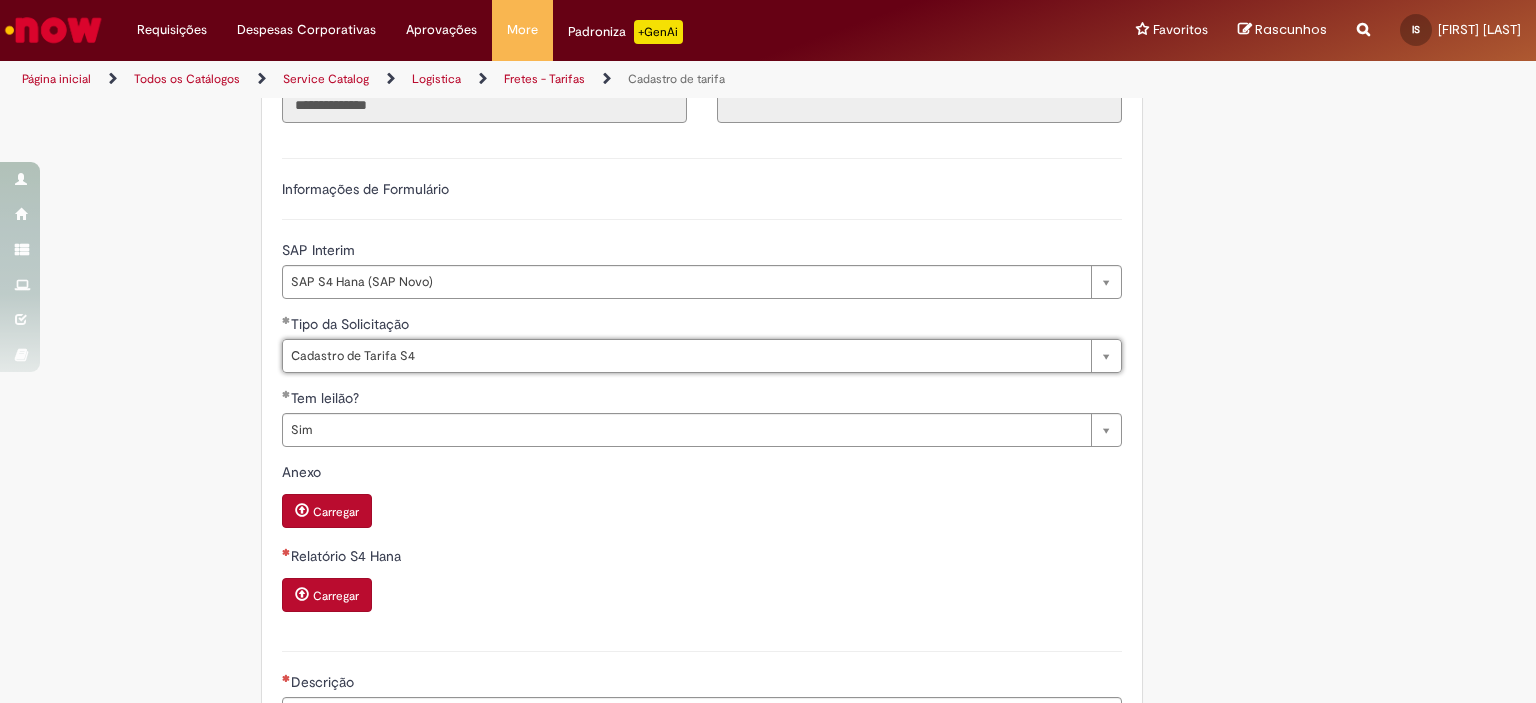 scroll, scrollTop: 536, scrollLeft: 0, axis: vertical 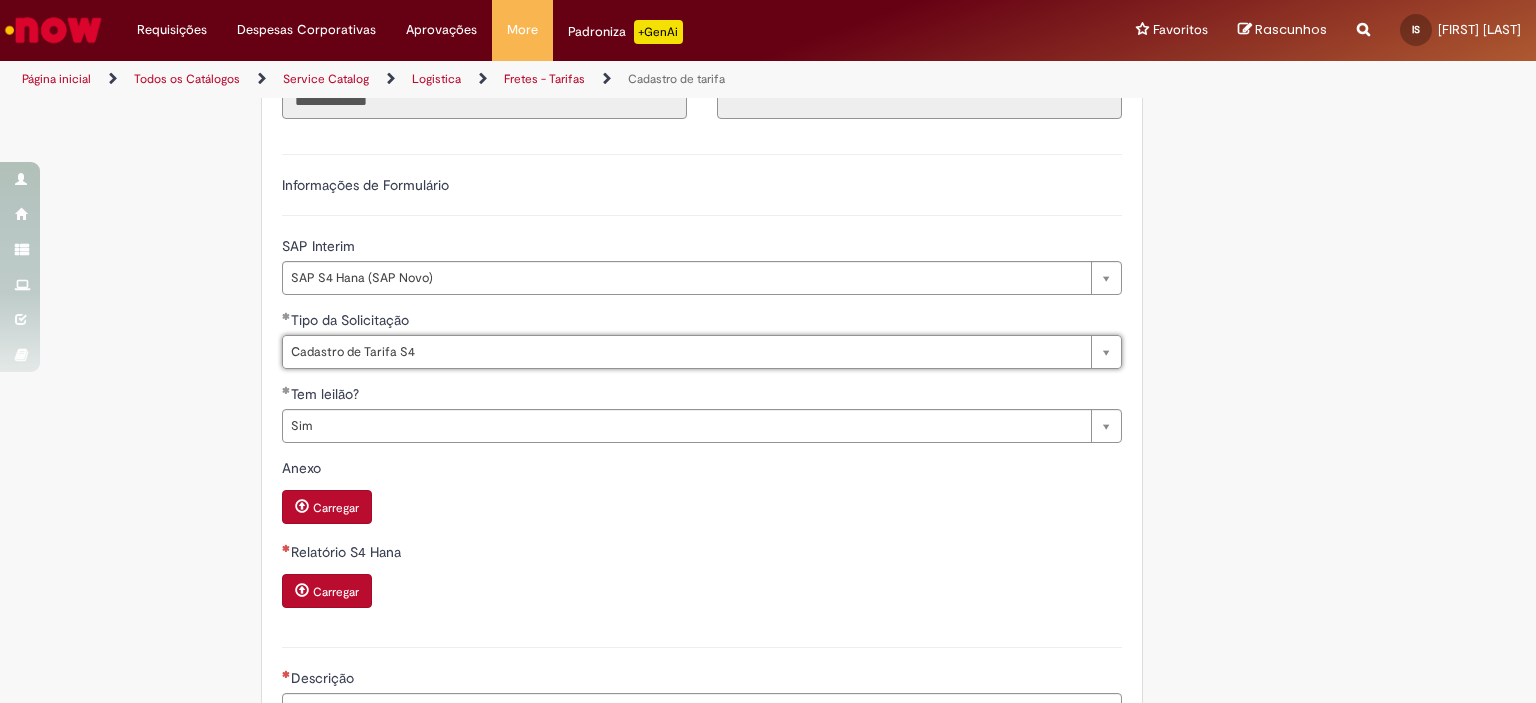 click on "**********" at bounding box center (702, 380) 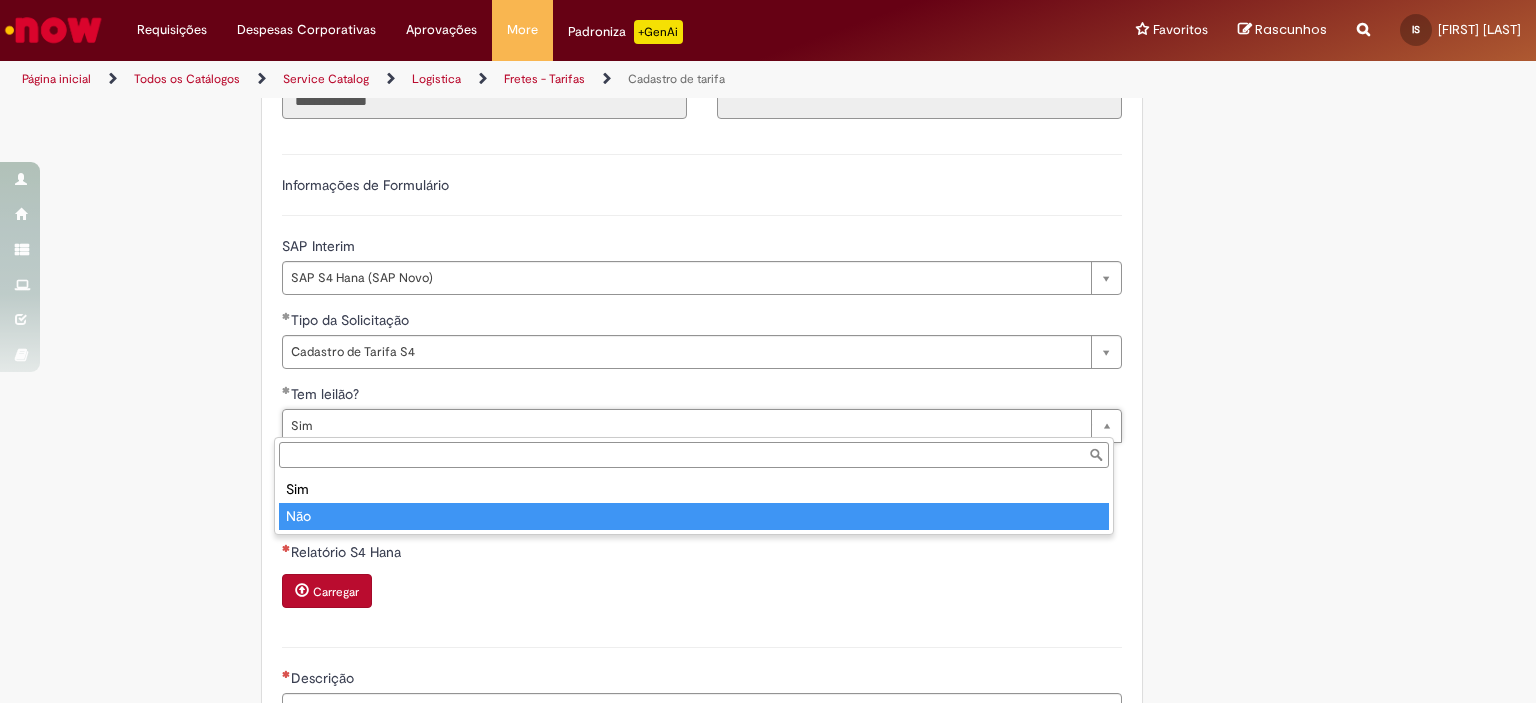 type on "***" 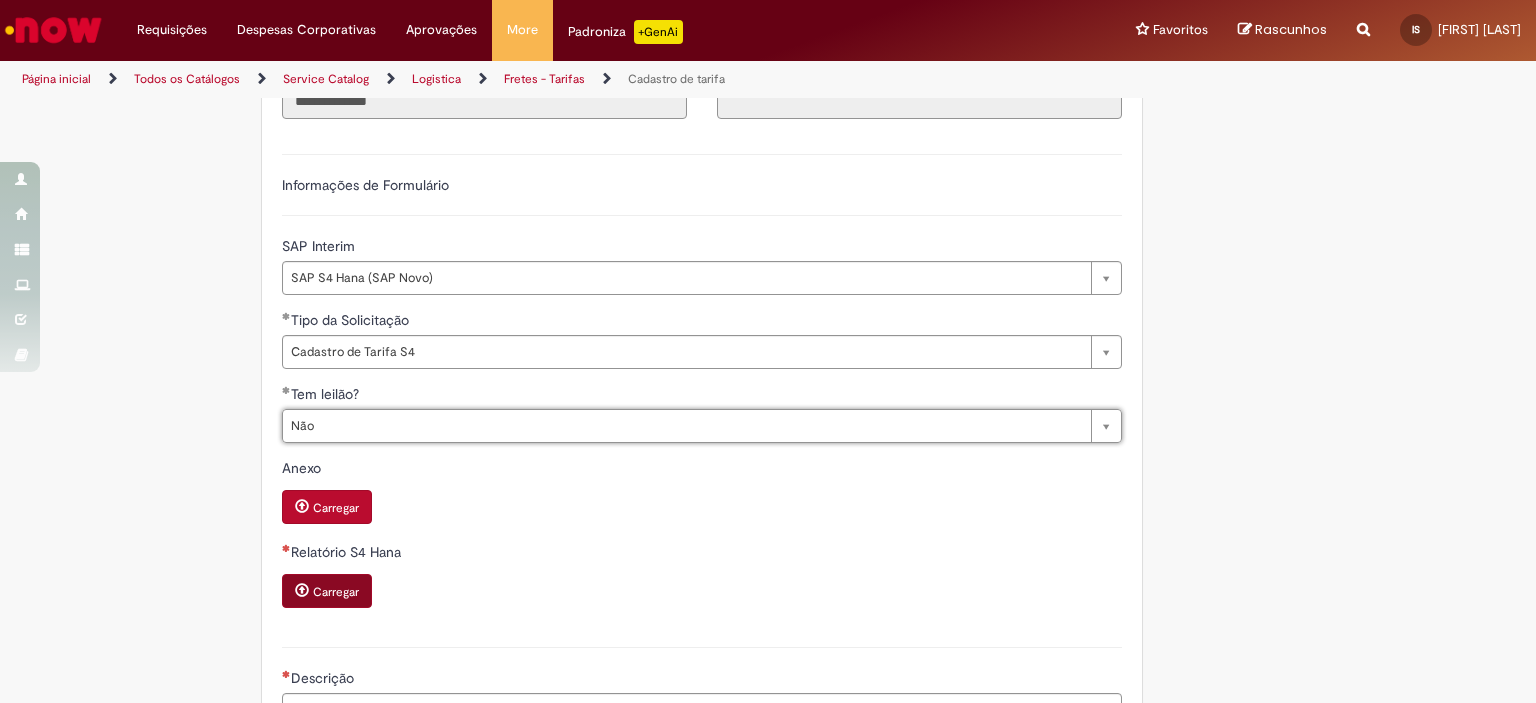 scroll, scrollTop: 0, scrollLeft: 0, axis: both 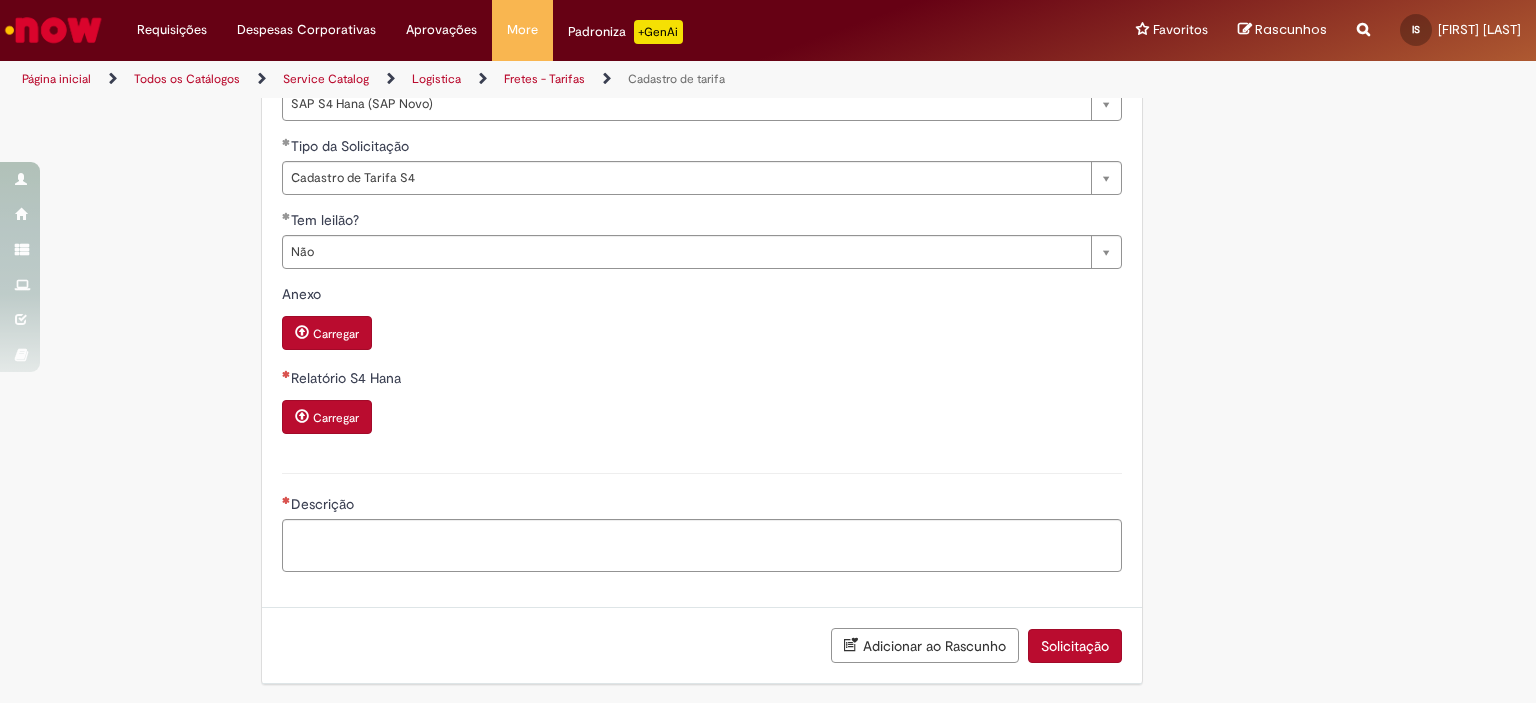 click on "Carregar" at bounding box center [336, 418] 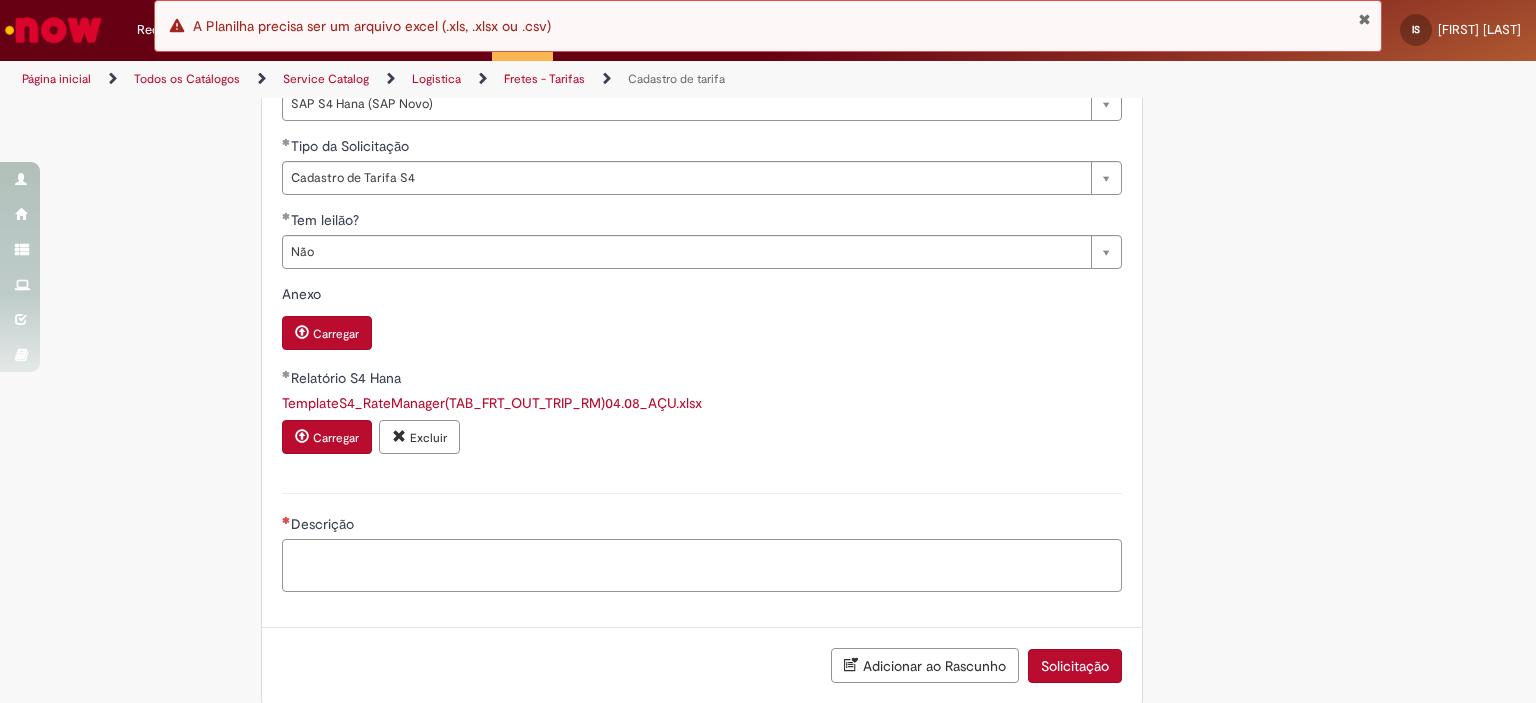 click on "Descrição" at bounding box center (702, 566) 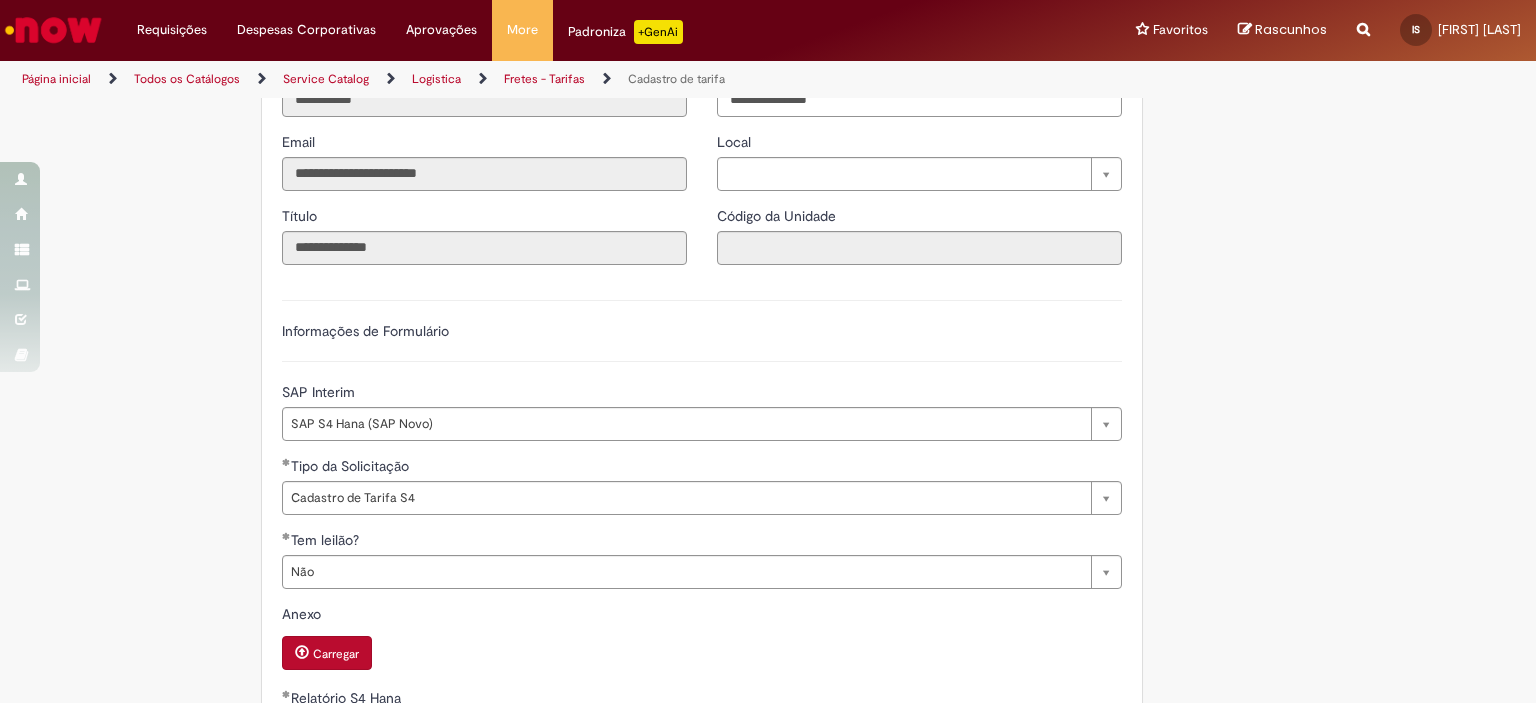 scroll, scrollTop: 360, scrollLeft: 0, axis: vertical 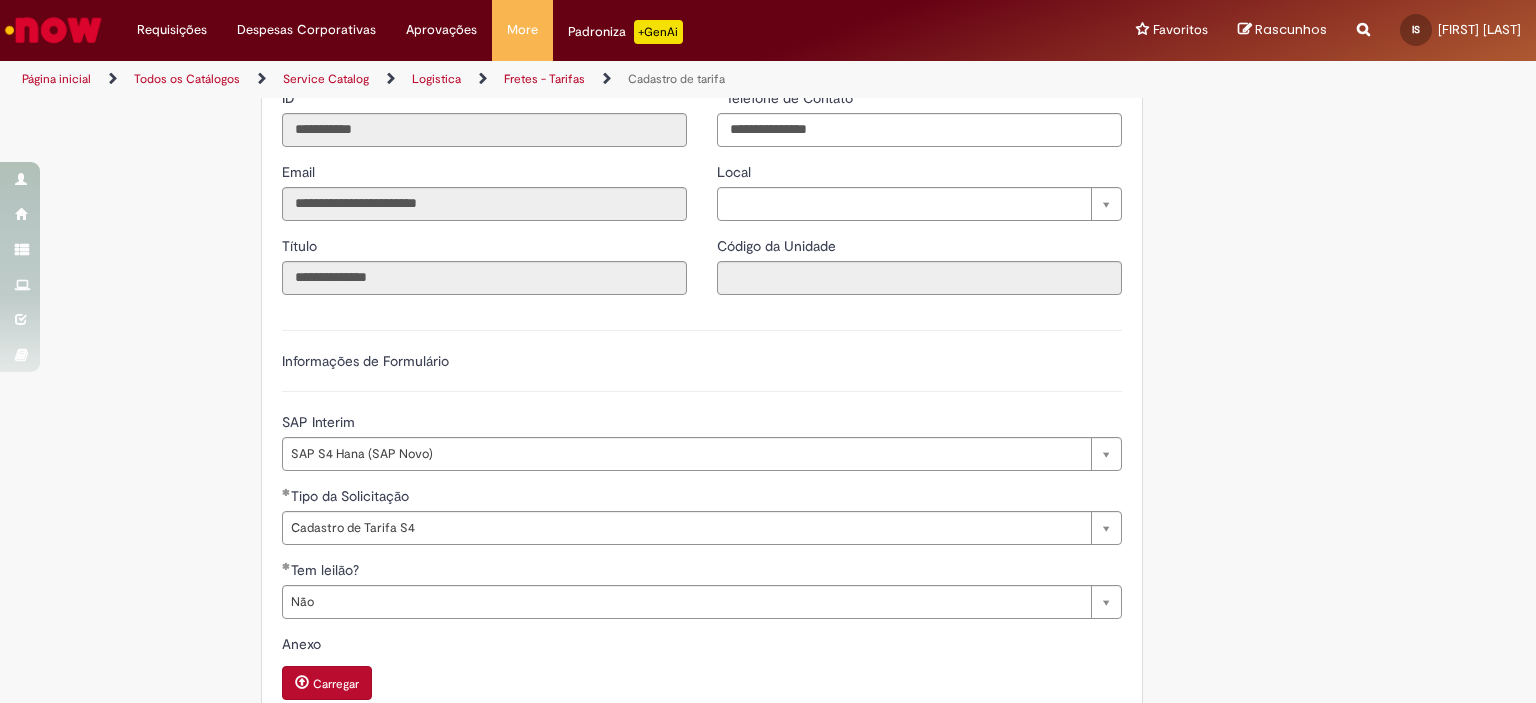 type on "**********" 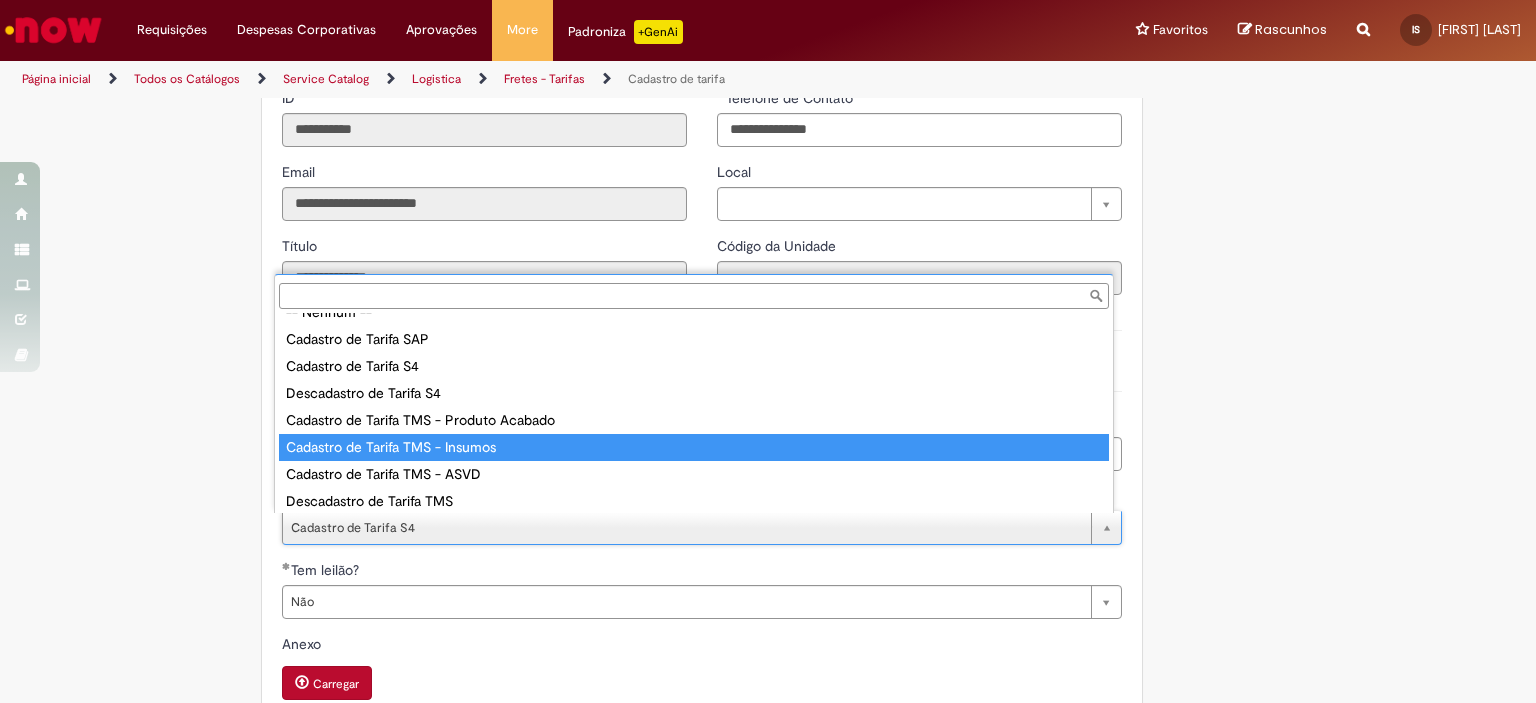 scroll, scrollTop: 24, scrollLeft: 0, axis: vertical 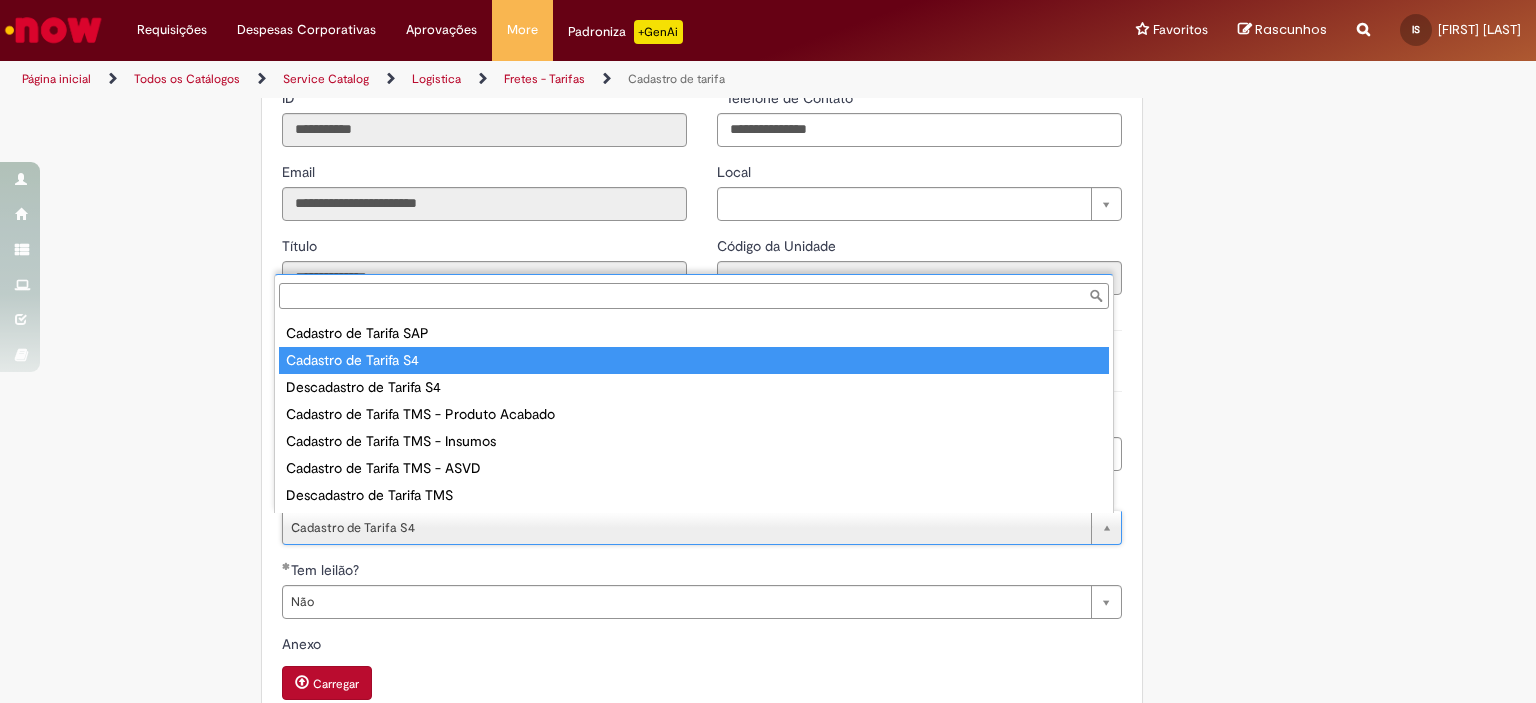 type on "**********" 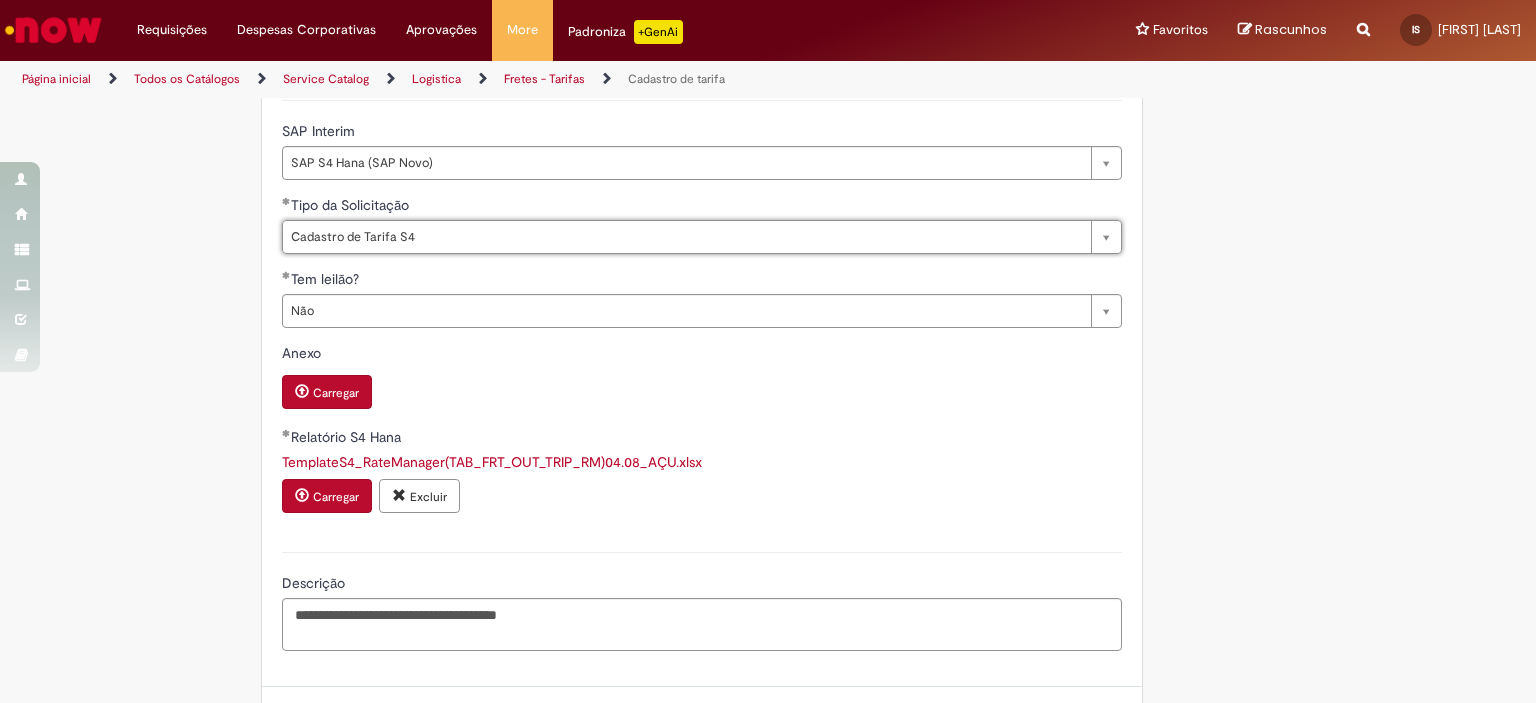 scroll, scrollTop: 730, scrollLeft: 0, axis: vertical 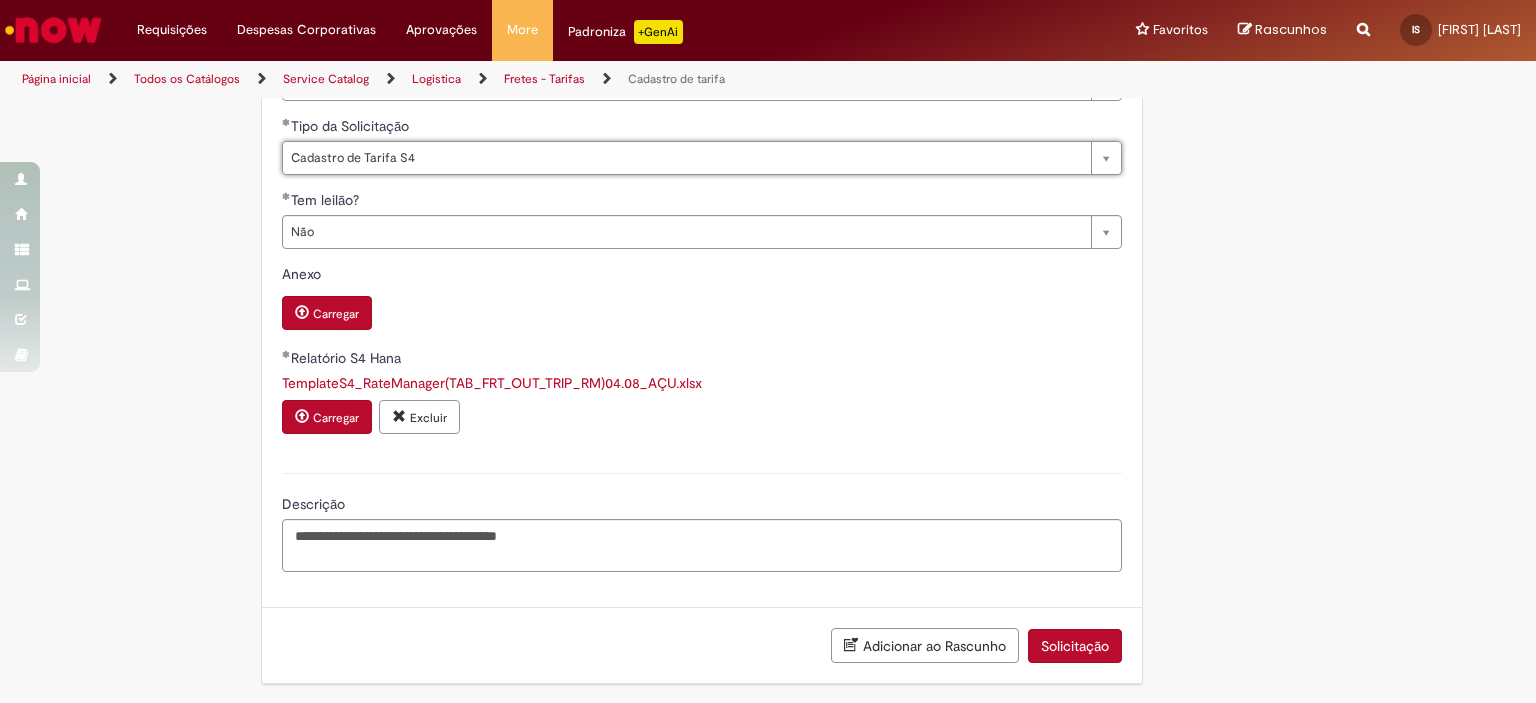 click on "Solicitação" at bounding box center (1075, 646) 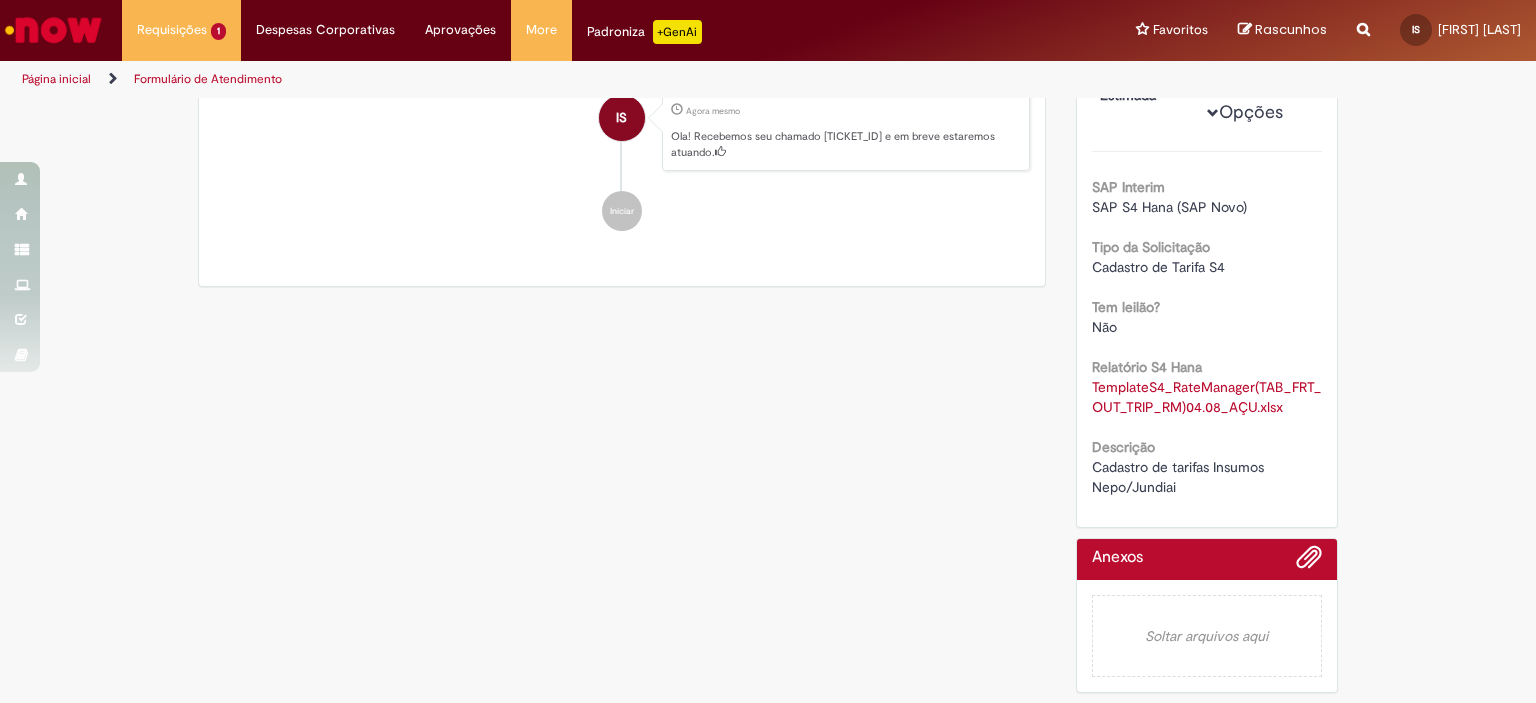 scroll, scrollTop: 0, scrollLeft: 0, axis: both 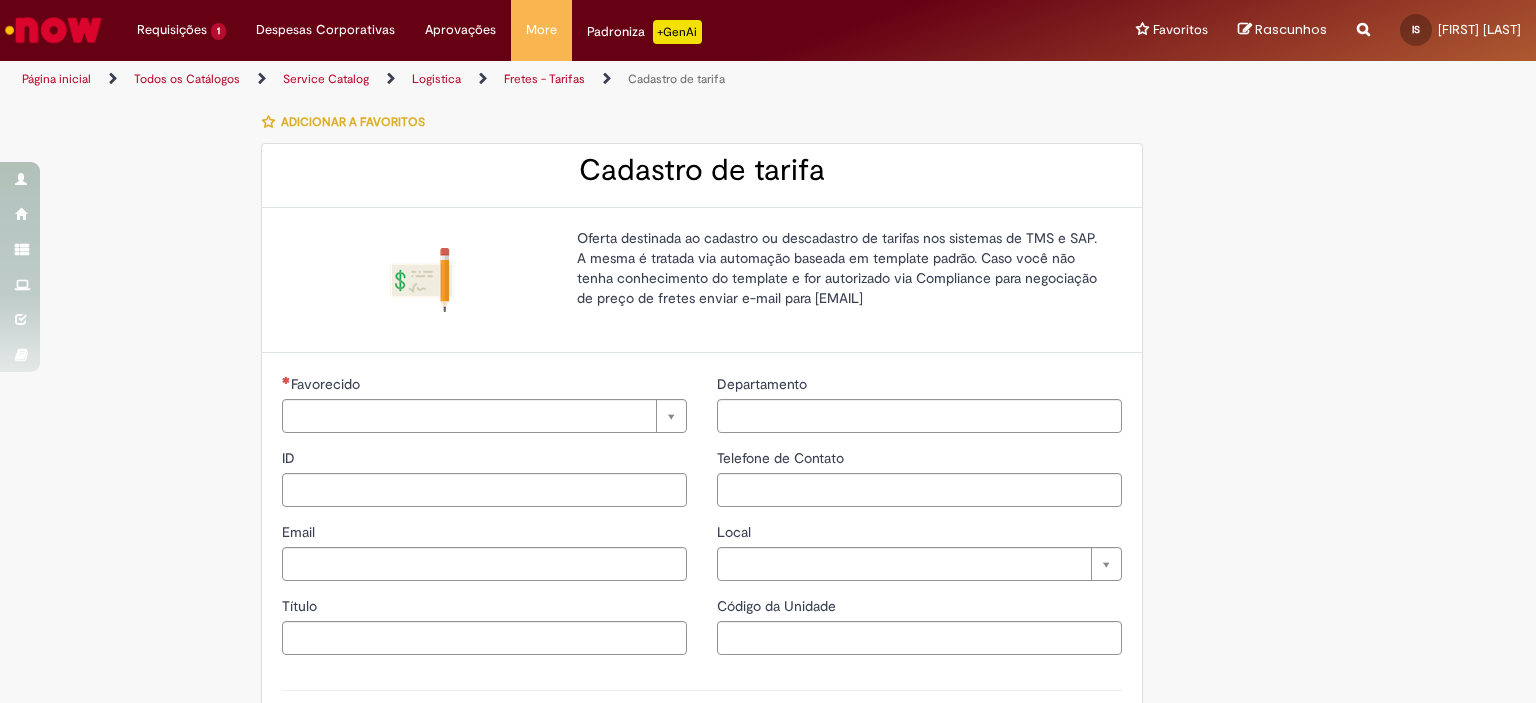 type on "**********" 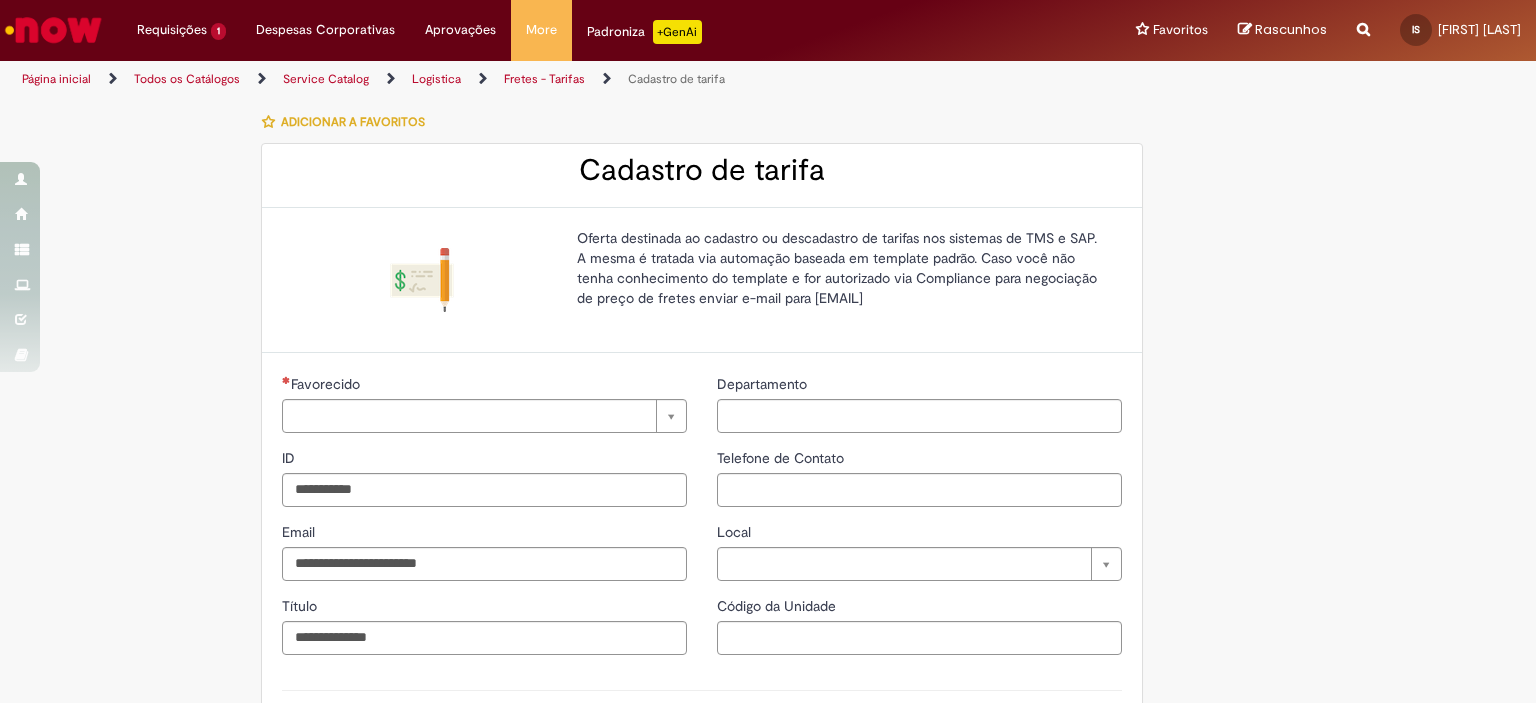type on "**********" 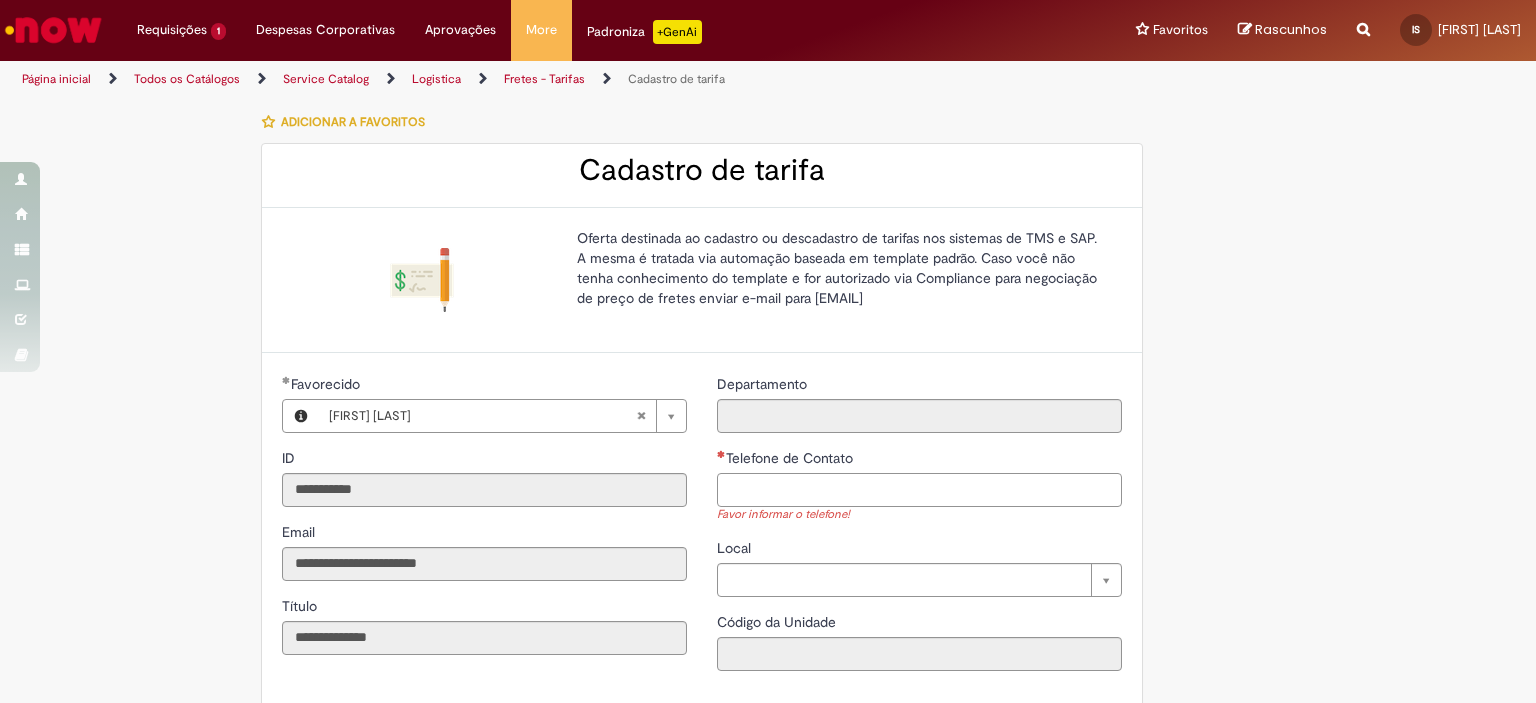 click on "Telefone de Contato" at bounding box center [919, 490] 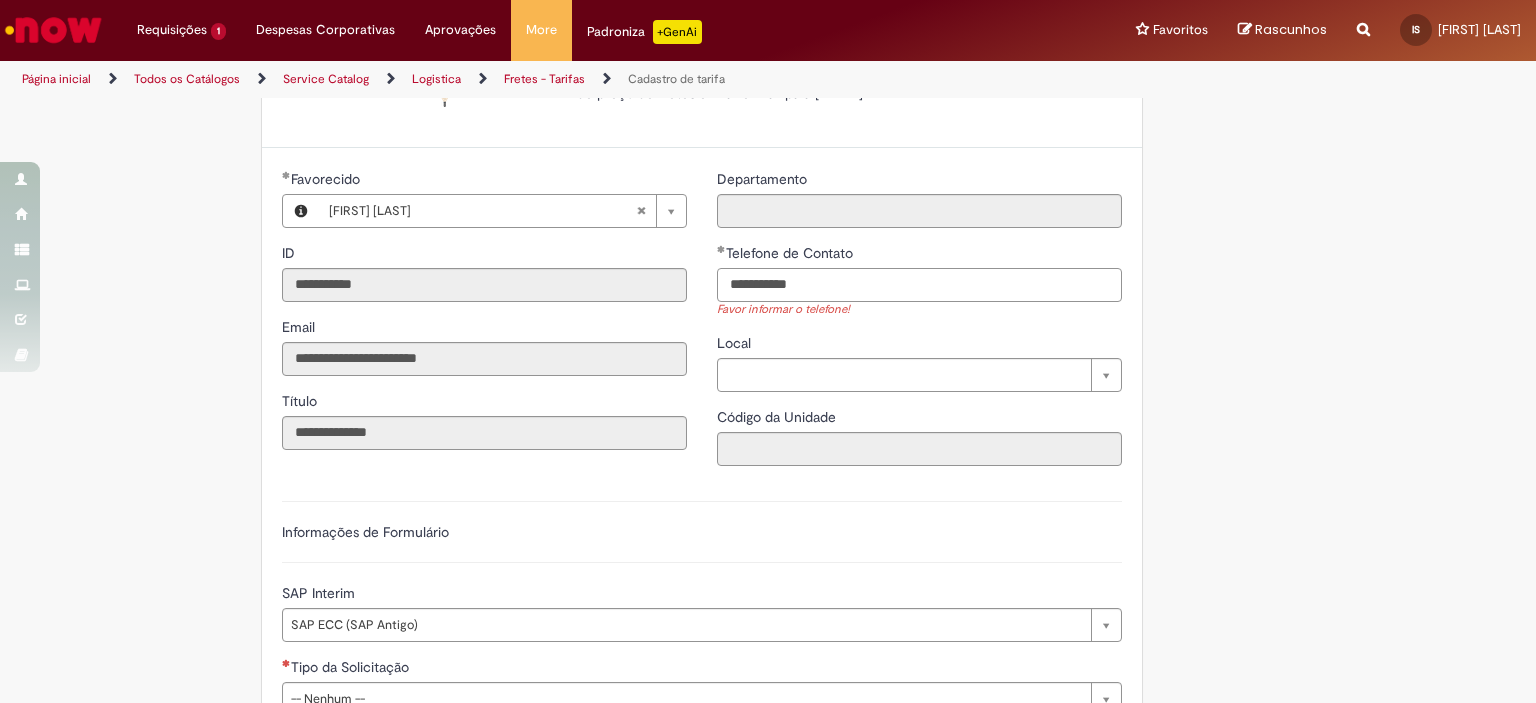 scroll, scrollTop: 526, scrollLeft: 0, axis: vertical 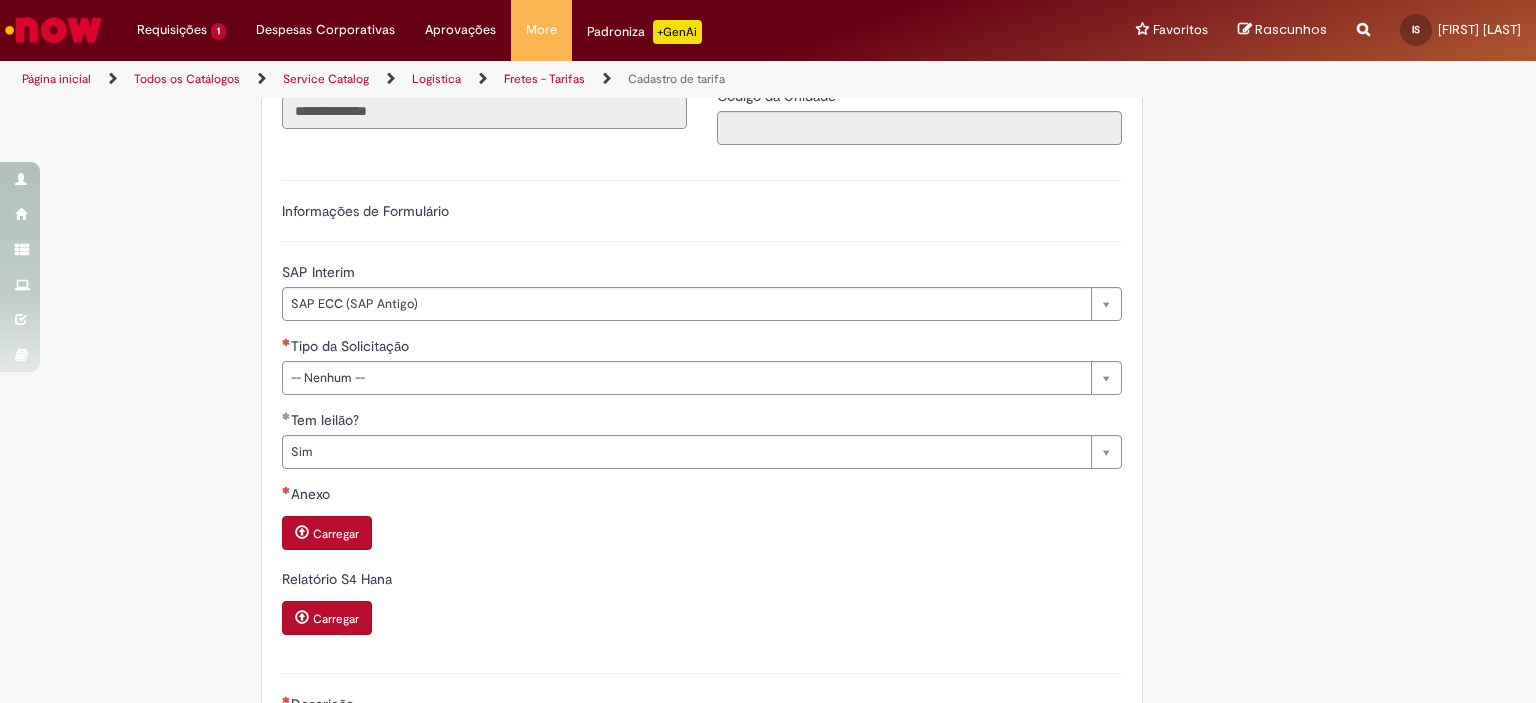 type on "**********" 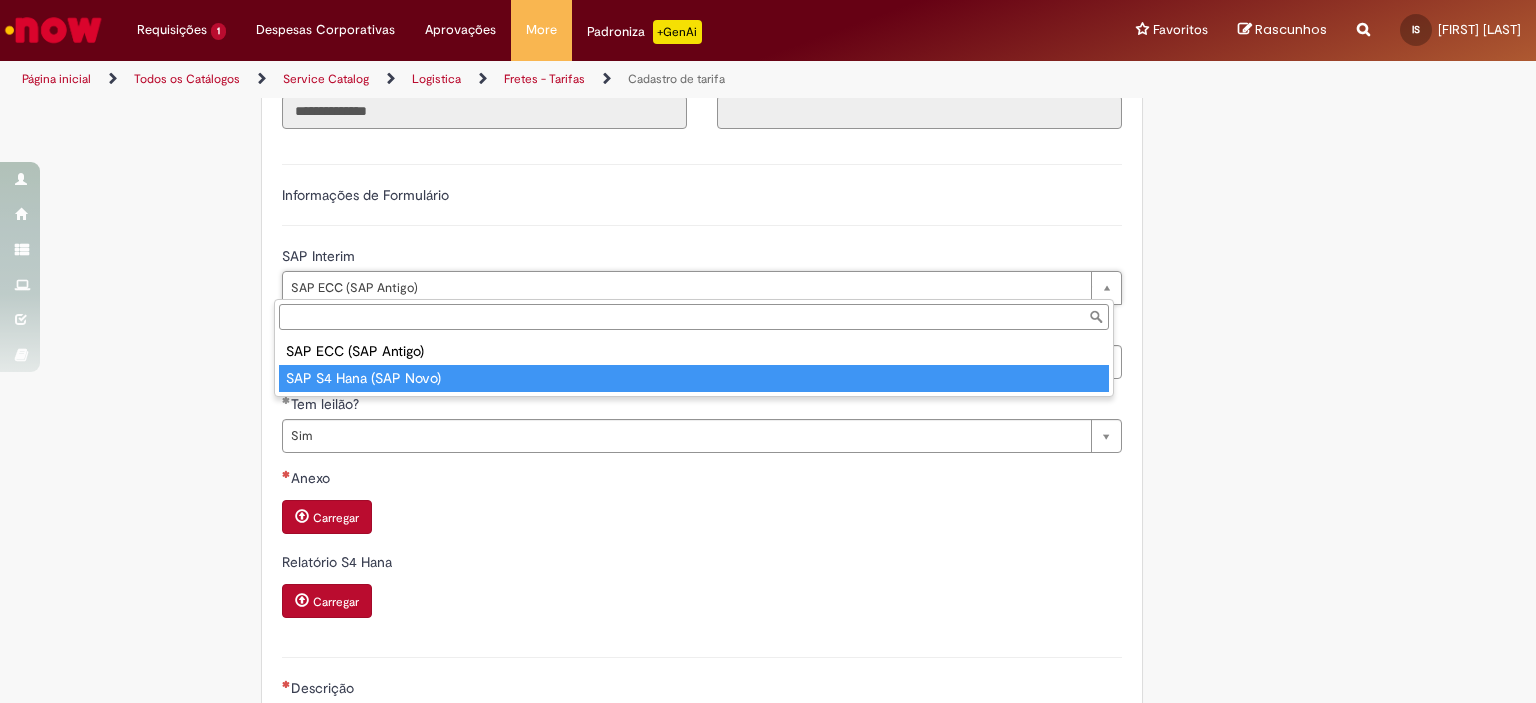 type on "**********" 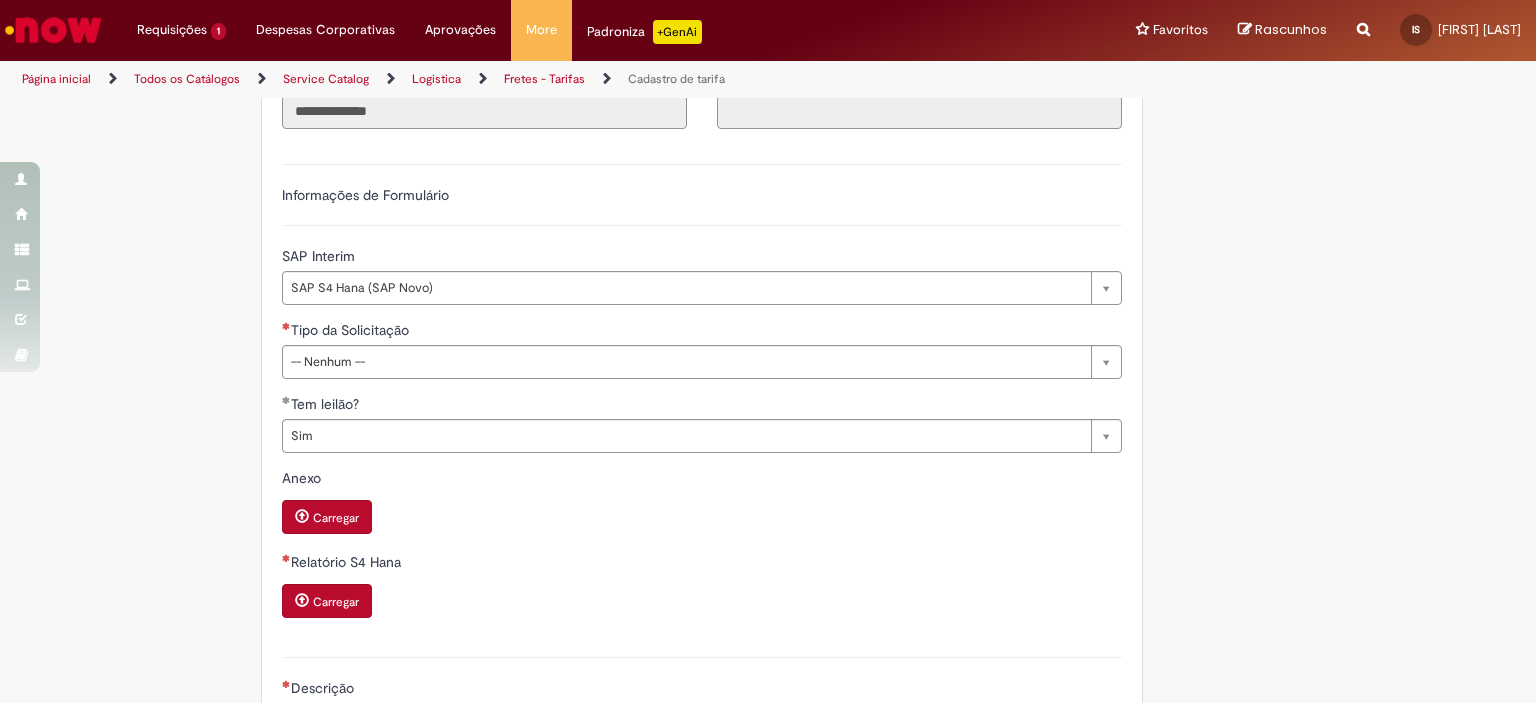 scroll, scrollTop: 0, scrollLeft: 0, axis: both 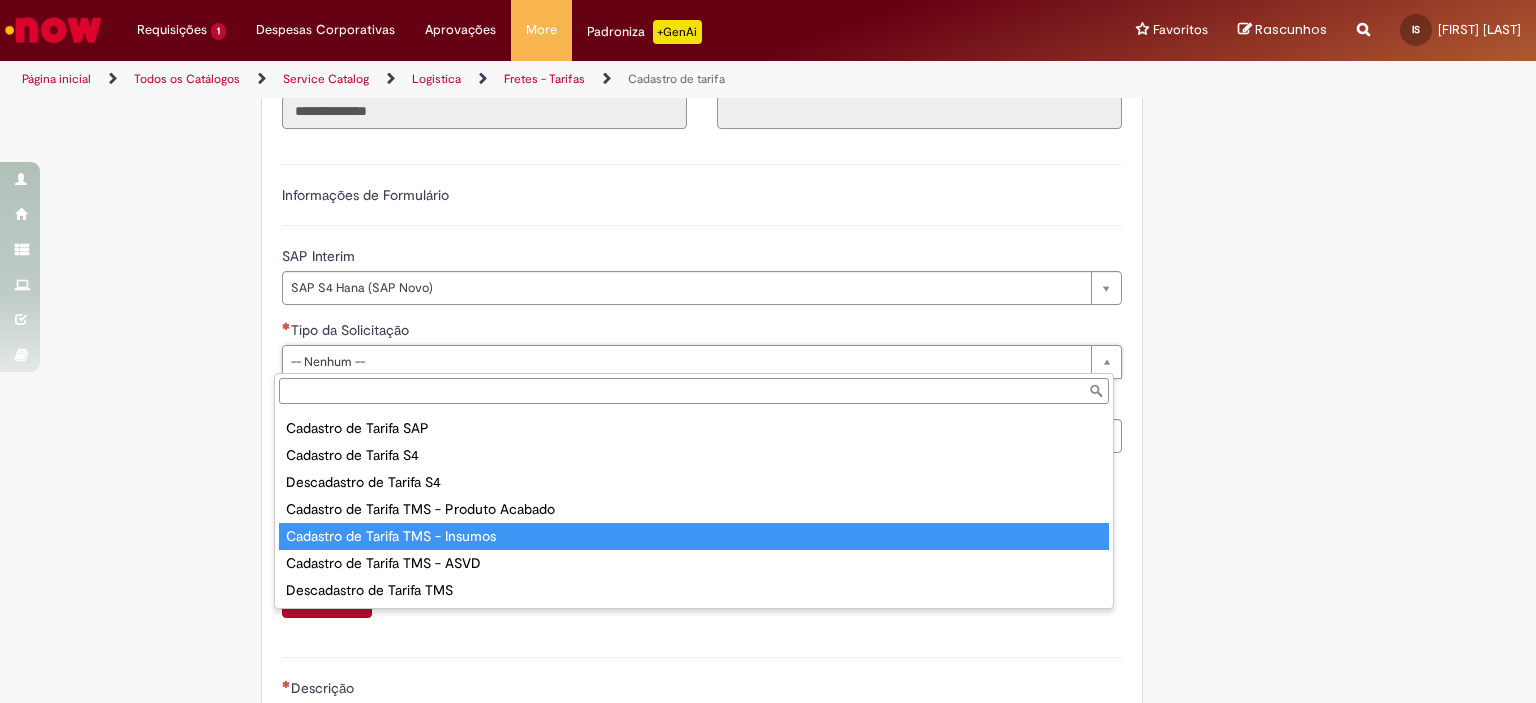 type on "**********" 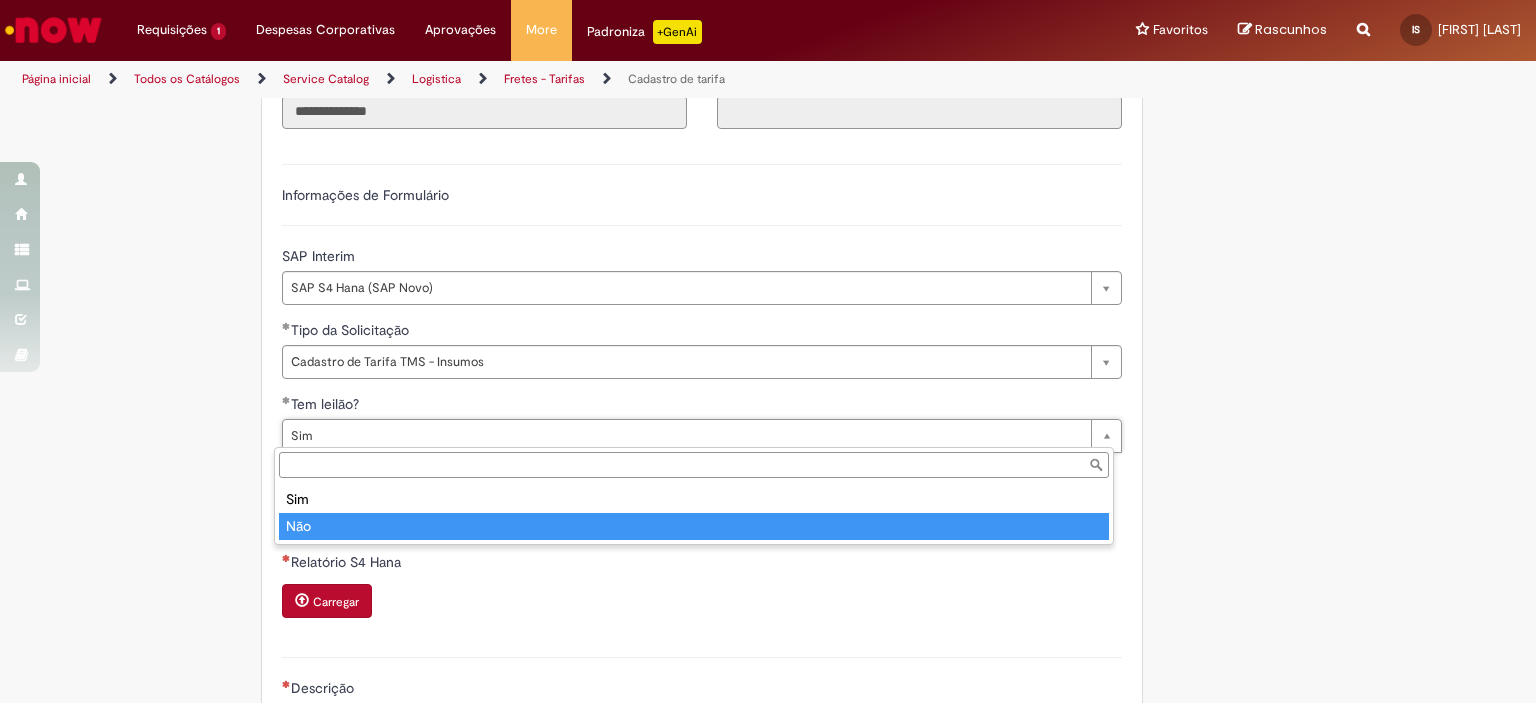 type on "***" 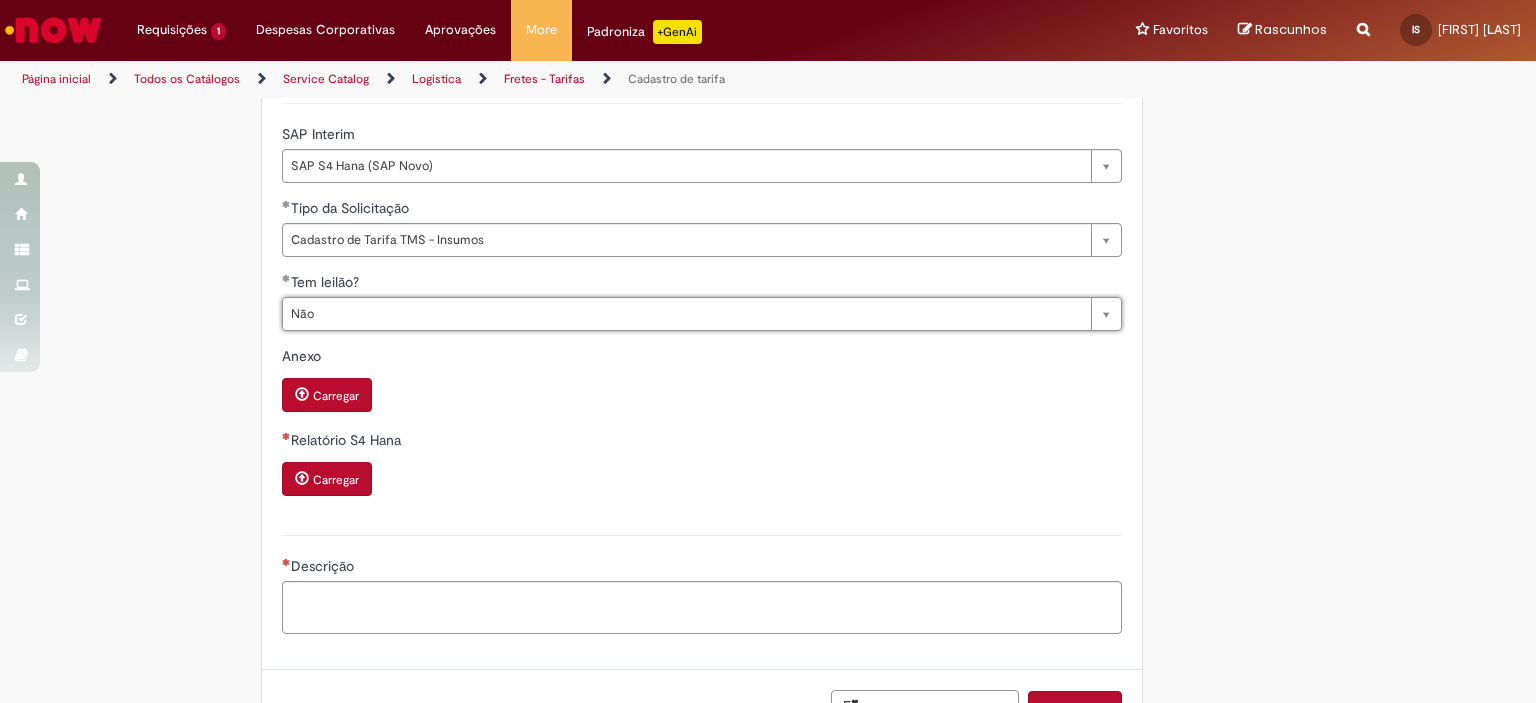 scroll, scrollTop: 653, scrollLeft: 0, axis: vertical 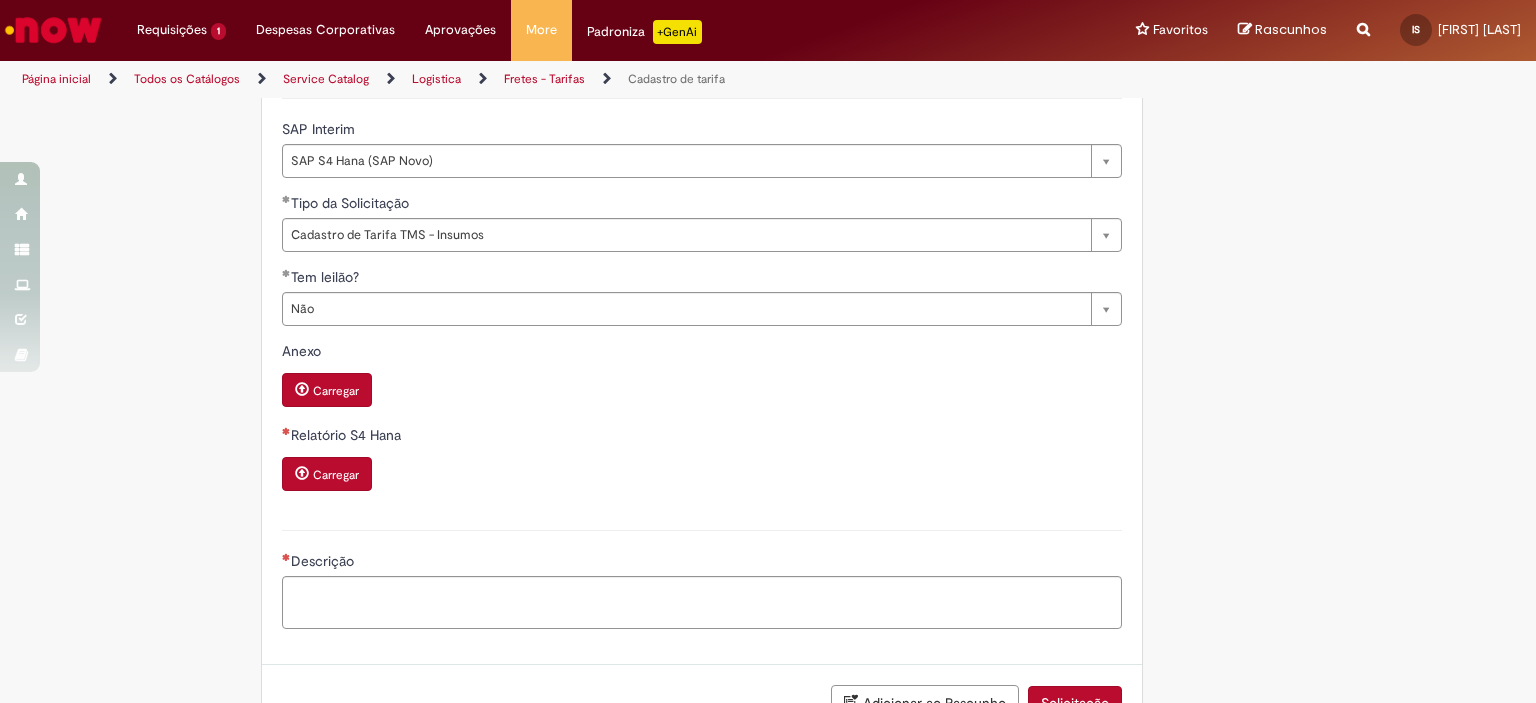 click on "Carregar" at bounding box center (327, 474) 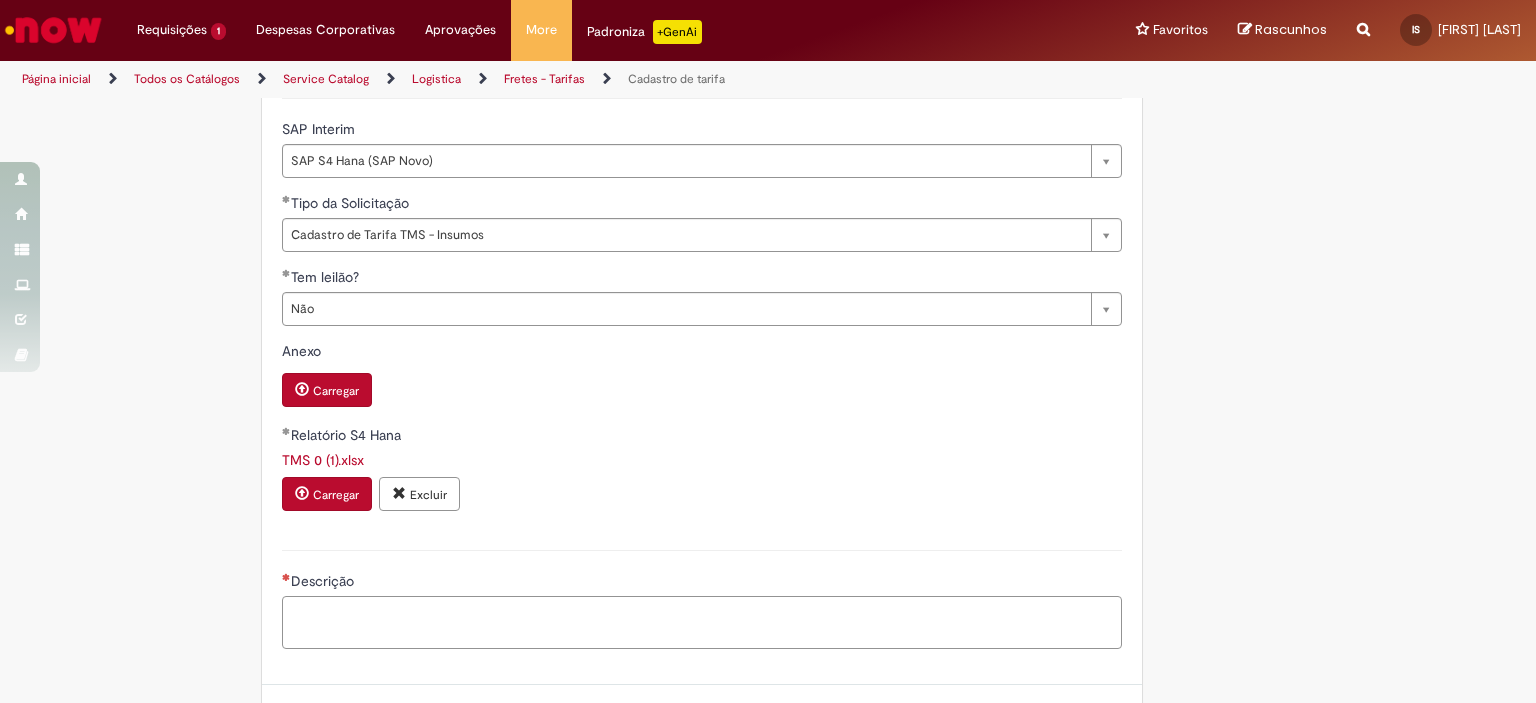 click on "Descrição" at bounding box center [702, 623] 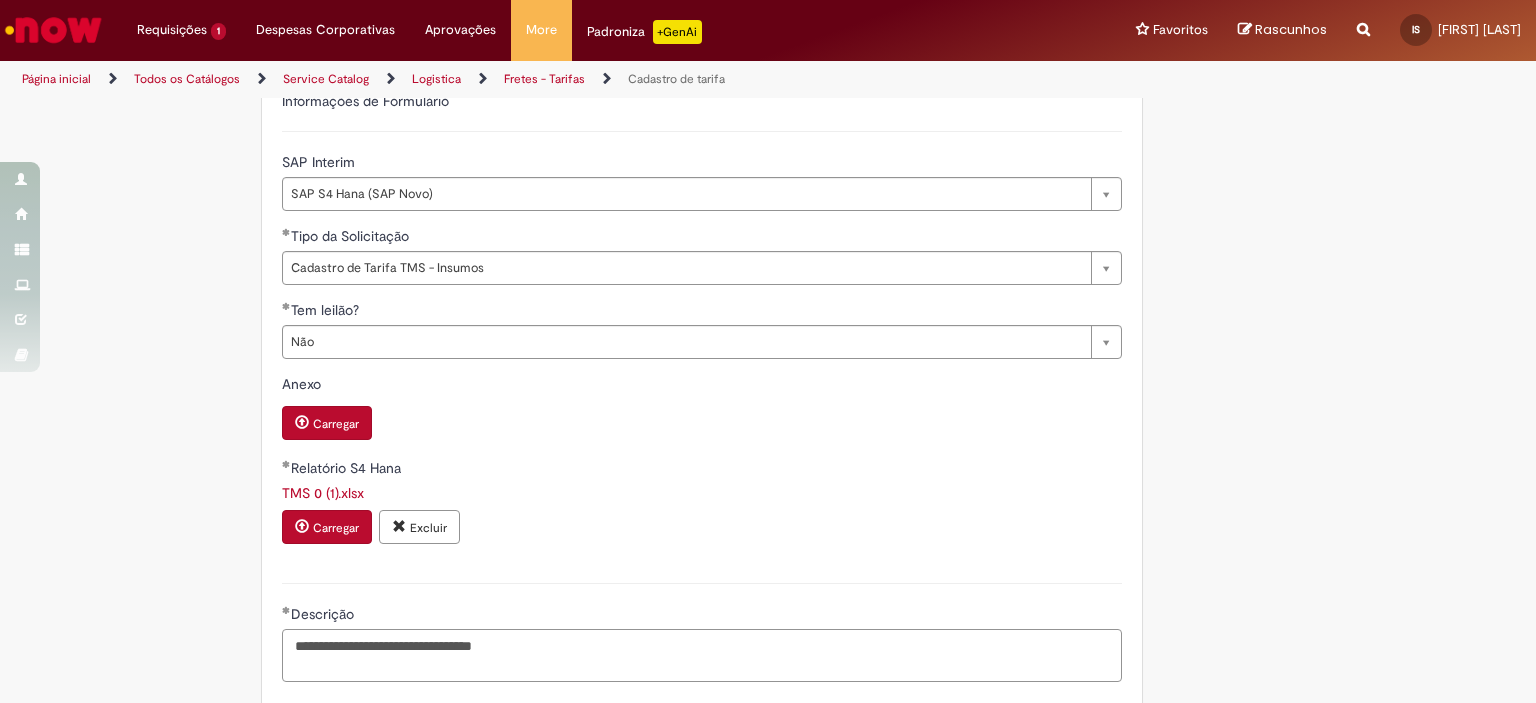 scroll, scrollTop: 730, scrollLeft: 0, axis: vertical 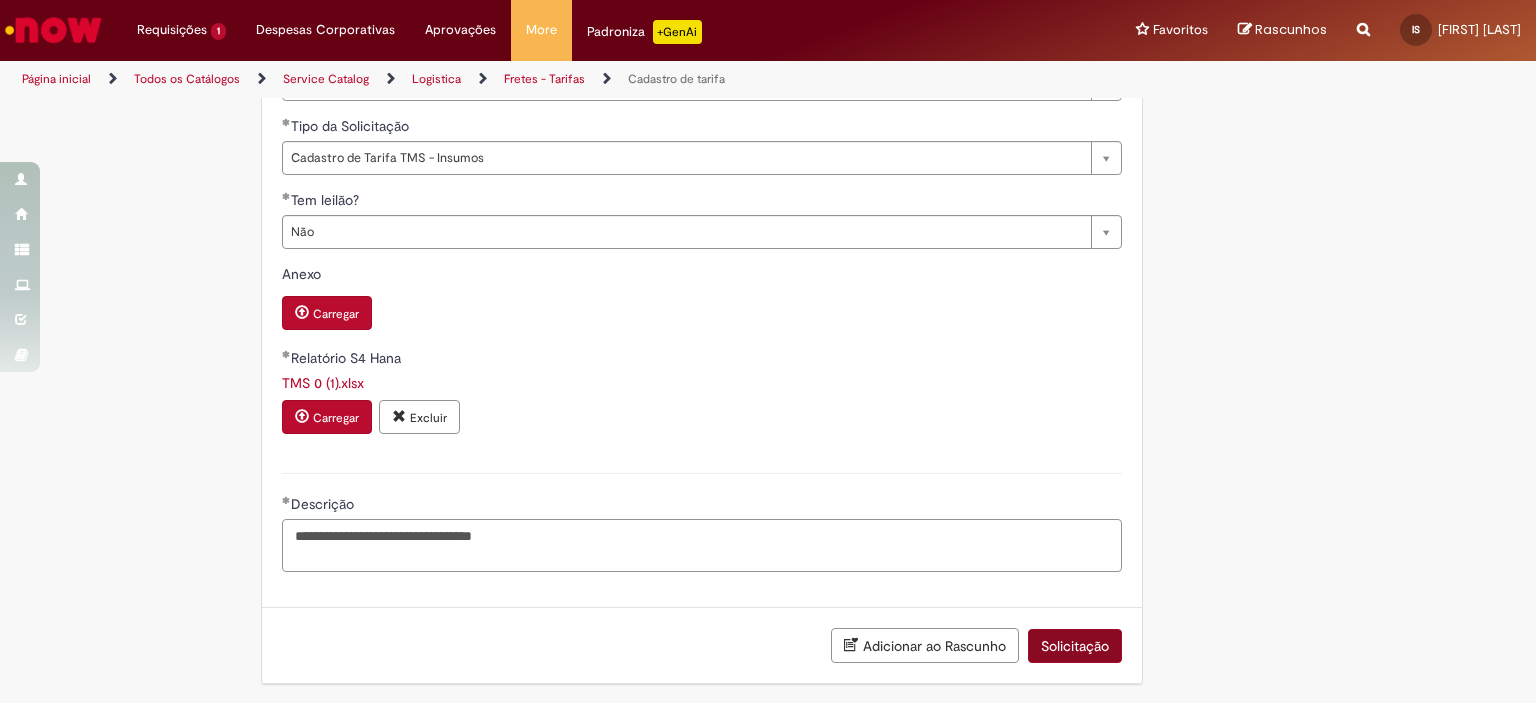 type on "**********" 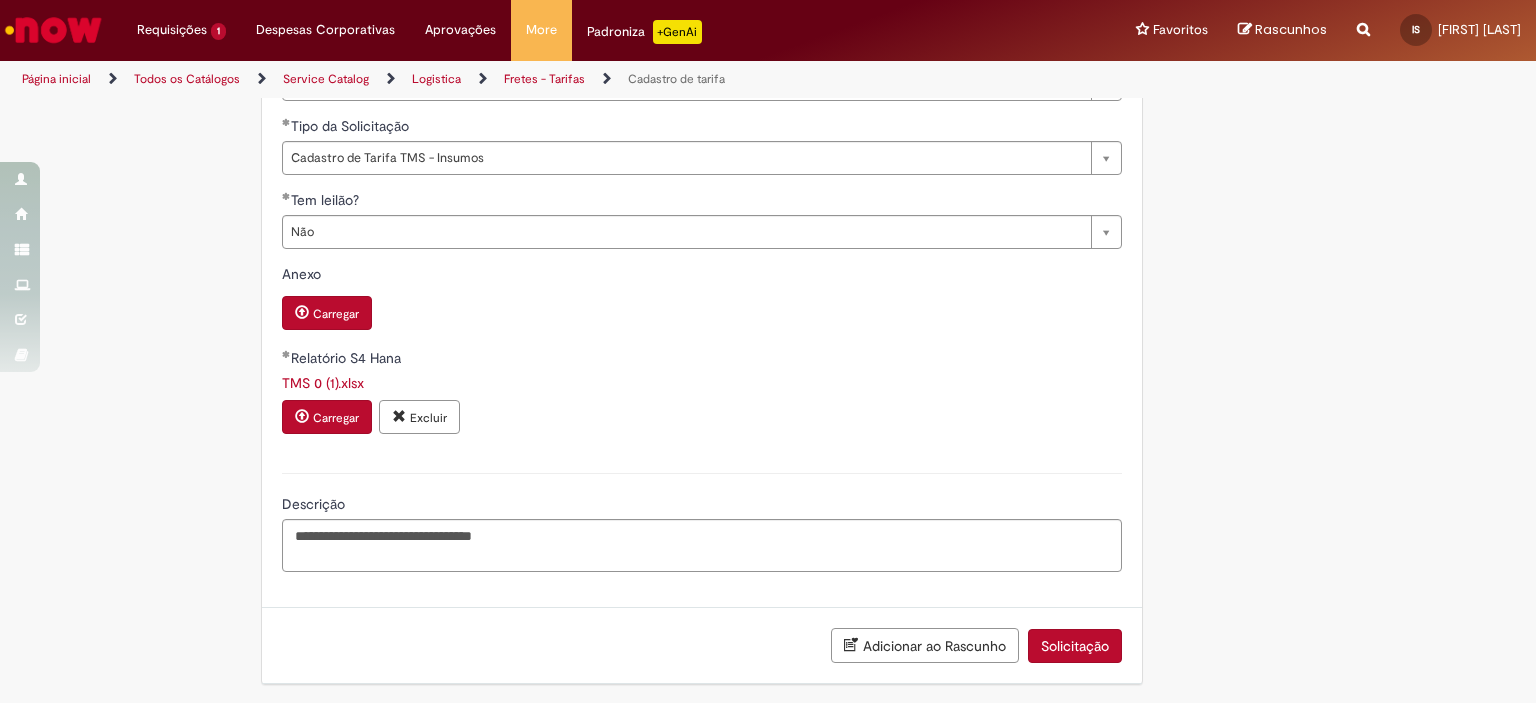 click on "Solicitação" at bounding box center (1075, 646) 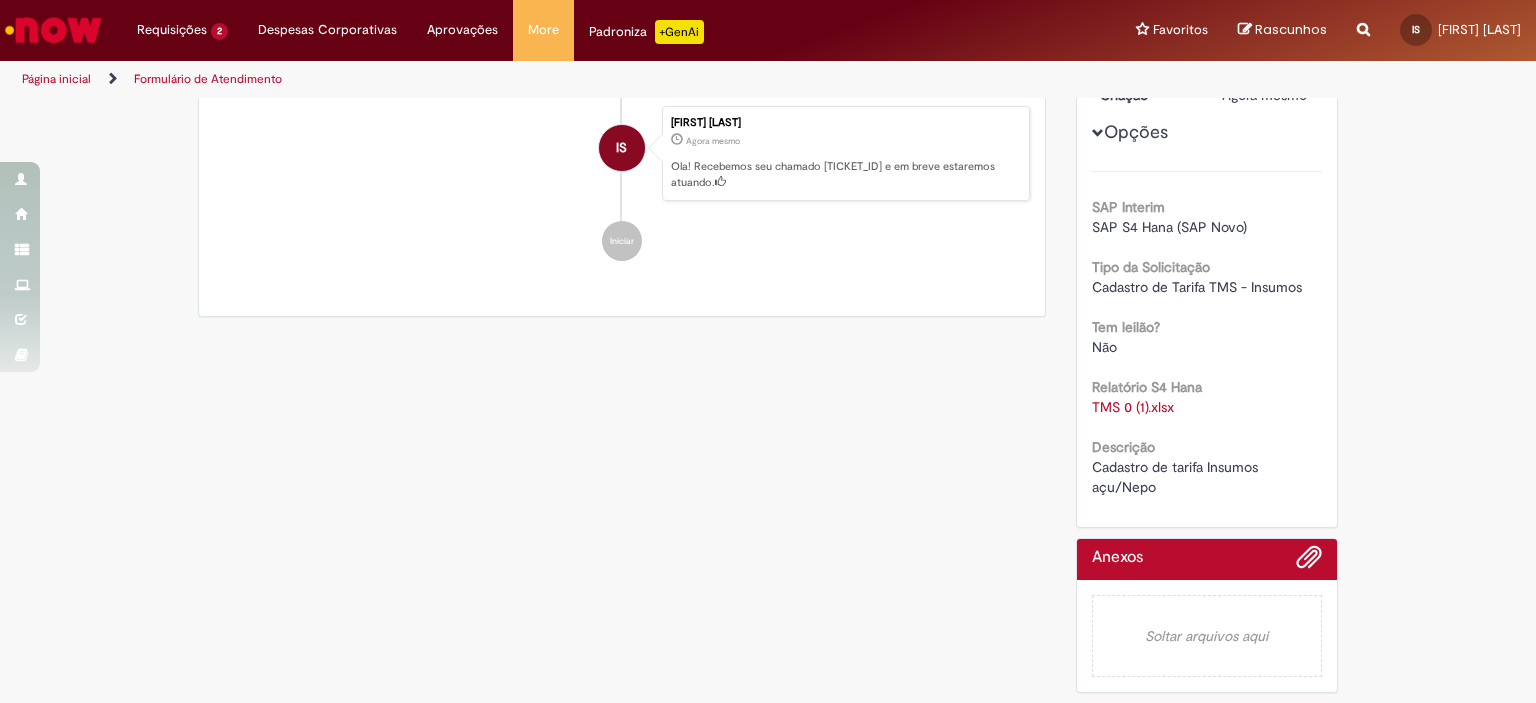 scroll, scrollTop: 0, scrollLeft: 0, axis: both 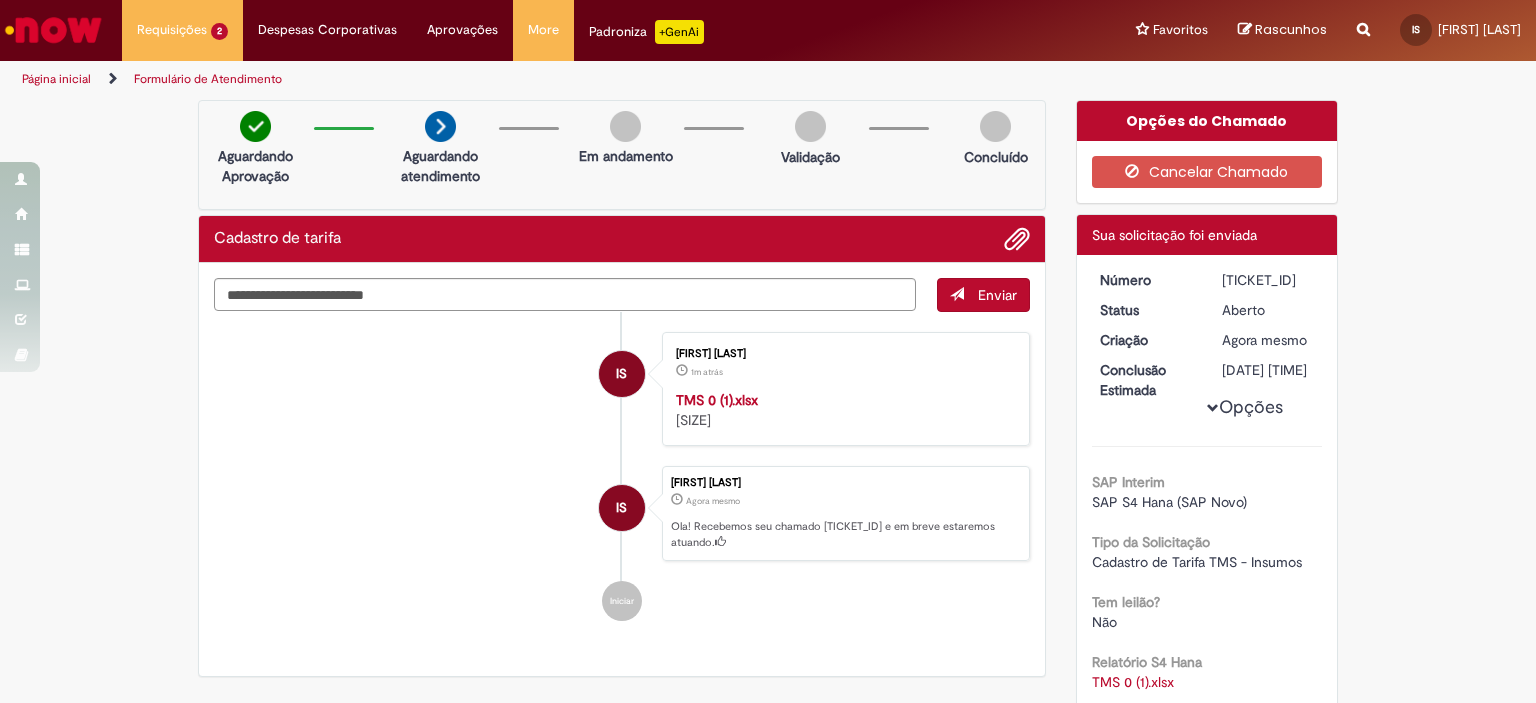 click on "IS
[FIRST] [LAST]
1m atrás 1m atrás
TMS 0 (1).xlsx  [SIZE]
IS
[FIRST] [LAST]
Agora mesmo Agora mesmo
Ola! Recebemos seu chamado [TICKET_ID] e em breve estaremos atuando.
Iniciar" at bounding box center [622, 477] 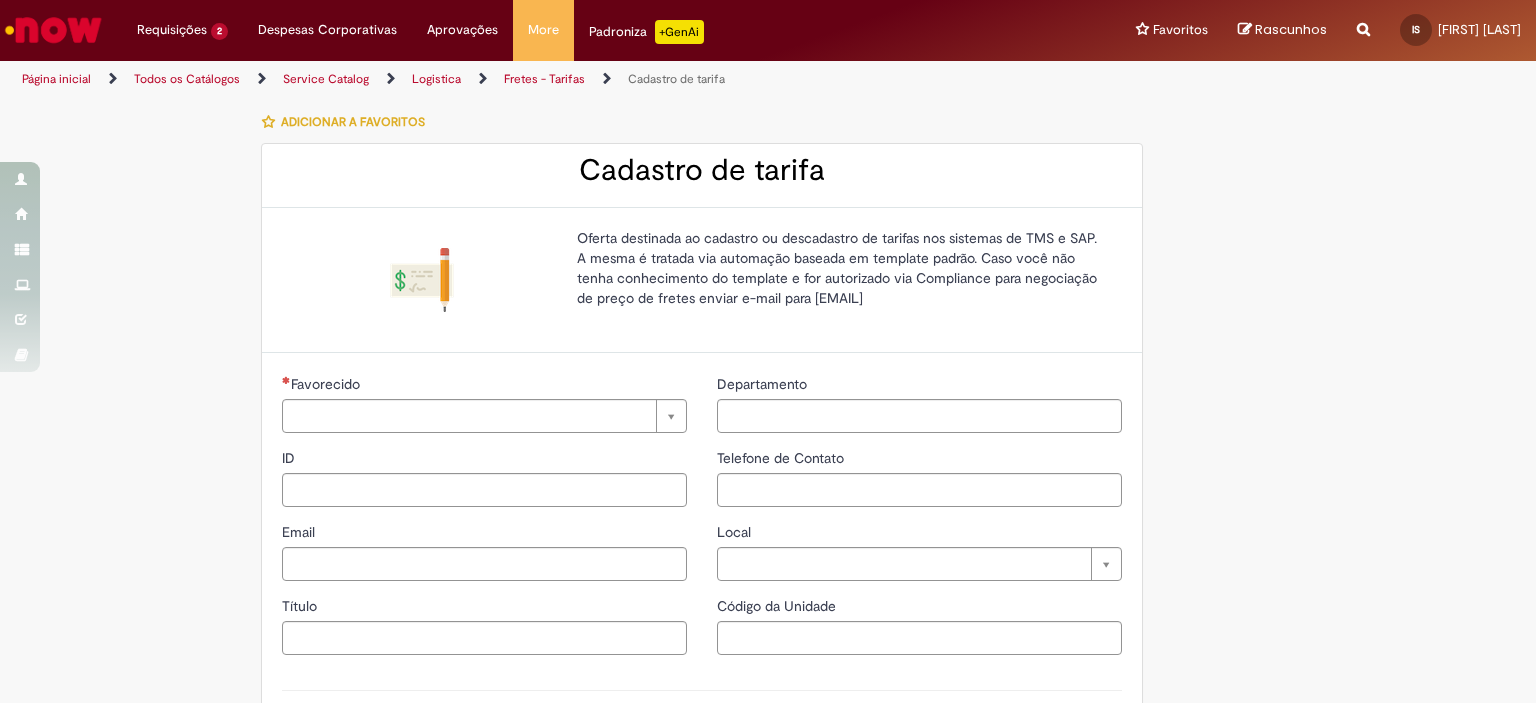 type on "**********" 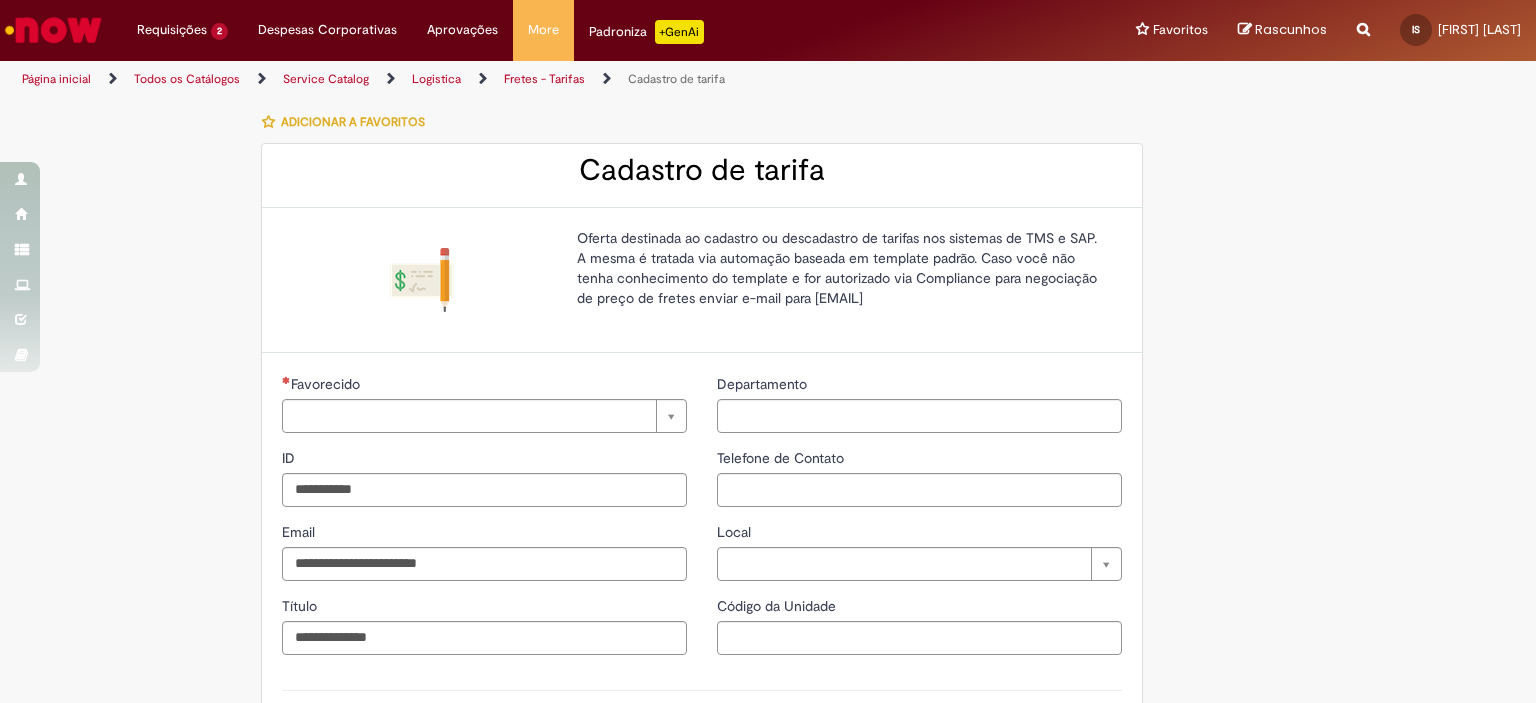 type on "**********" 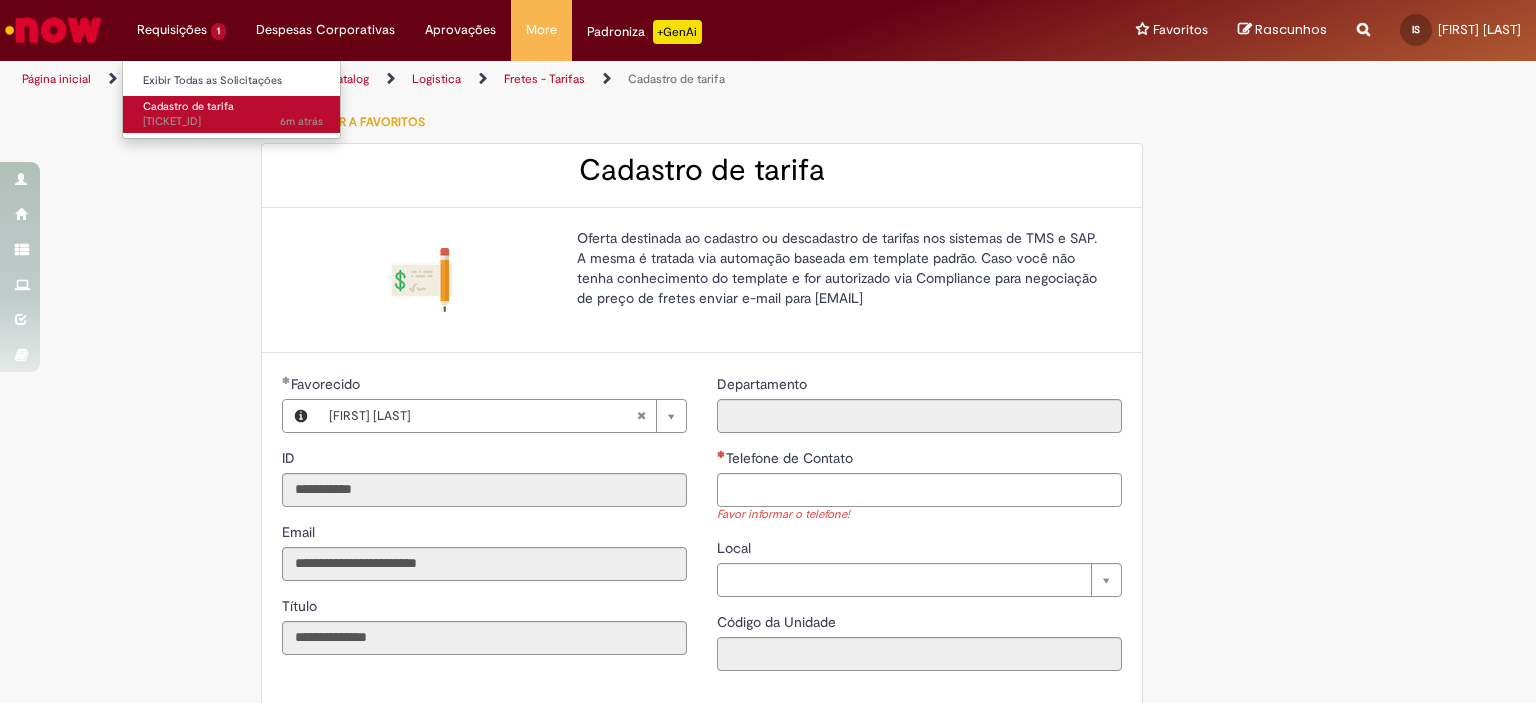 click on "Cadastro de tarifa" at bounding box center (188, 106) 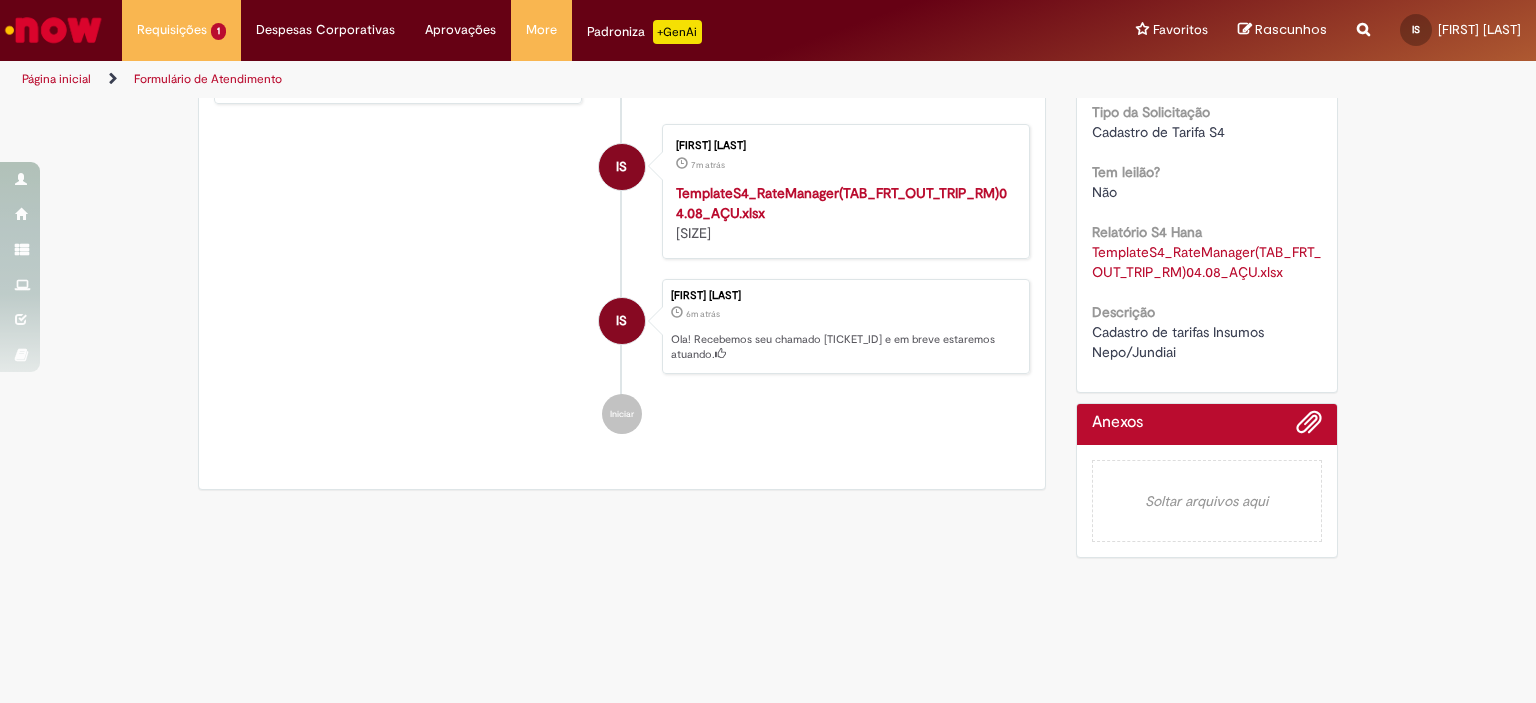 scroll, scrollTop: 0, scrollLeft: 0, axis: both 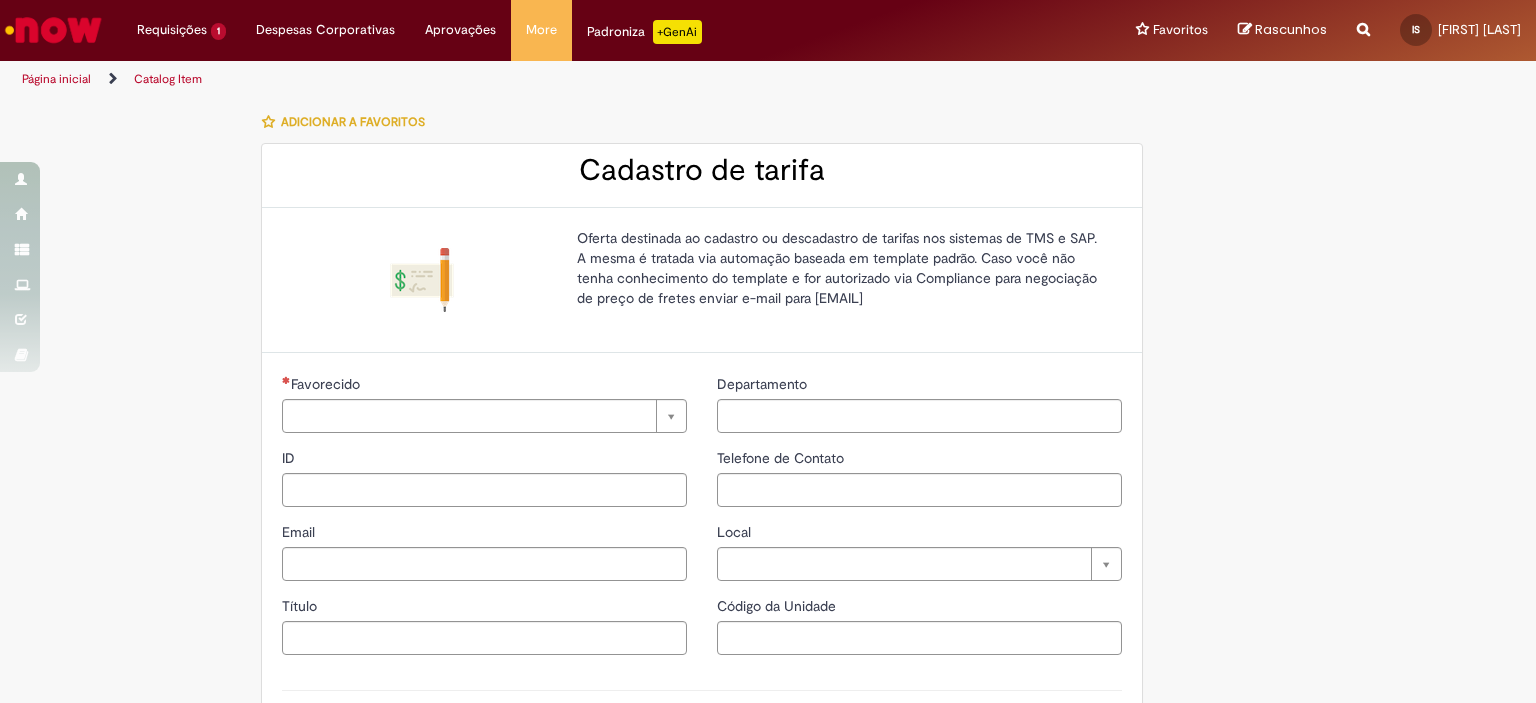 type on "**********" 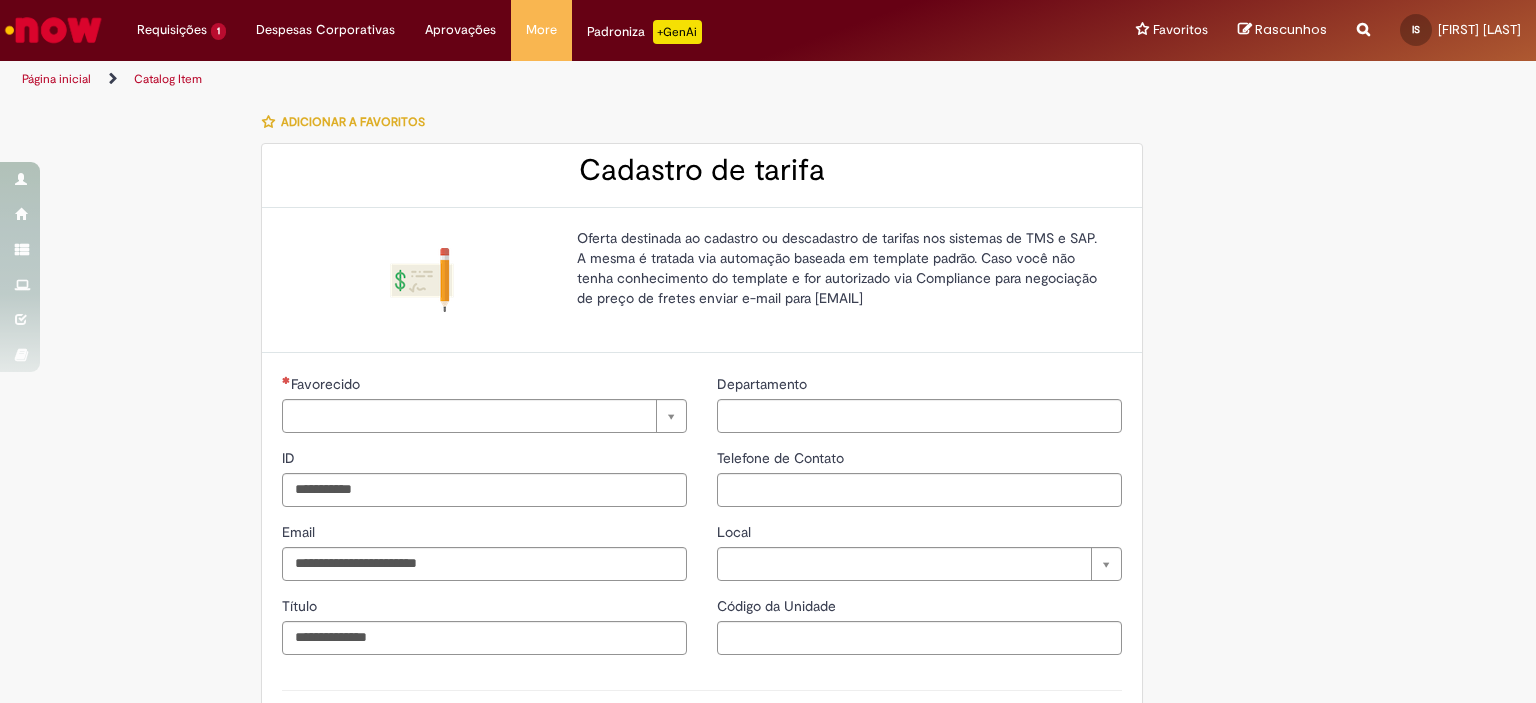 type on "**********" 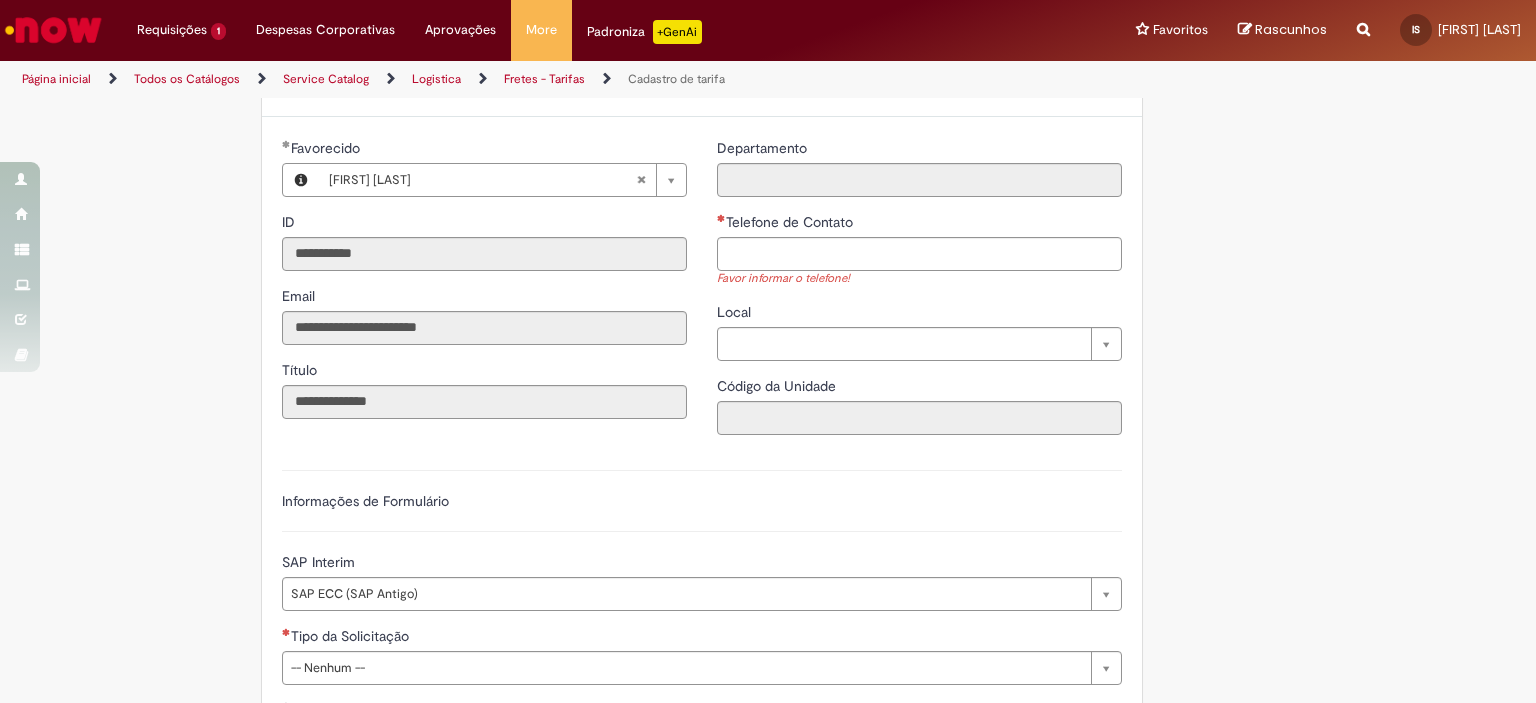 scroll, scrollTop: 716, scrollLeft: 0, axis: vertical 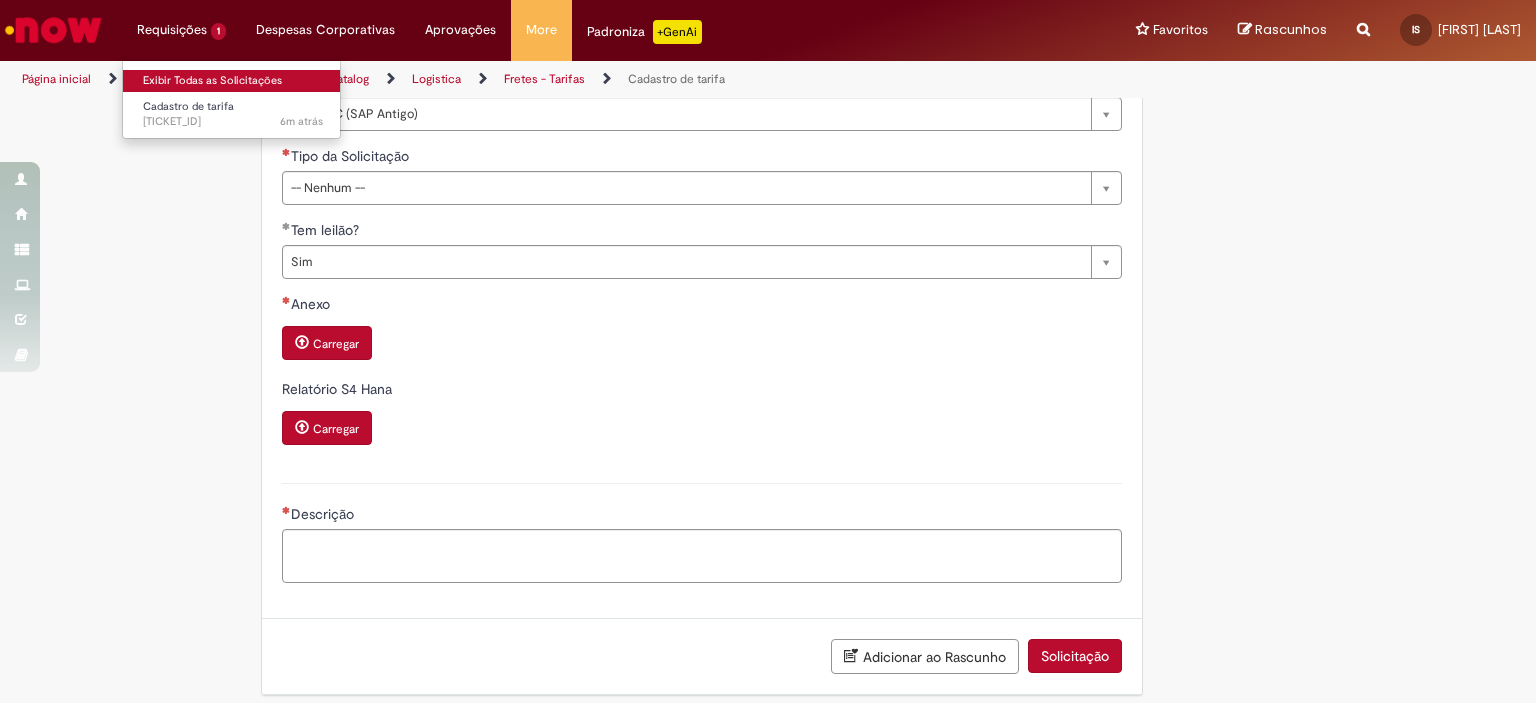 click on "Exibir Todas as Solicitações" at bounding box center (233, 81) 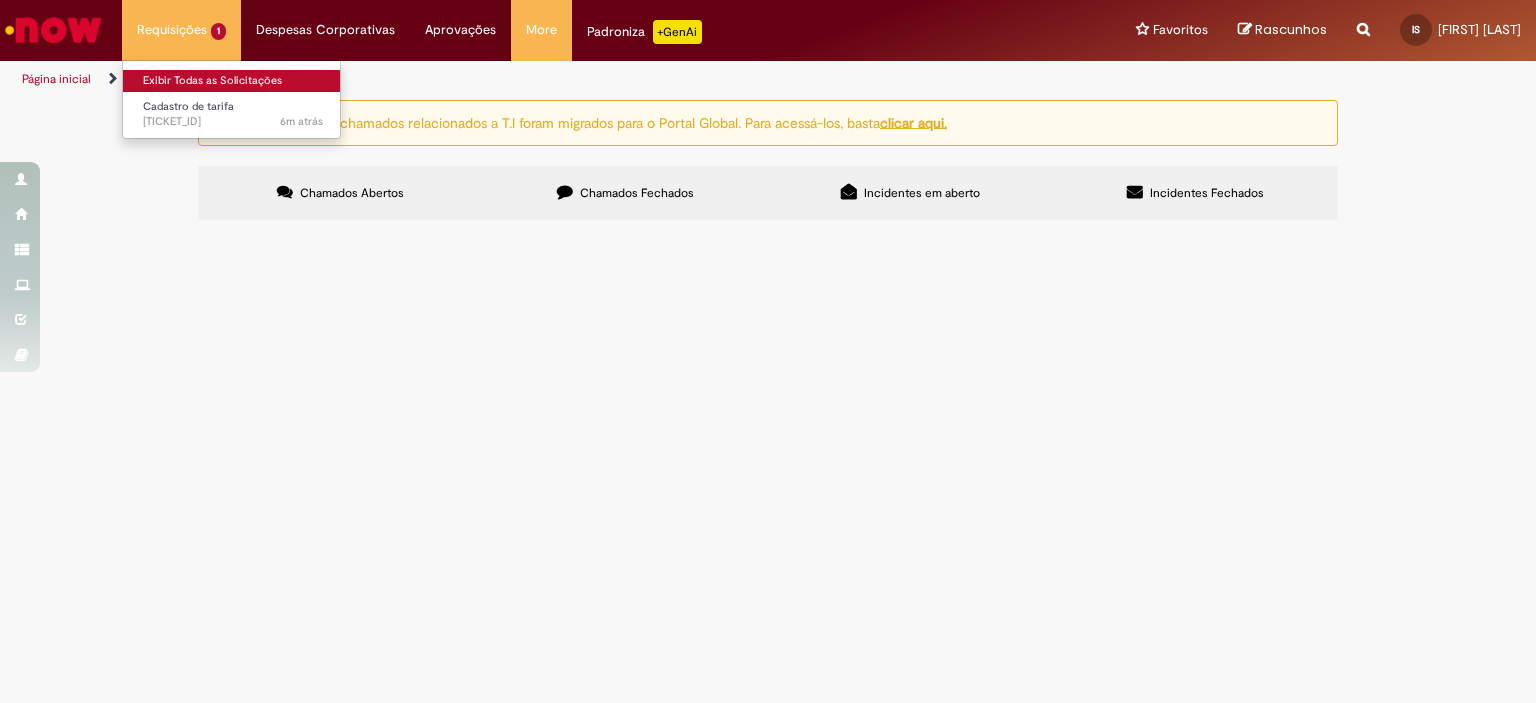 scroll, scrollTop: 0, scrollLeft: 0, axis: both 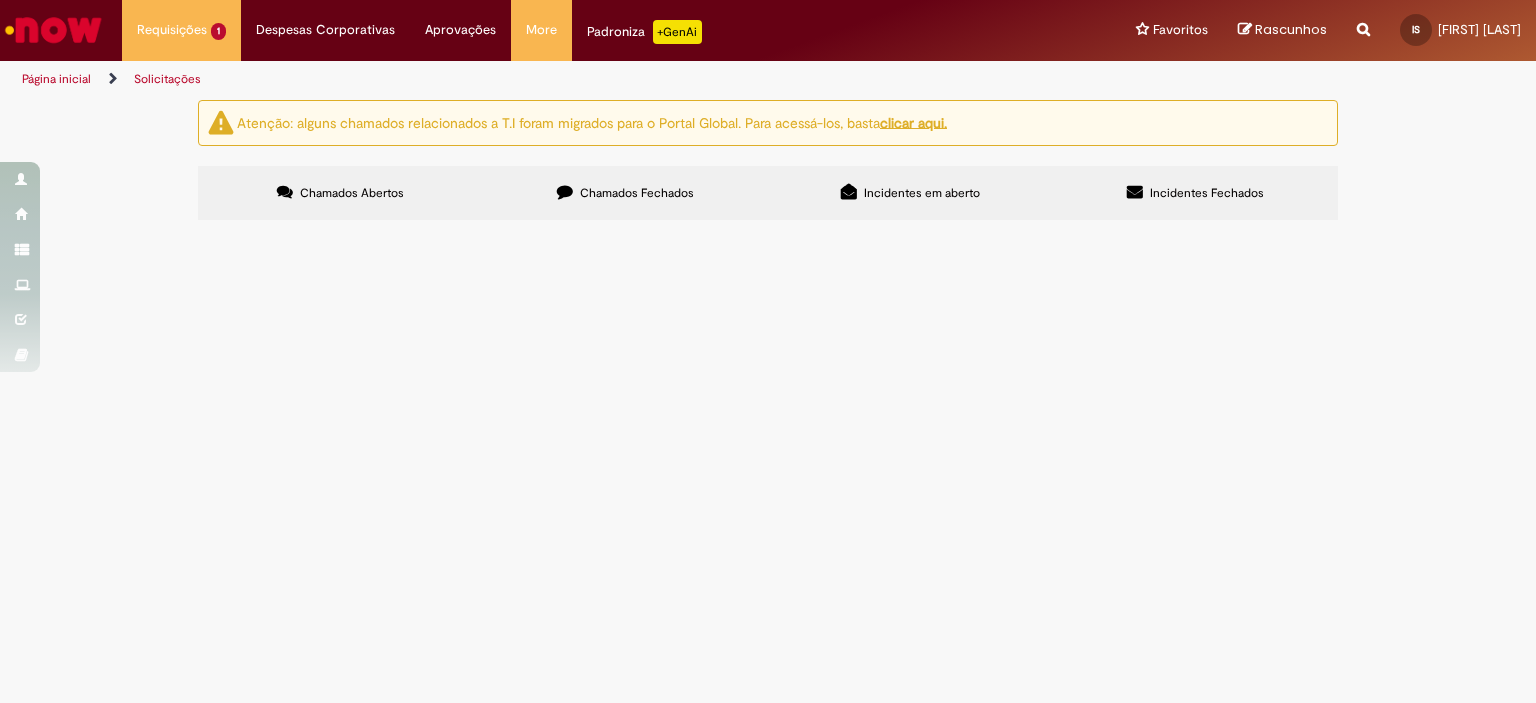 click on "Chamados Fechados" at bounding box center [637, 193] 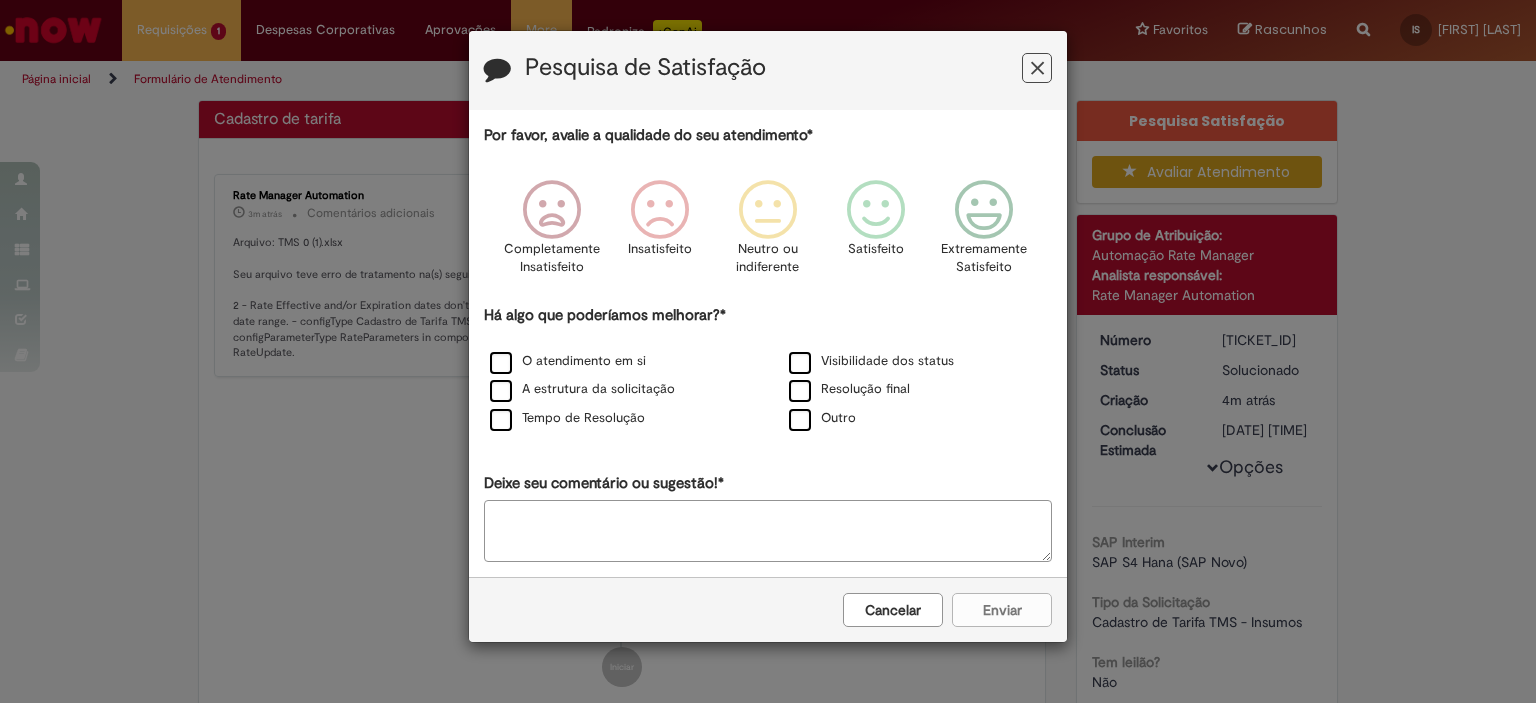 click on "Cancelar" at bounding box center [893, 610] 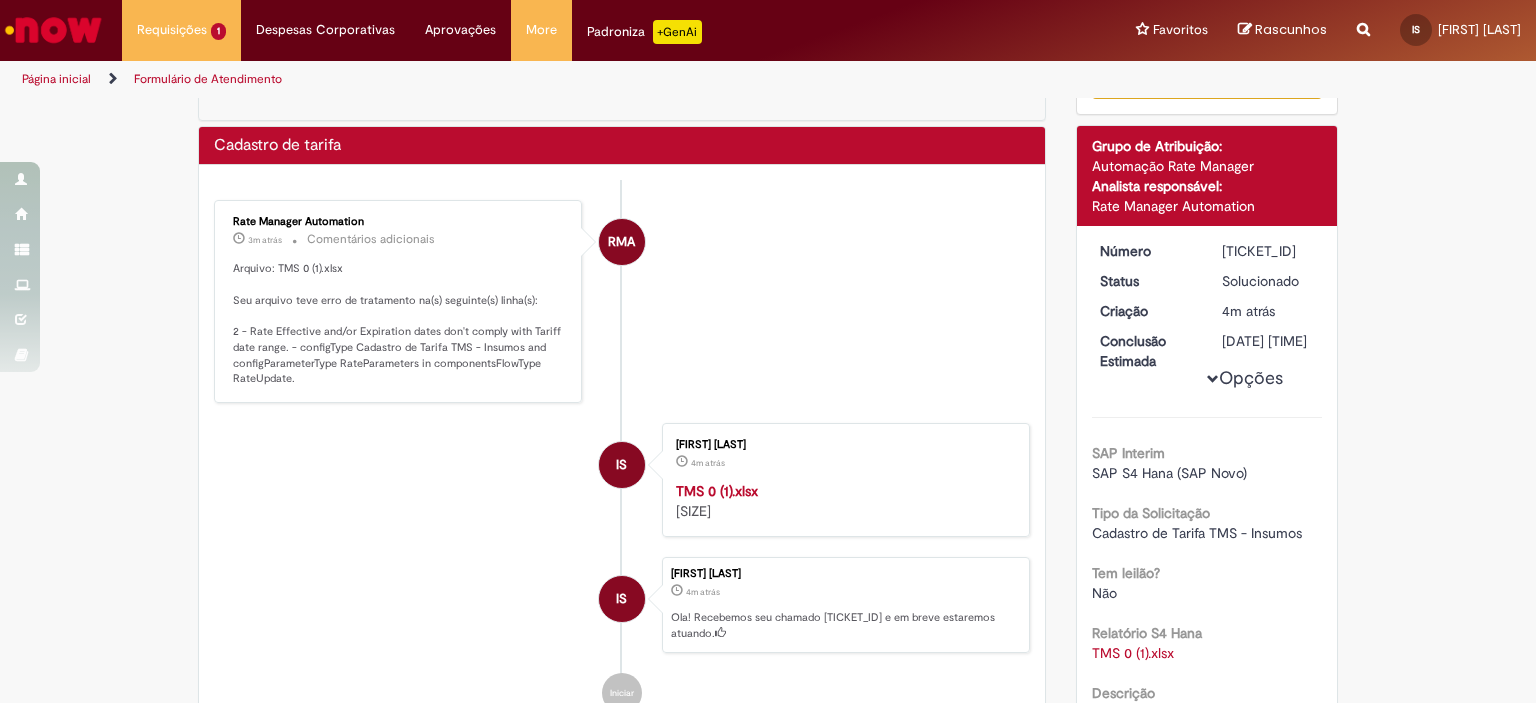 scroll, scrollTop: 70, scrollLeft: 0, axis: vertical 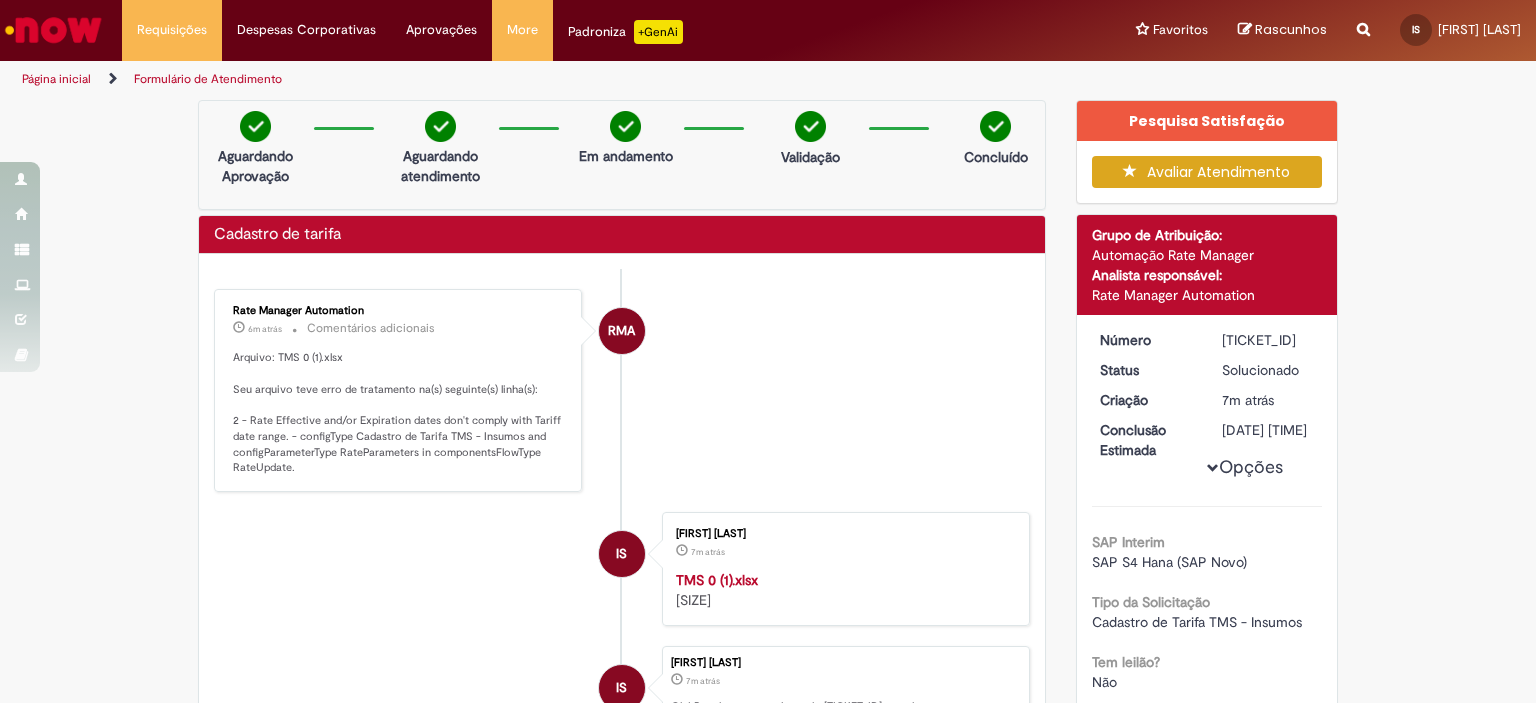 click on "[DATE] [TIME]
Número
[TICKET_ID]
Status
Solucionado
Criação
7m atrás 7 minutos atrás
Conclusão Estimada
[DATE] [TIME]
Opções
SAP Interim
SAP S4 Hana (SAP Novo)
Tipo da Solicitação
Cadastro de Tarifa TMS - Insumos
Tem leilão?
Não
Relatório S4 Hana
TMS 0 (1).xlsx
Descrição
Cadastro de tarifa Insumos açu/Nepo" at bounding box center [1207, 588] 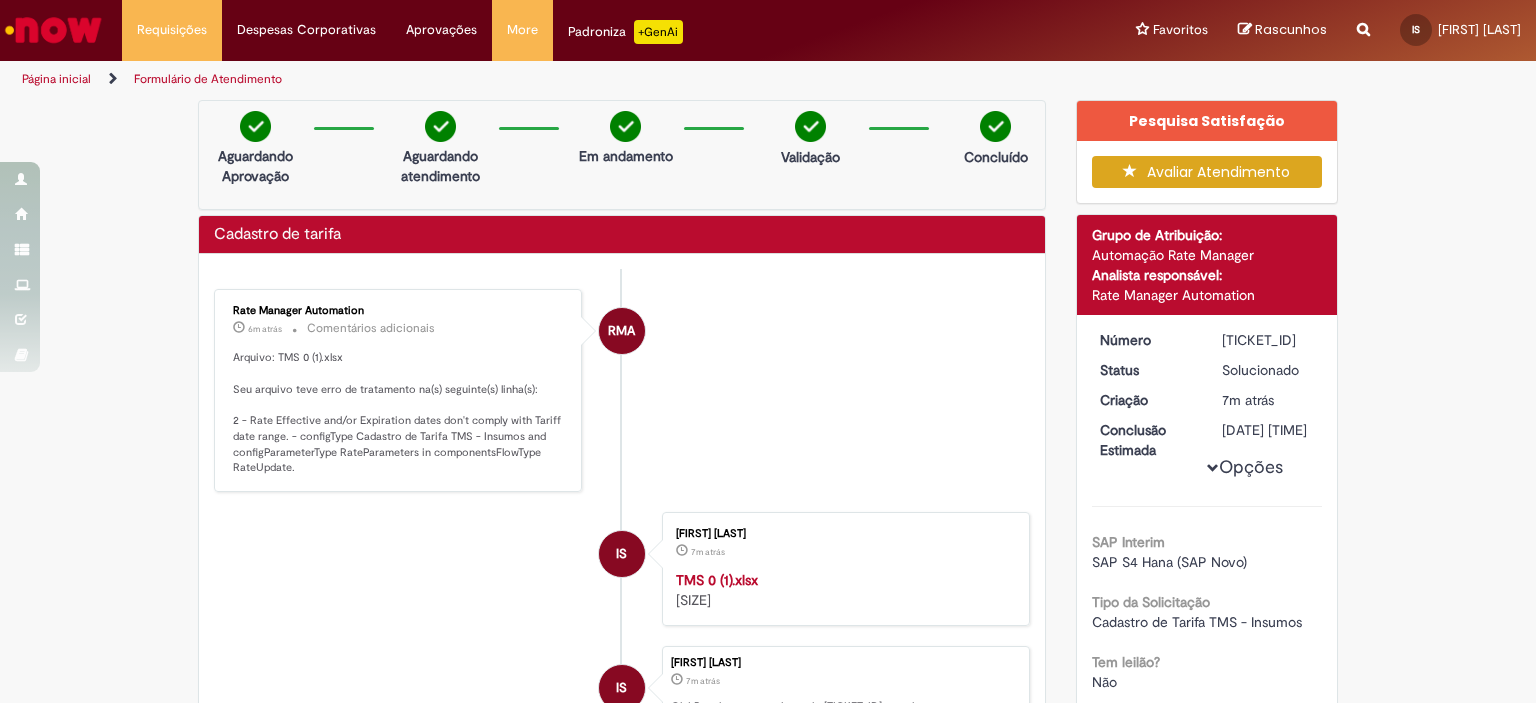 copy on "[TICKET_ID]" 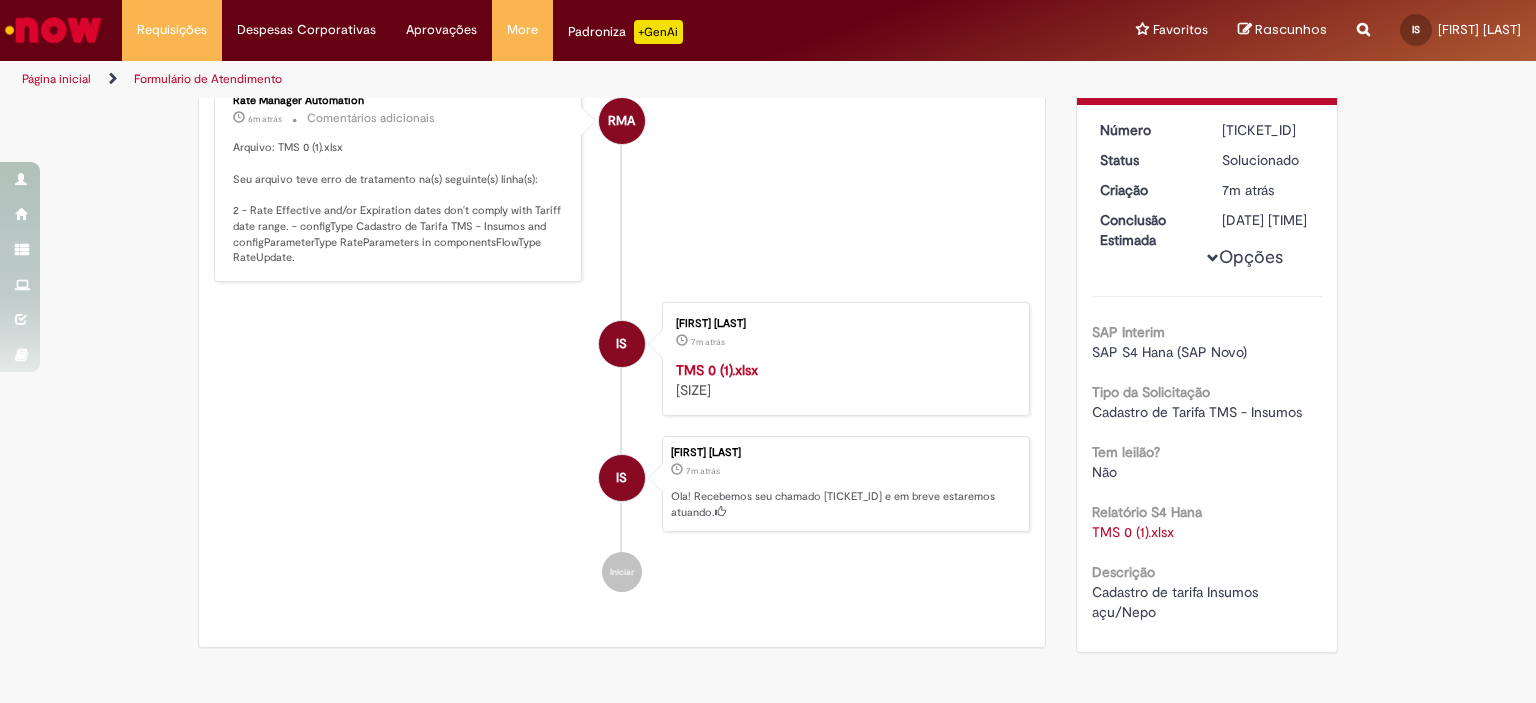 scroll, scrollTop: 136, scrollLeft: 0, axis: vertical 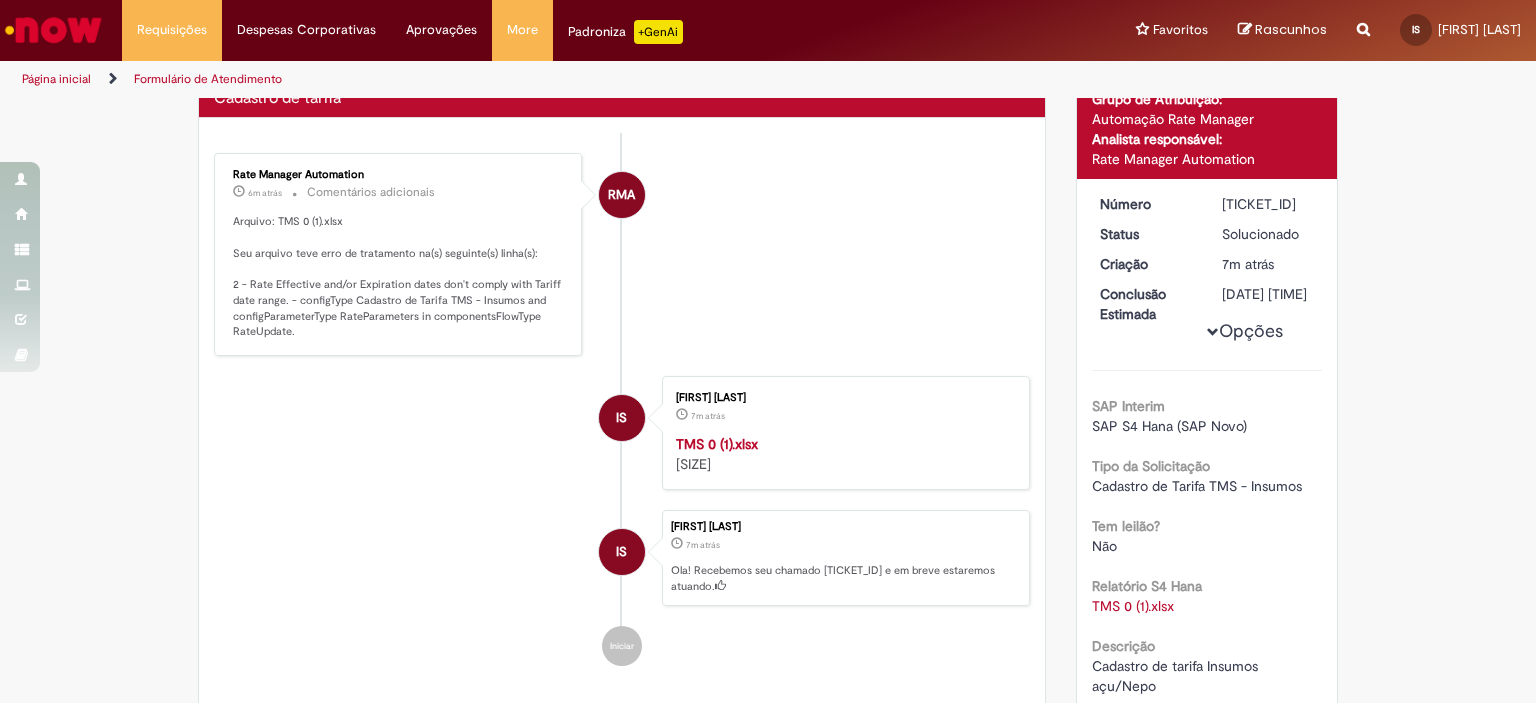 click on "TMS 0 (1).xlsx  [SIZE]" at bounding box center [842, 454] 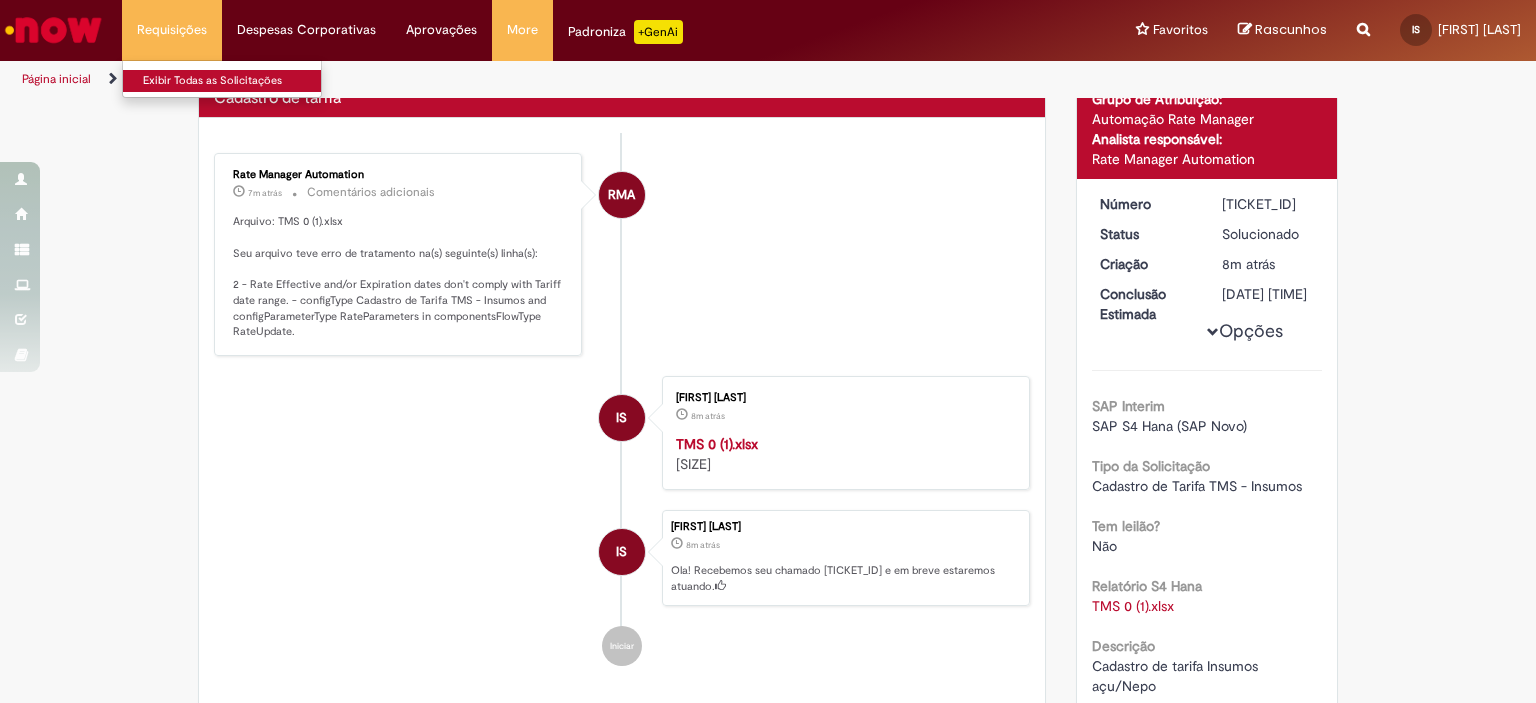 click on "Exibir Todas as Solicitações" at bounding box center [233, 81] 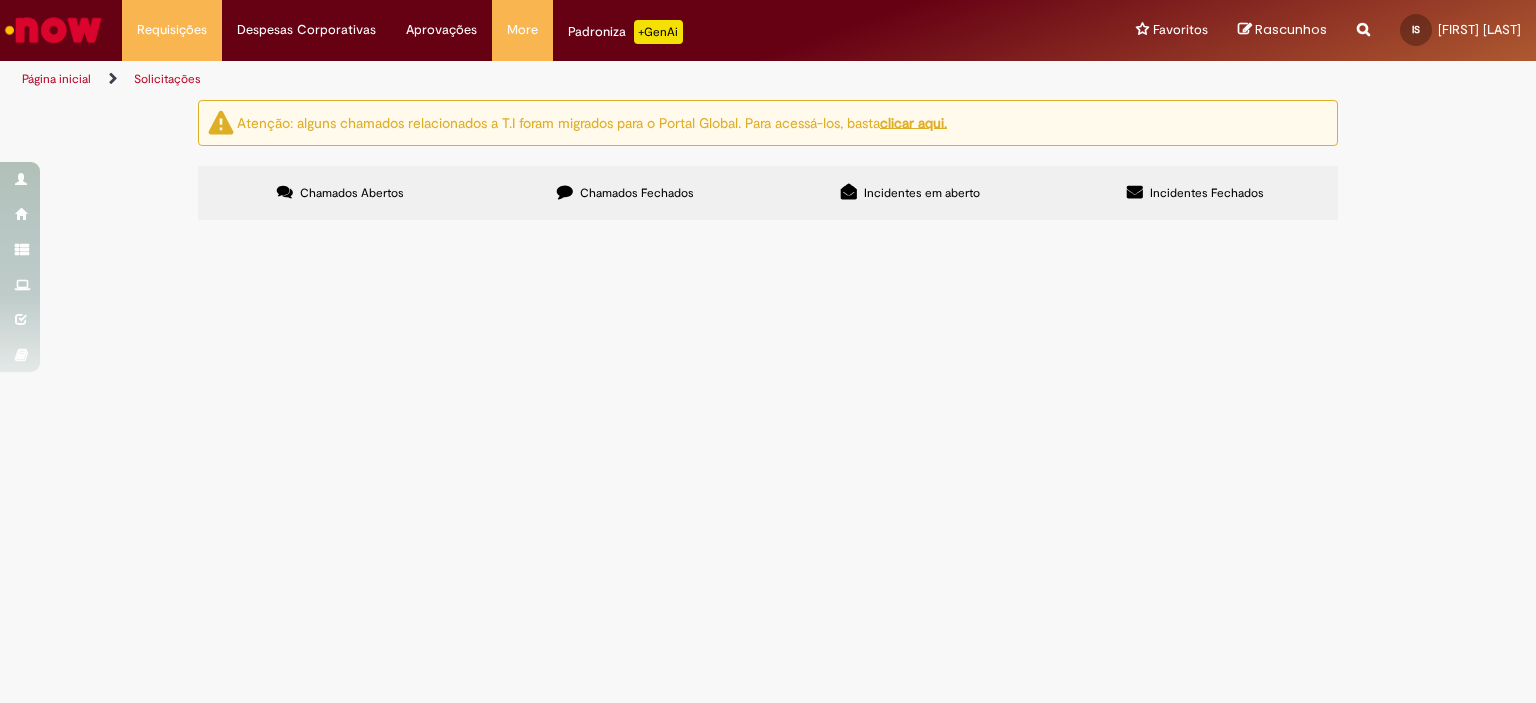 scroll, scrollTop: 0, scrollLeft: 0, axis: both 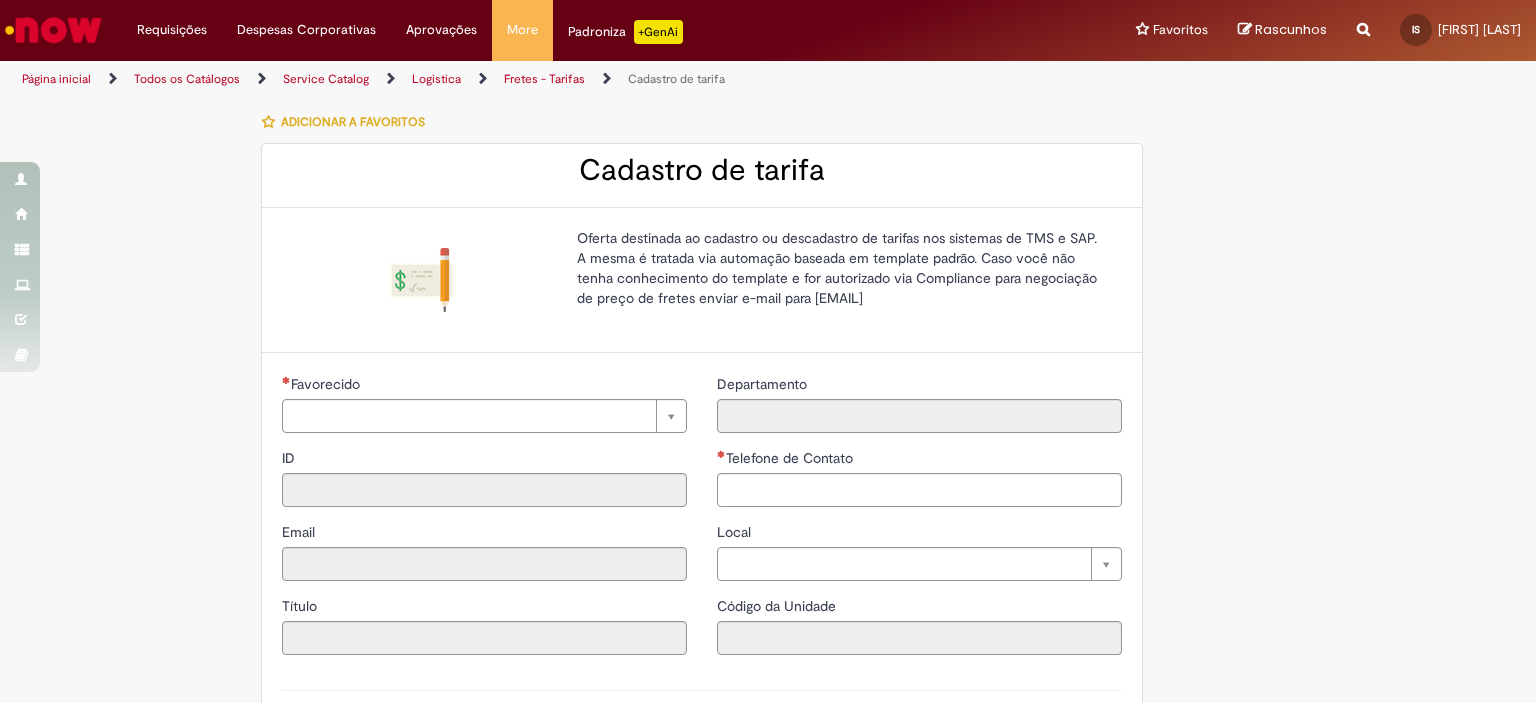 type on "**********" 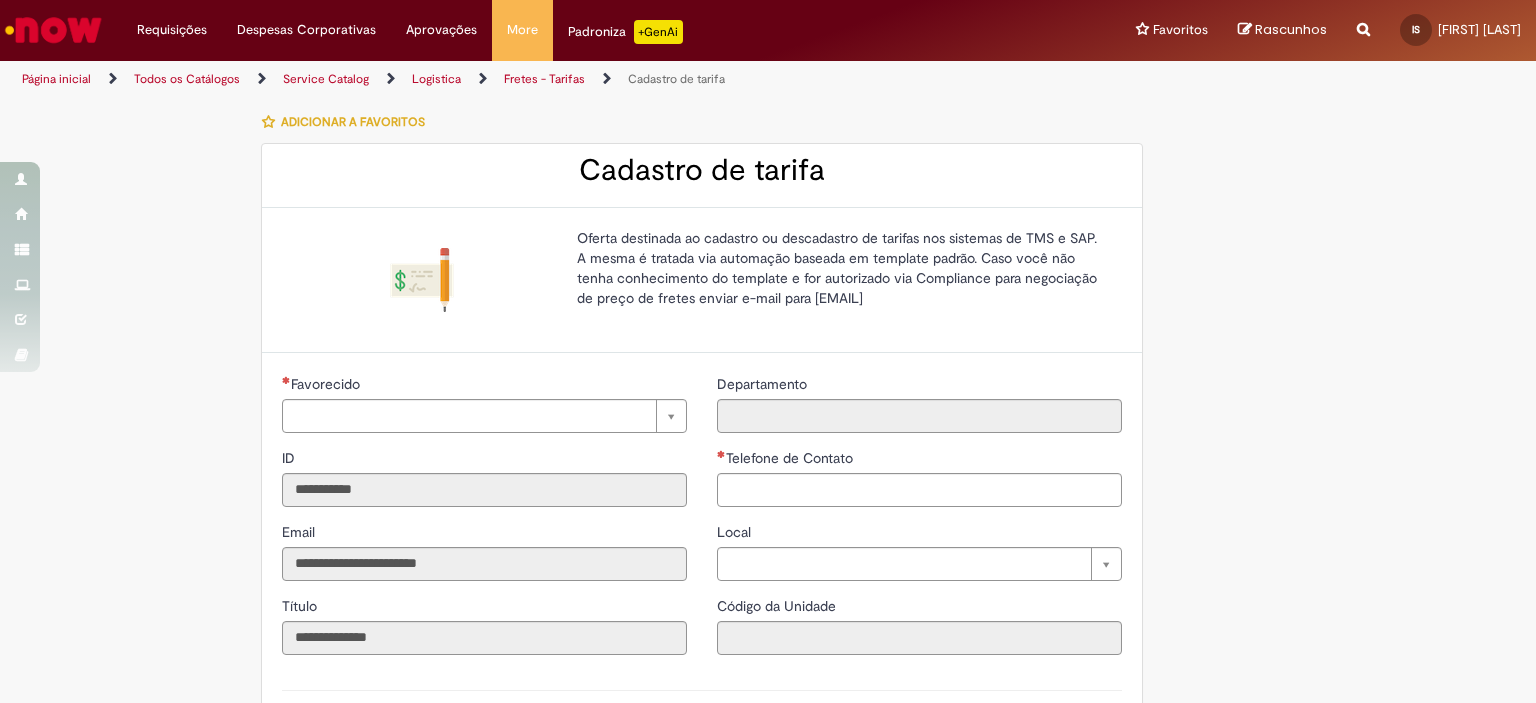 type on "**********" 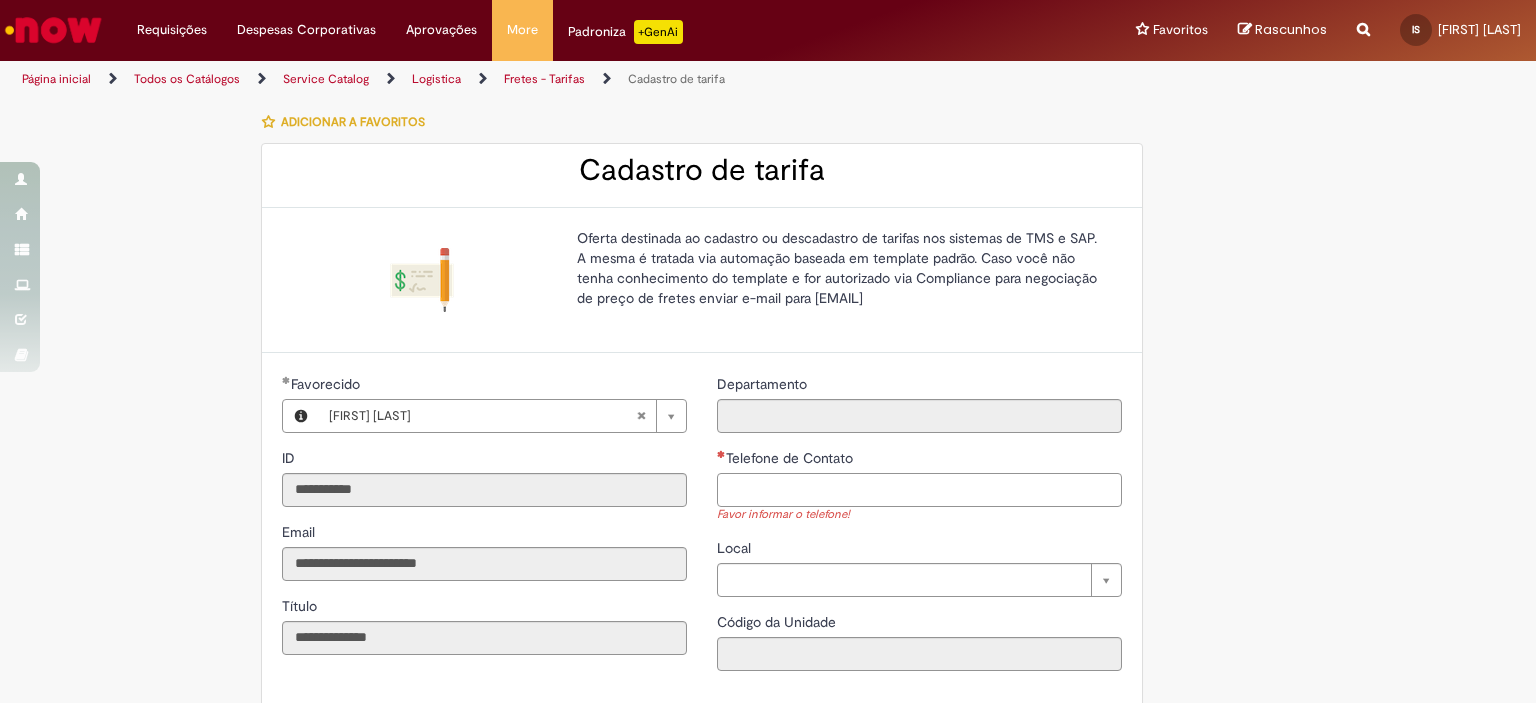 click on "Telefone de Contato" at bounding box center (919, 490) 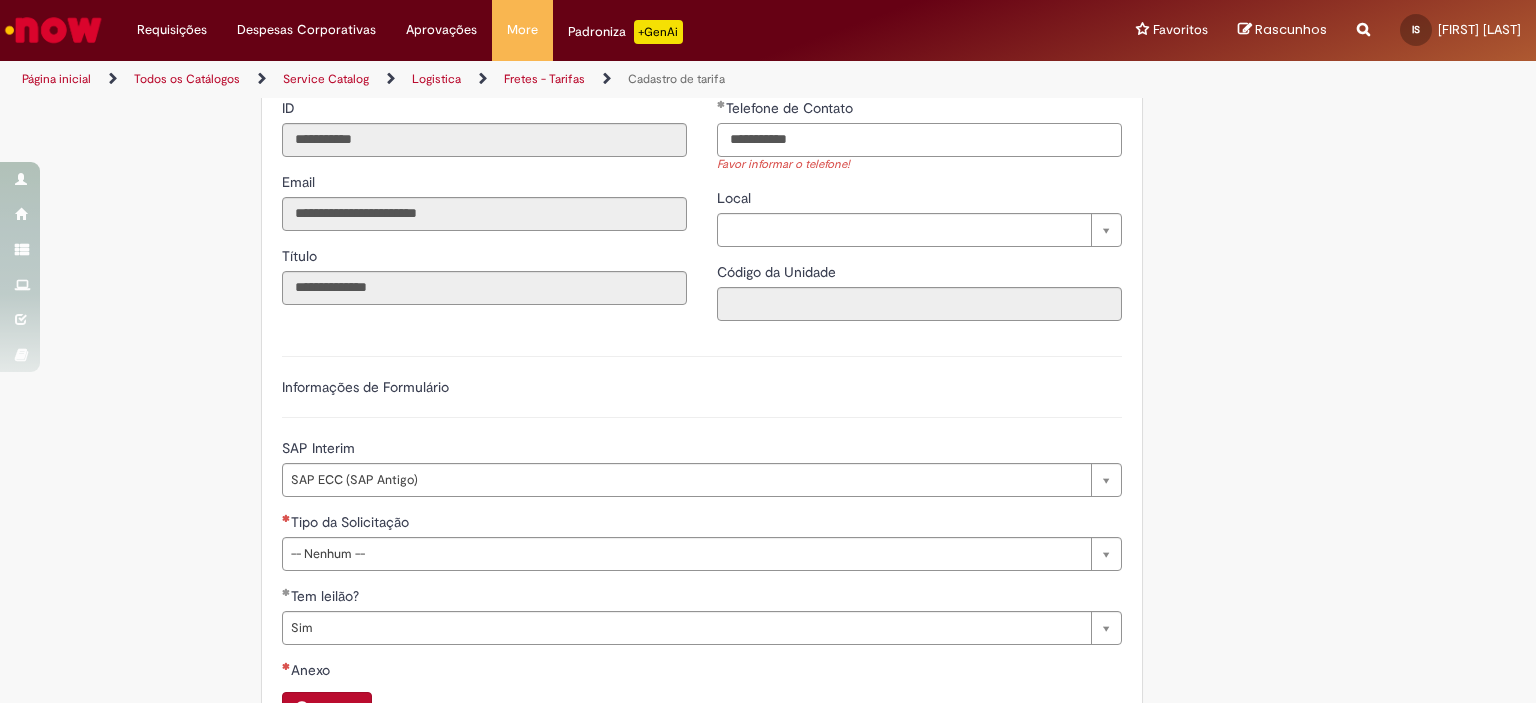 scroll, scrollTop: 353, scrollLeft: 0, axis: vertical 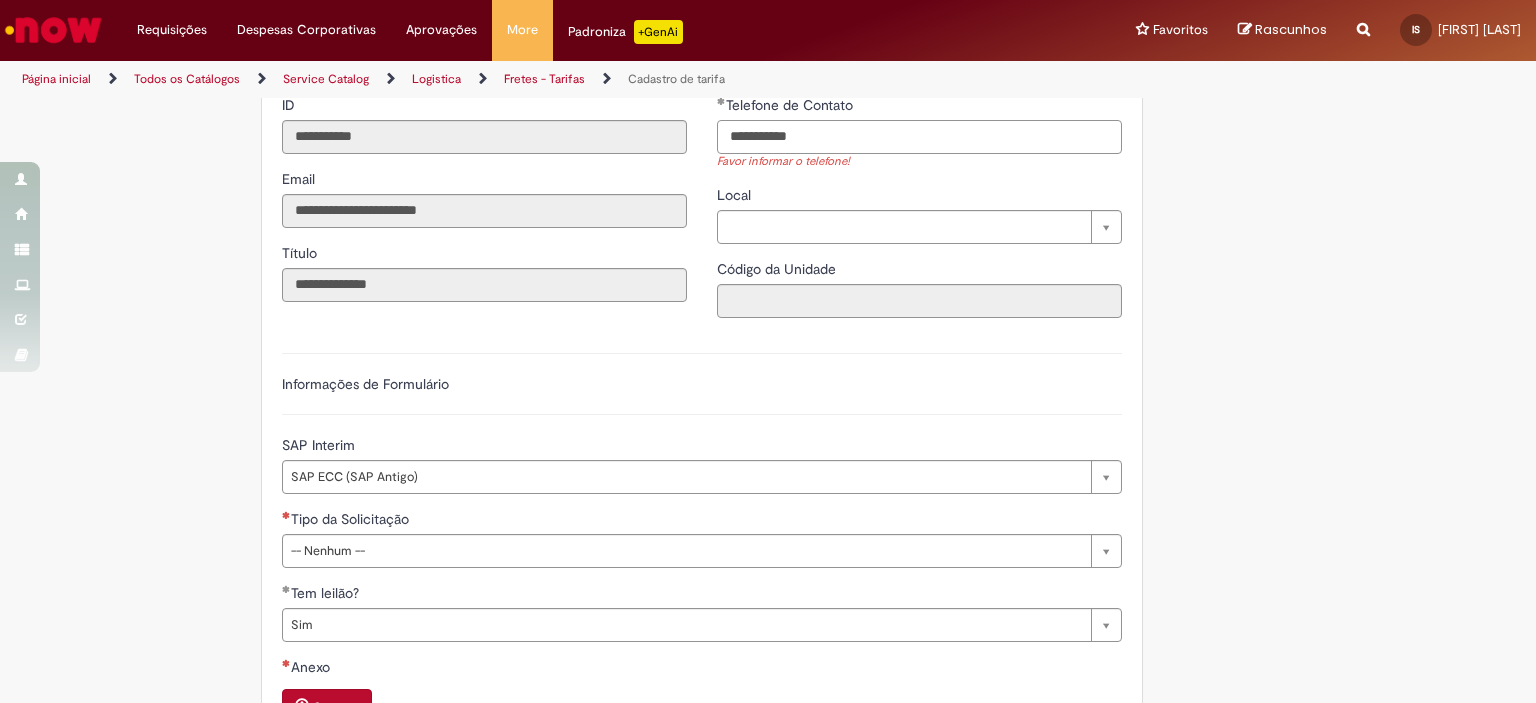 type on "**********" 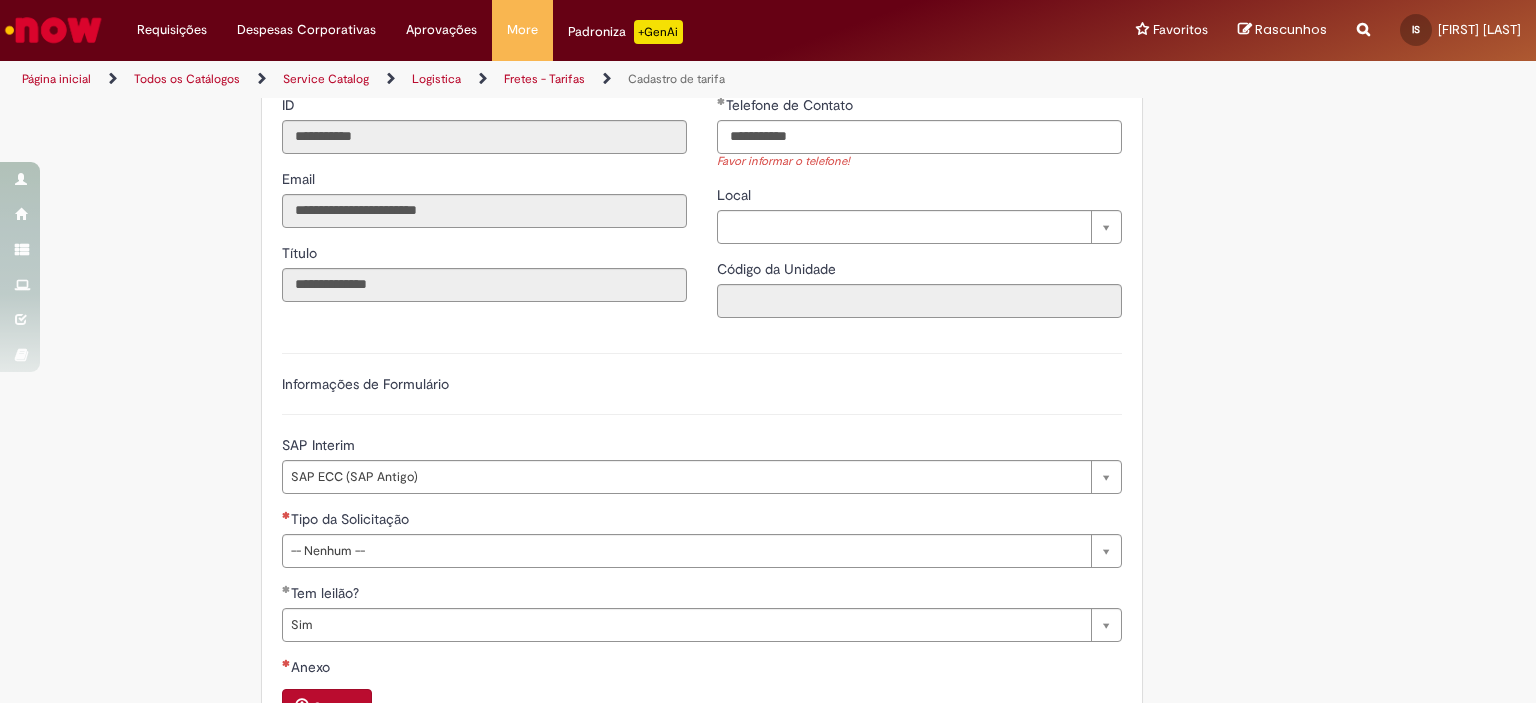 type 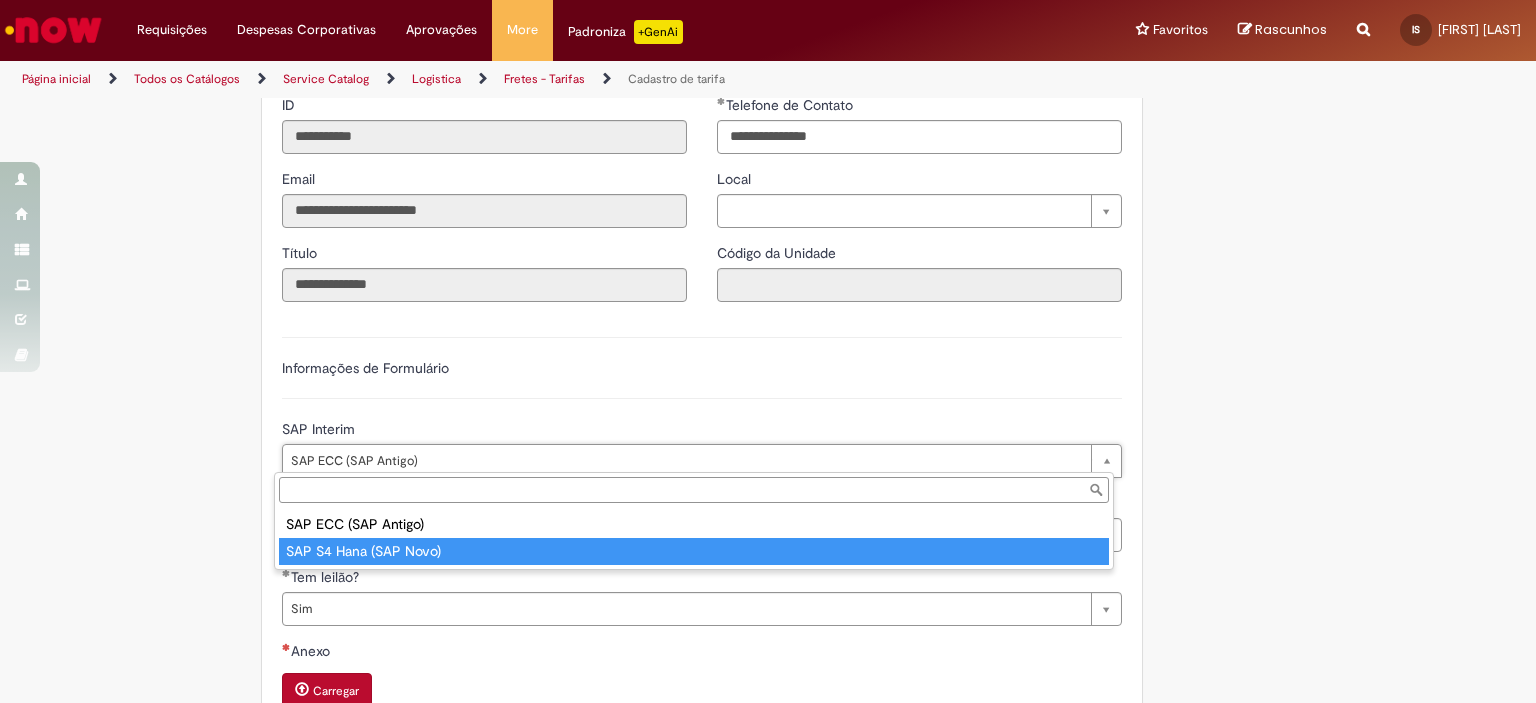 type on "**********" 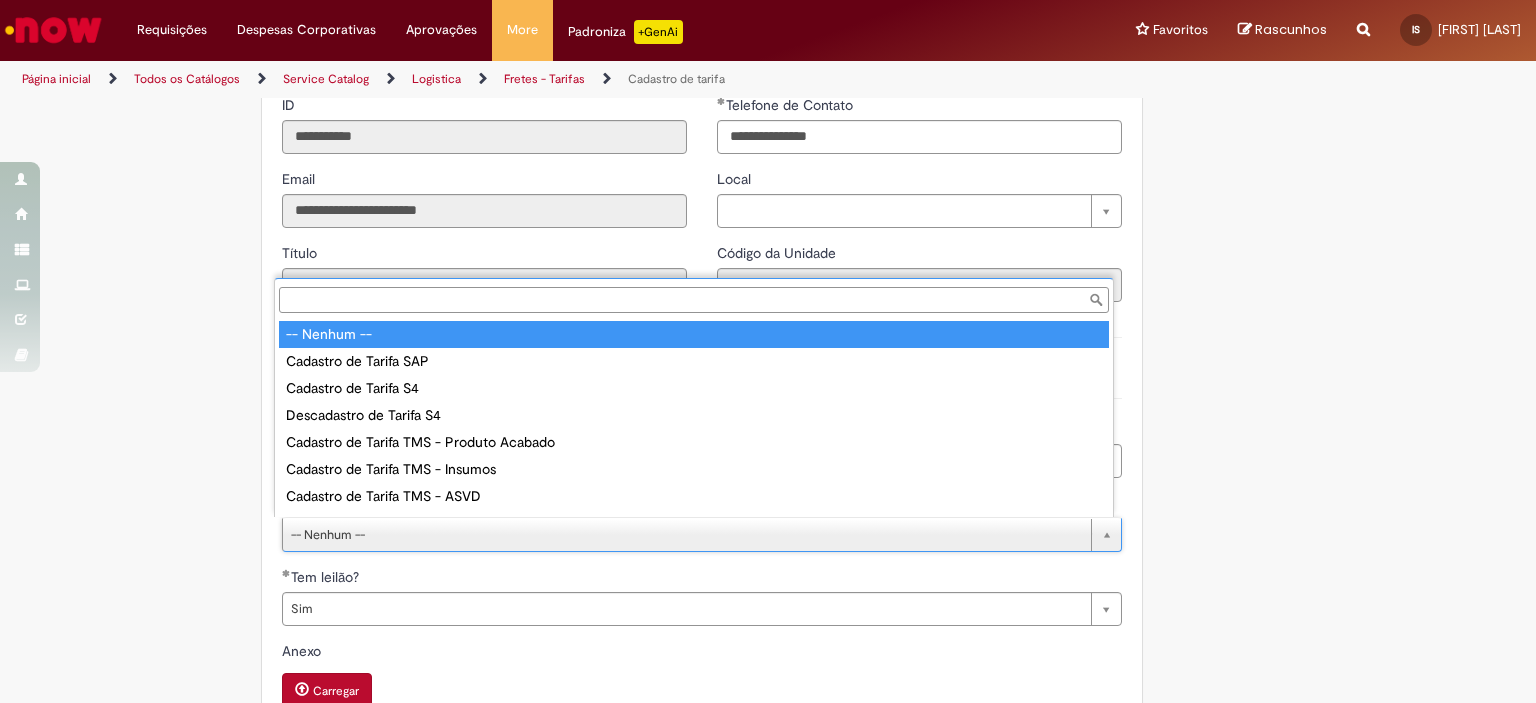 scroll, scrollTop: 0, scrollLeft: 0, axis: both 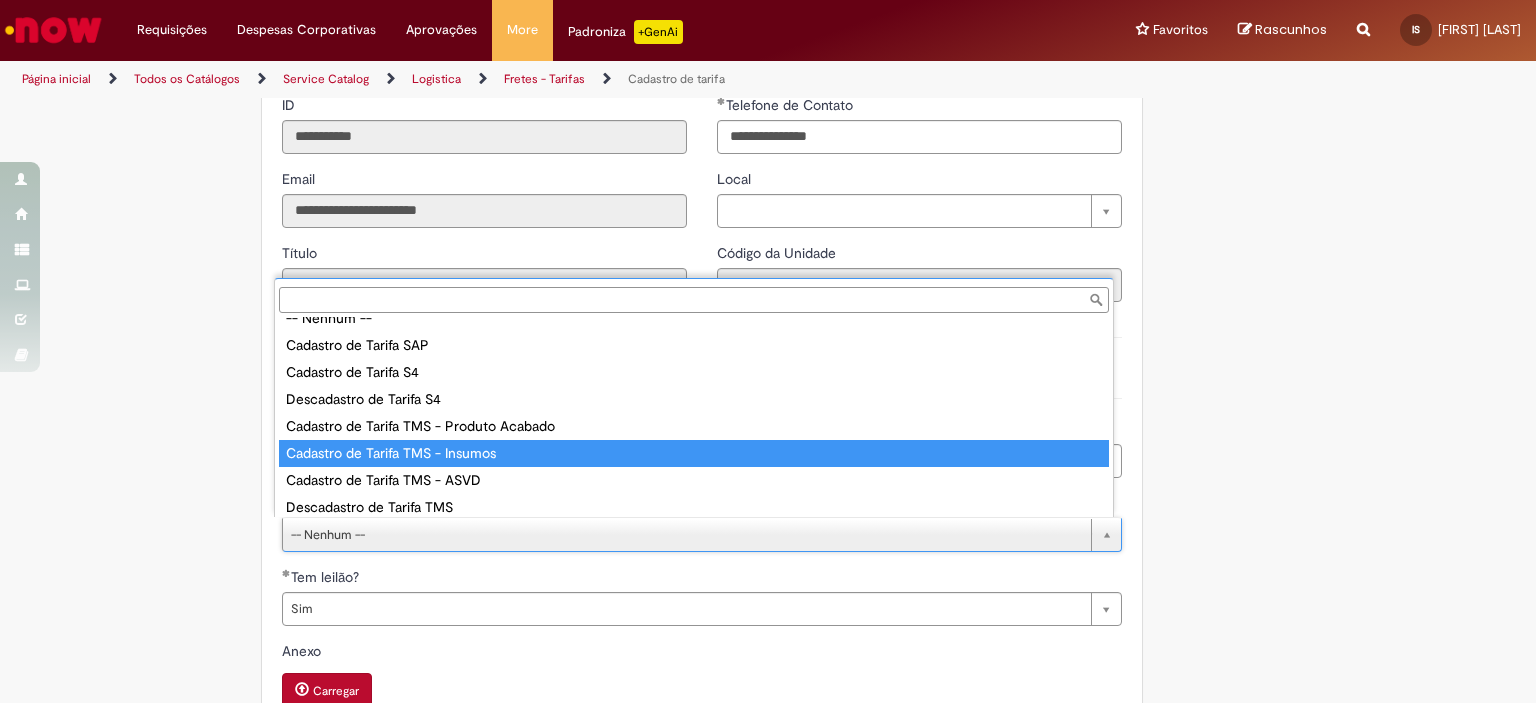 type on "**********" 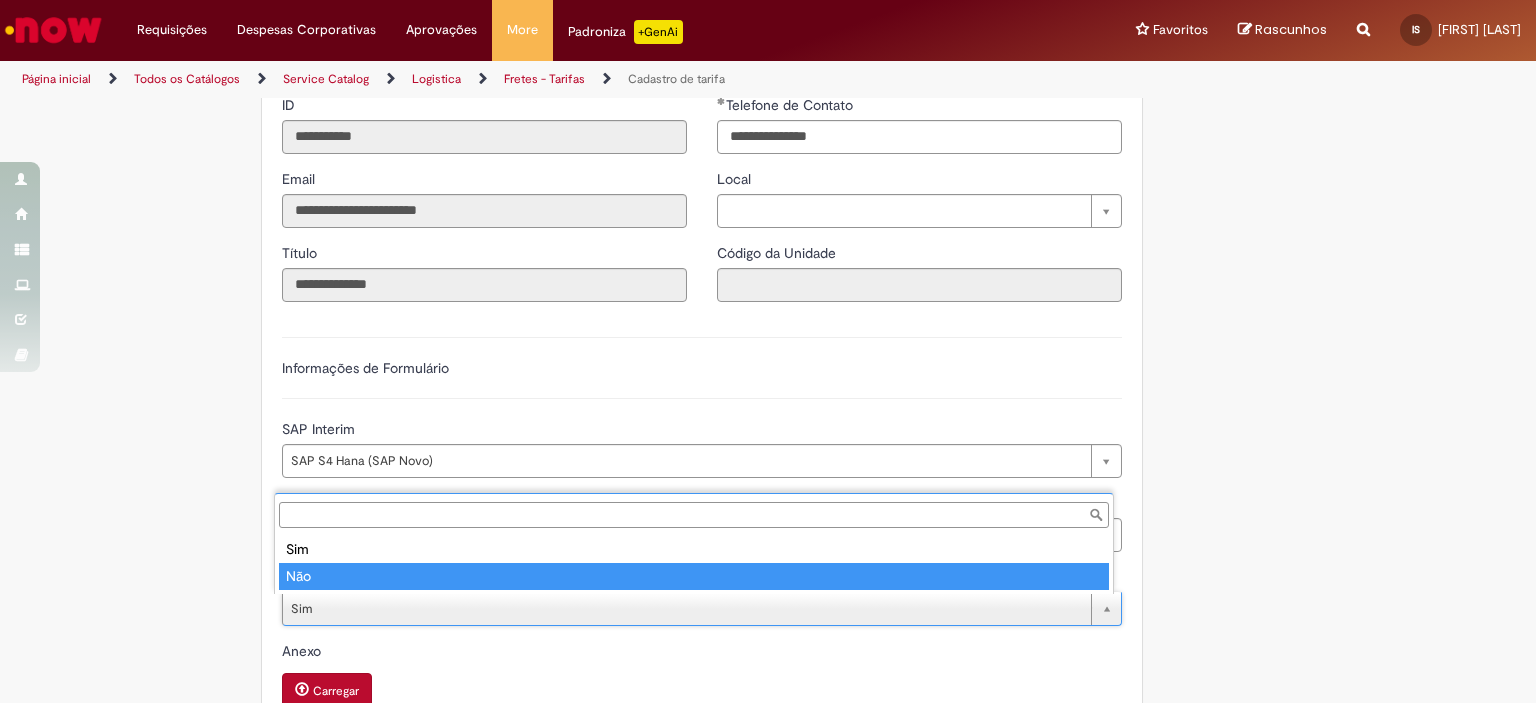 type on "***" 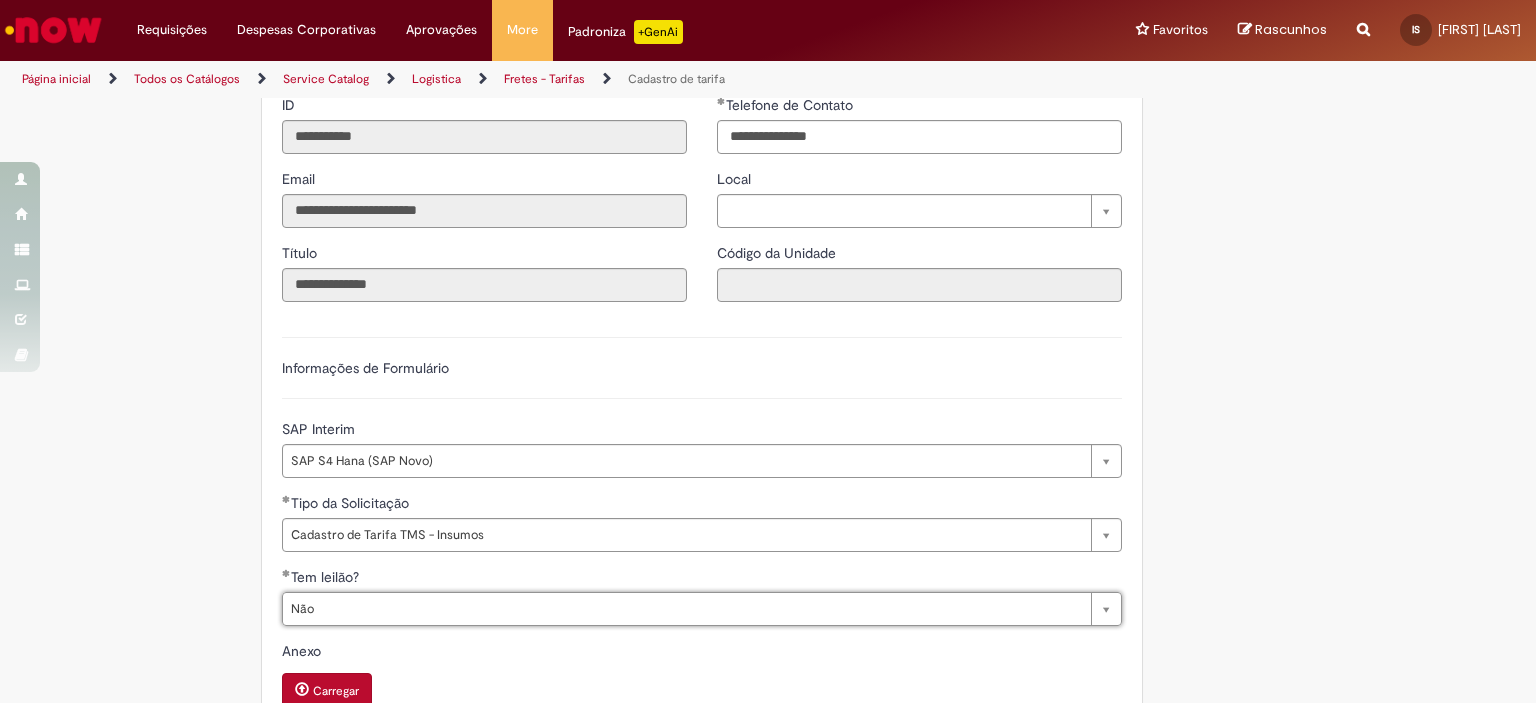 scroll, scrollTop: 0, scrollLeft: 21, axis: horizontal 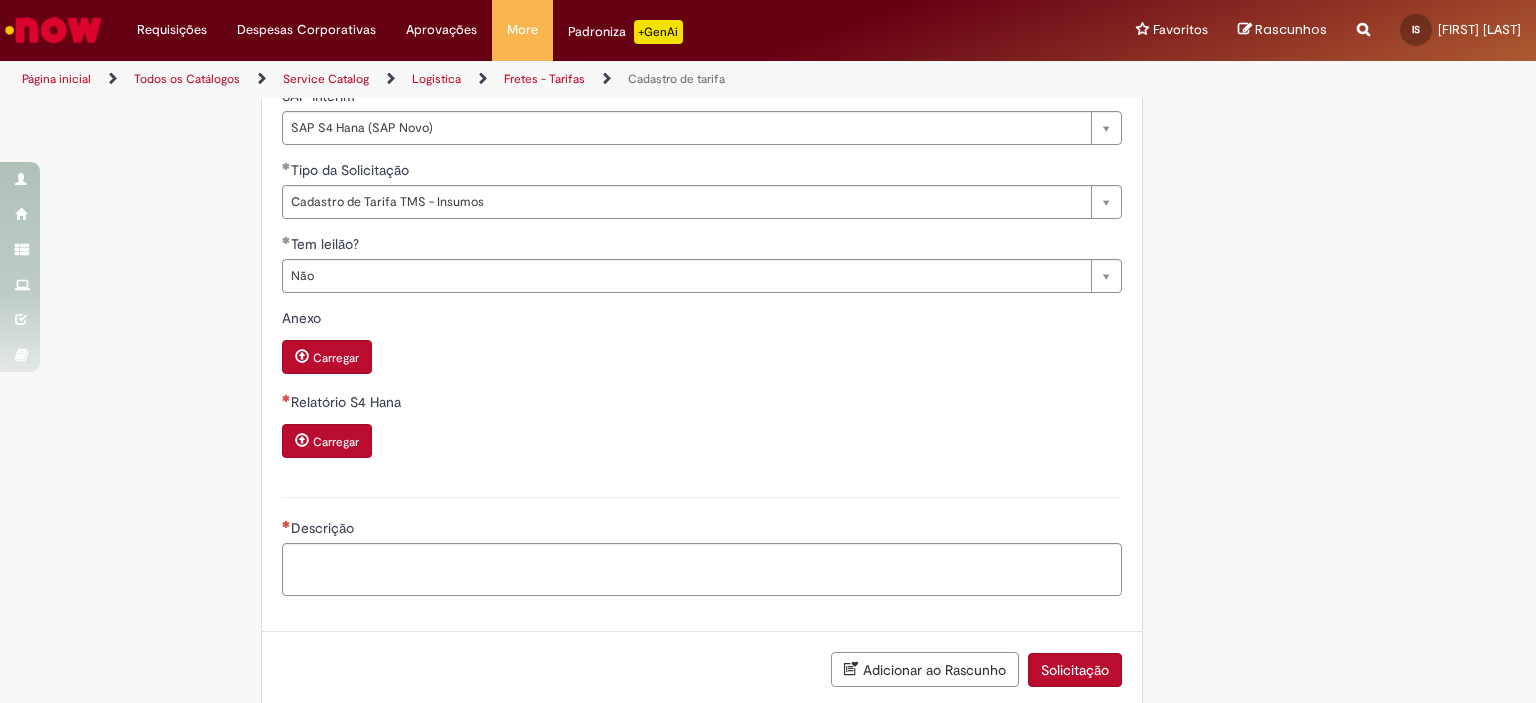 click on "Carregar" at bounding box center (336, 442) 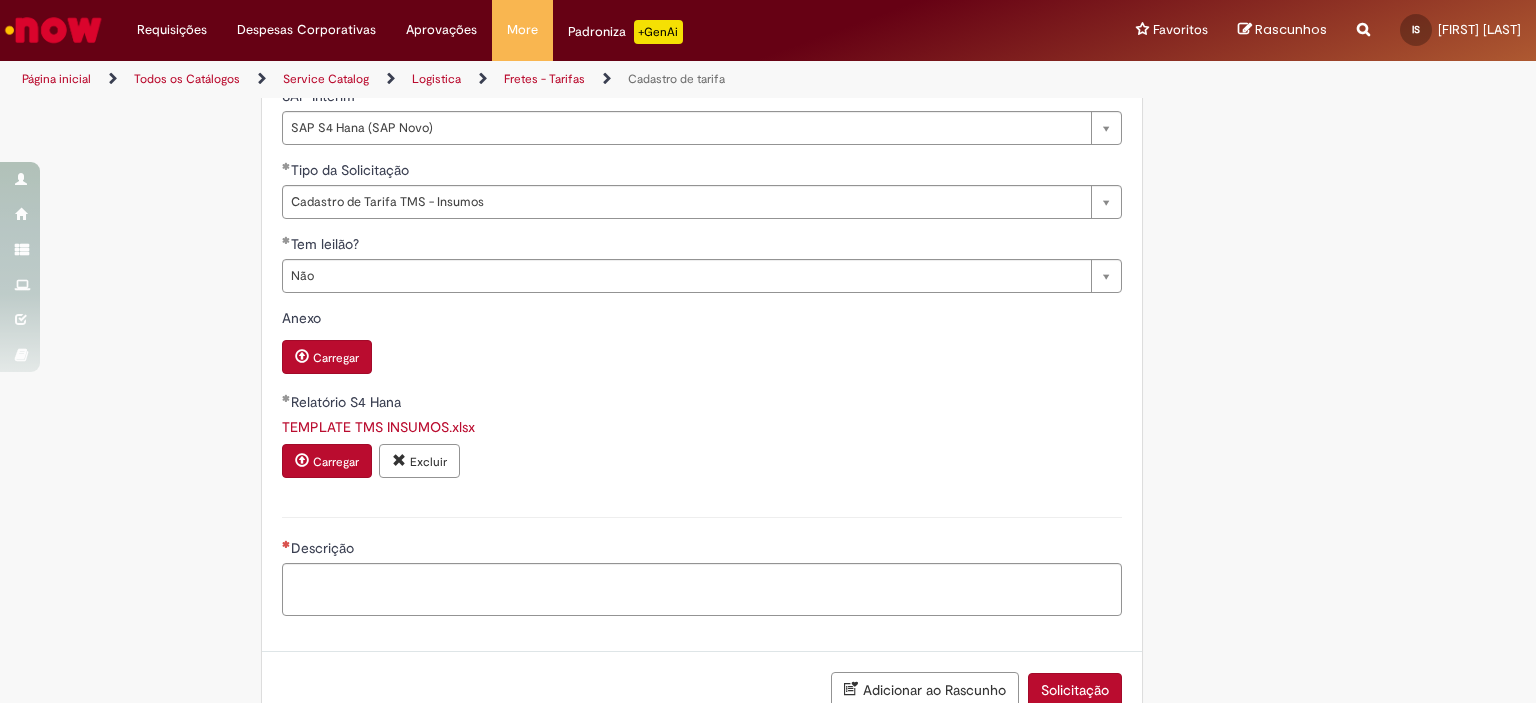 drag, startPoint x: 395, startPoint y: 555, endPoint x: 387, endPoint y: 580, distance: 26.24881 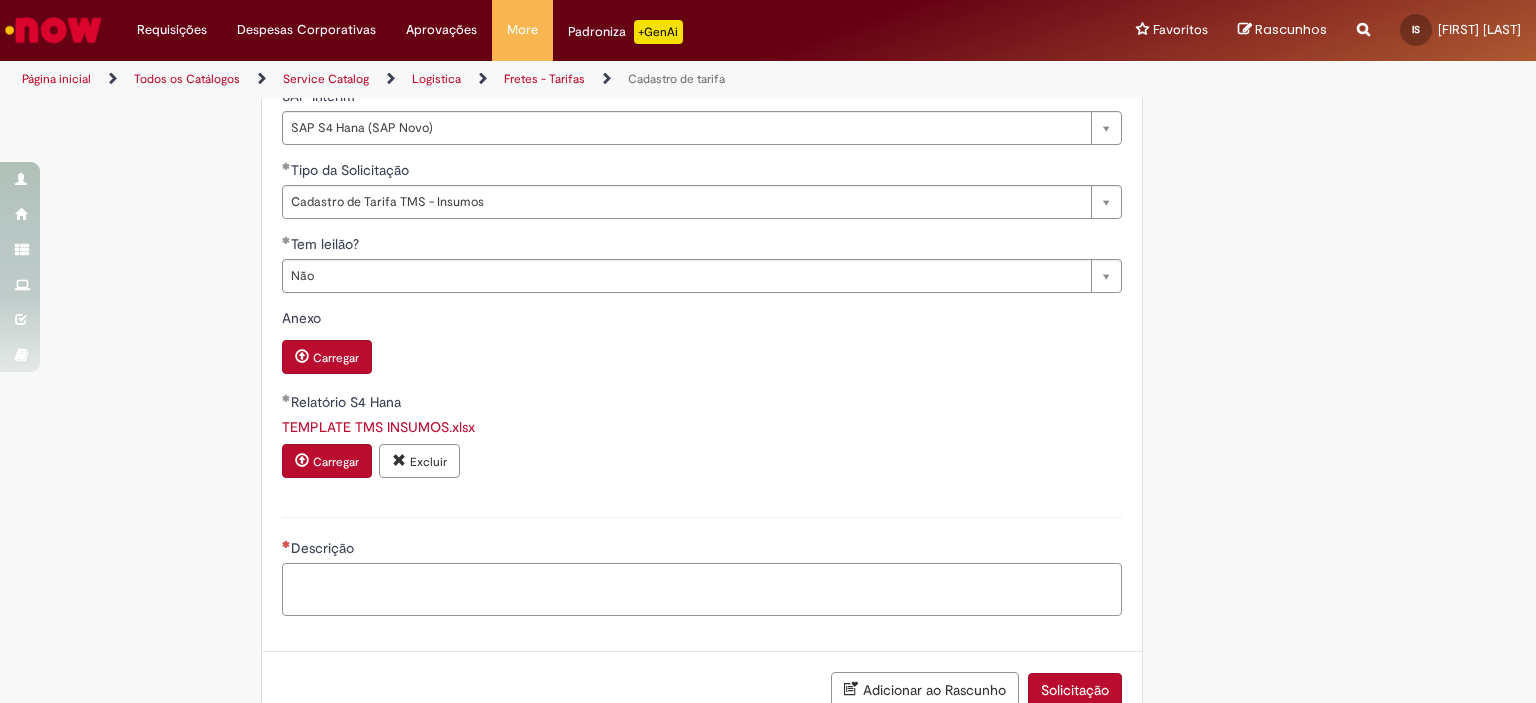 click on "Descrição" at bounding box center (702, 590) 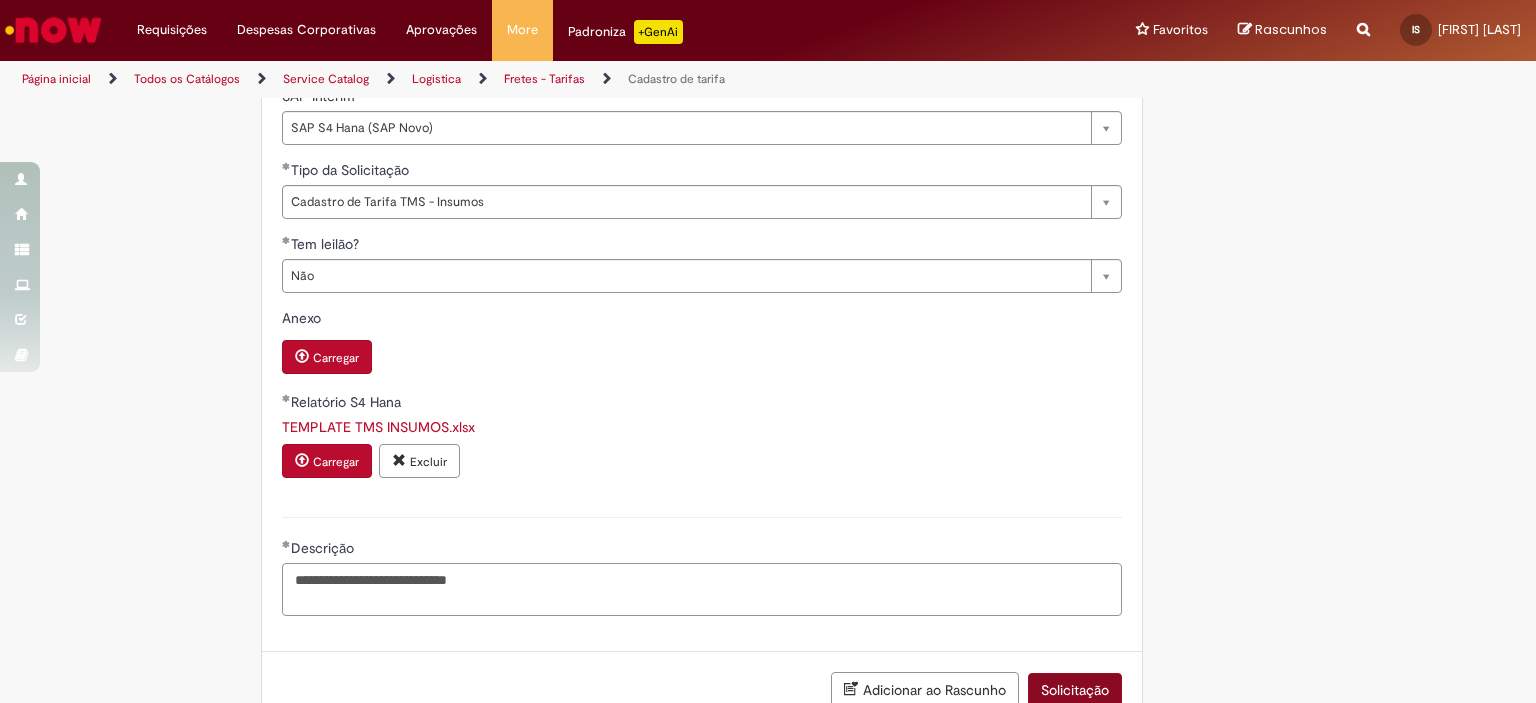 type on "**********" 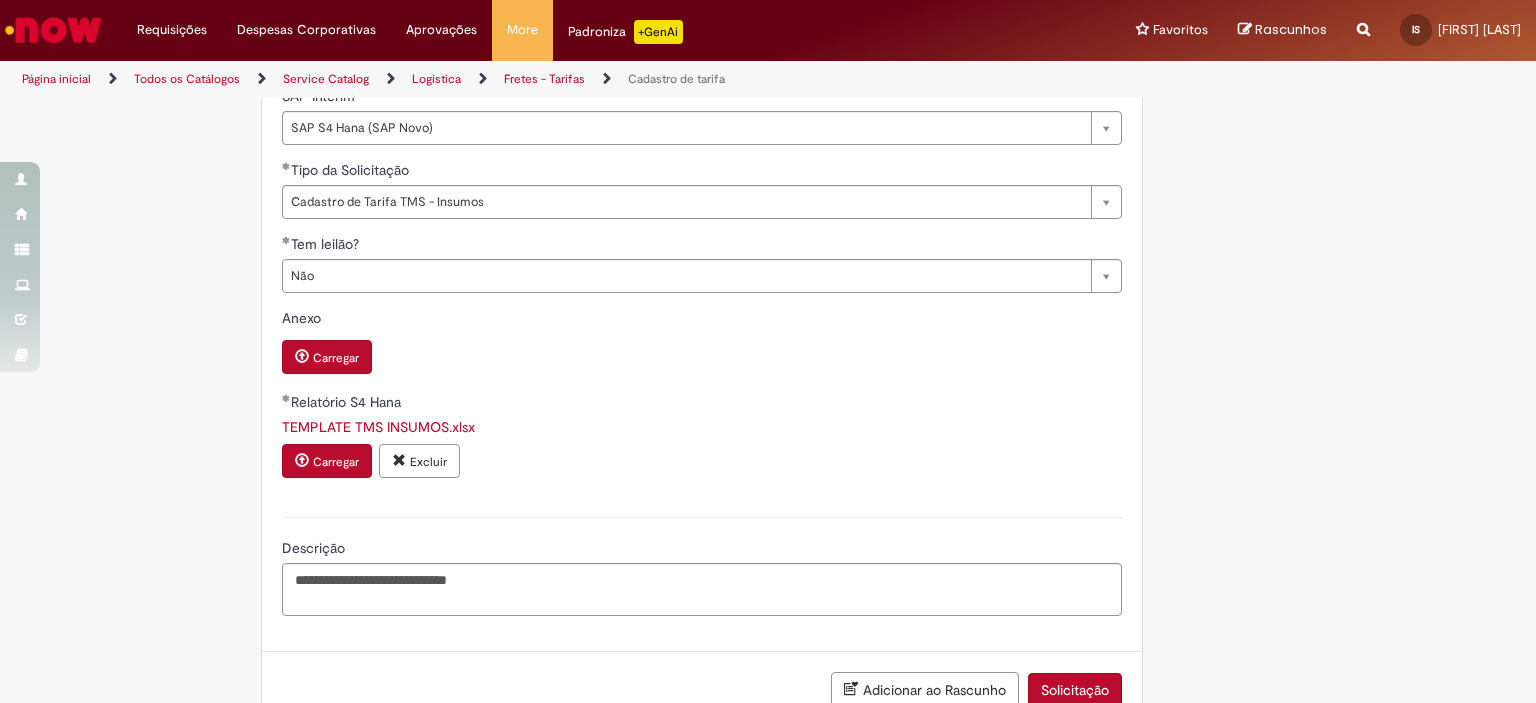 click on "Solicitação" at bounding box center (1075, 690) 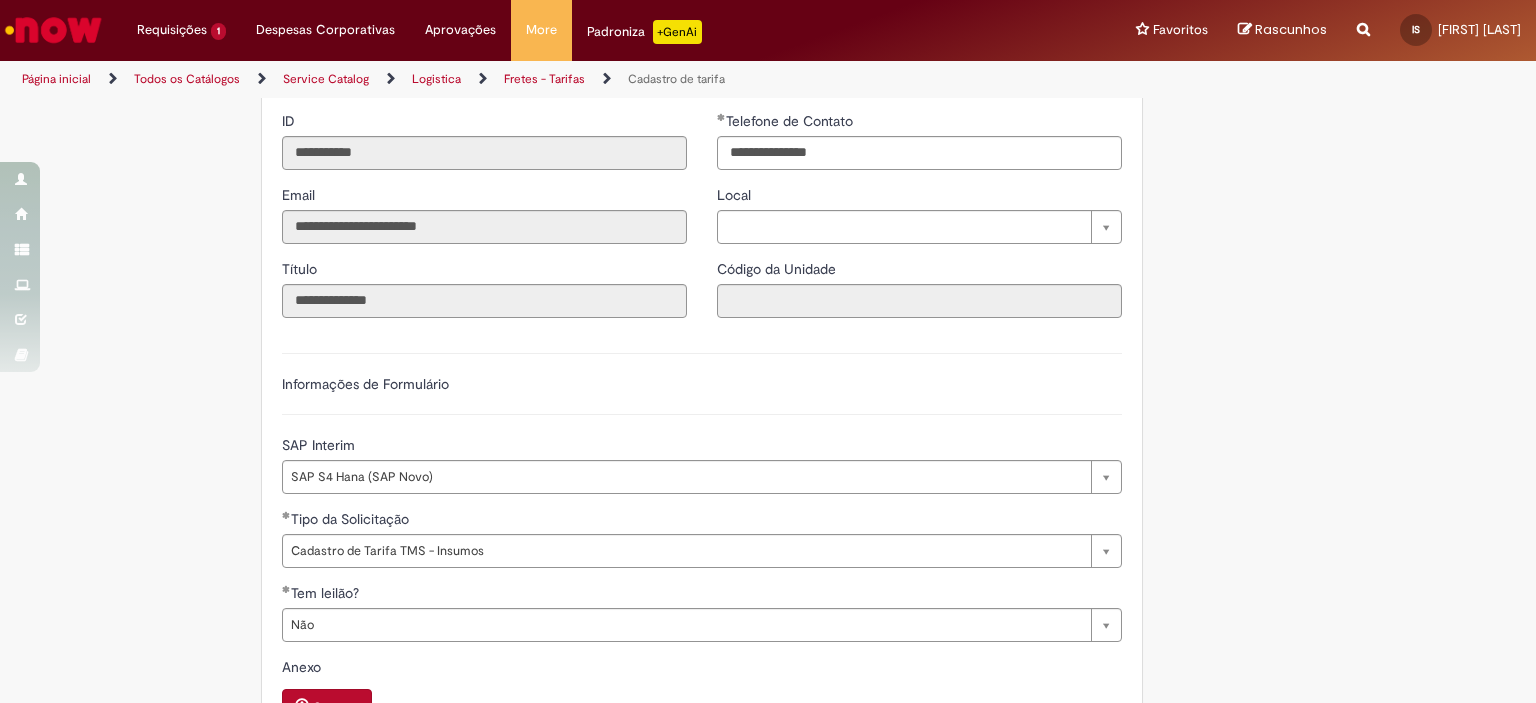 scroll, scrollTop: 0, scrollLeft: 0, axis: both 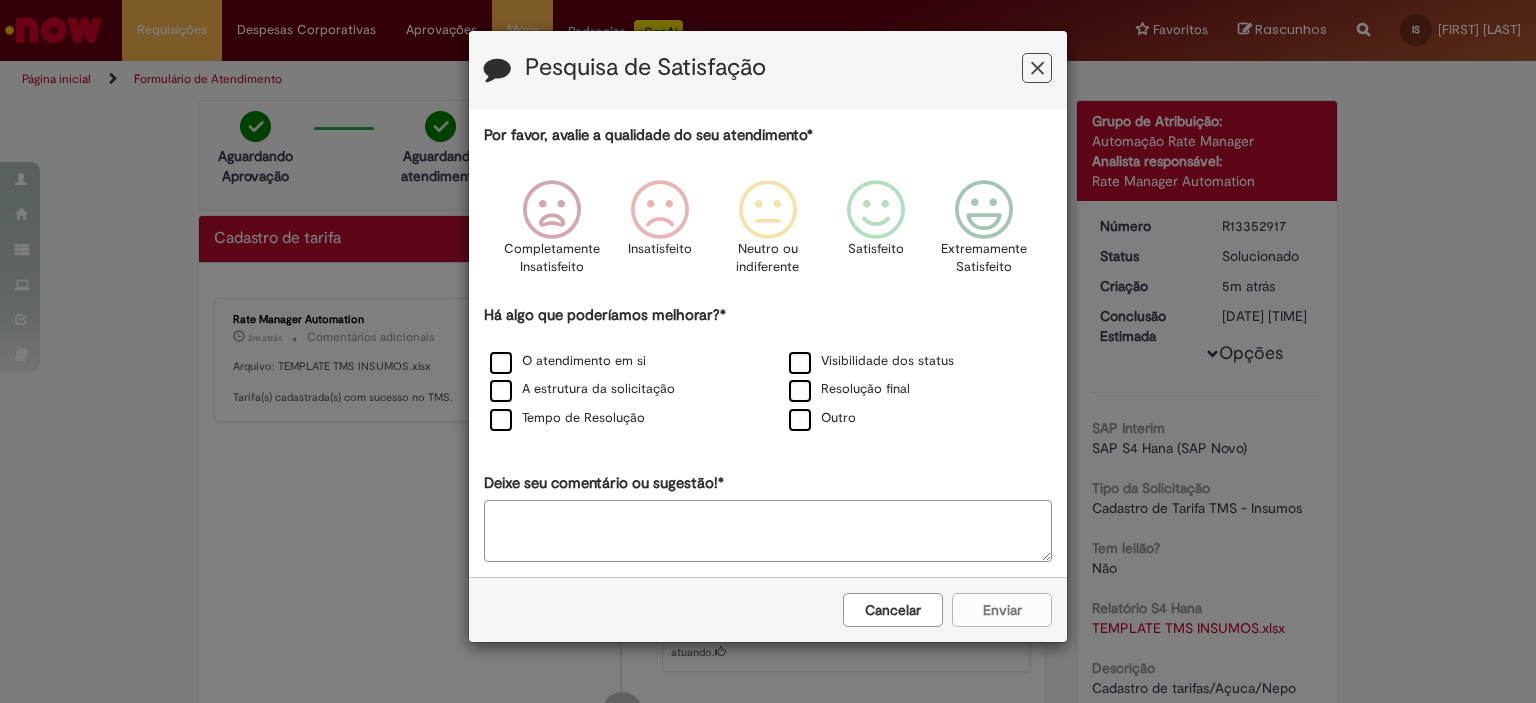 click on "Cancelar" at bounding box center [893, 610] 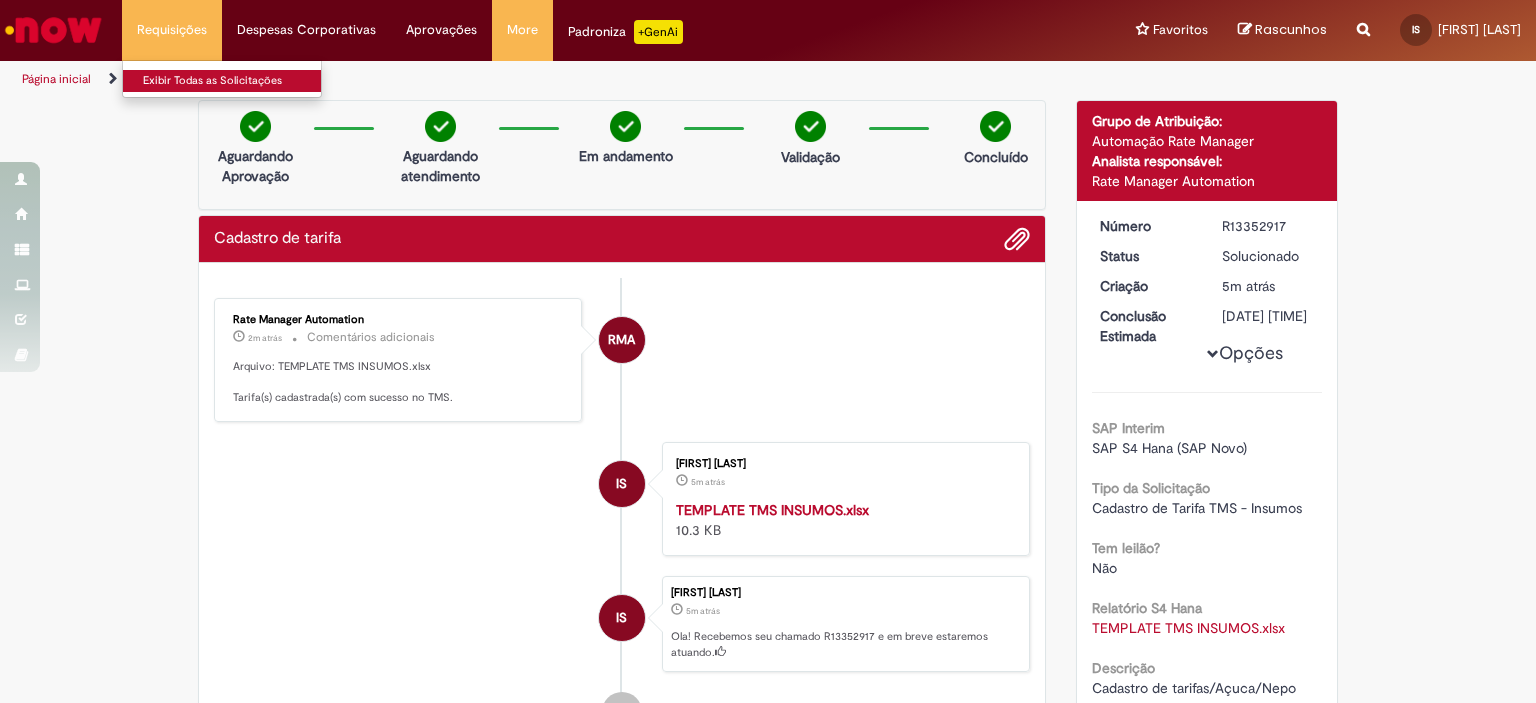 click on "Exibir Todas as Solicitações" at bounding box center (233, 81) 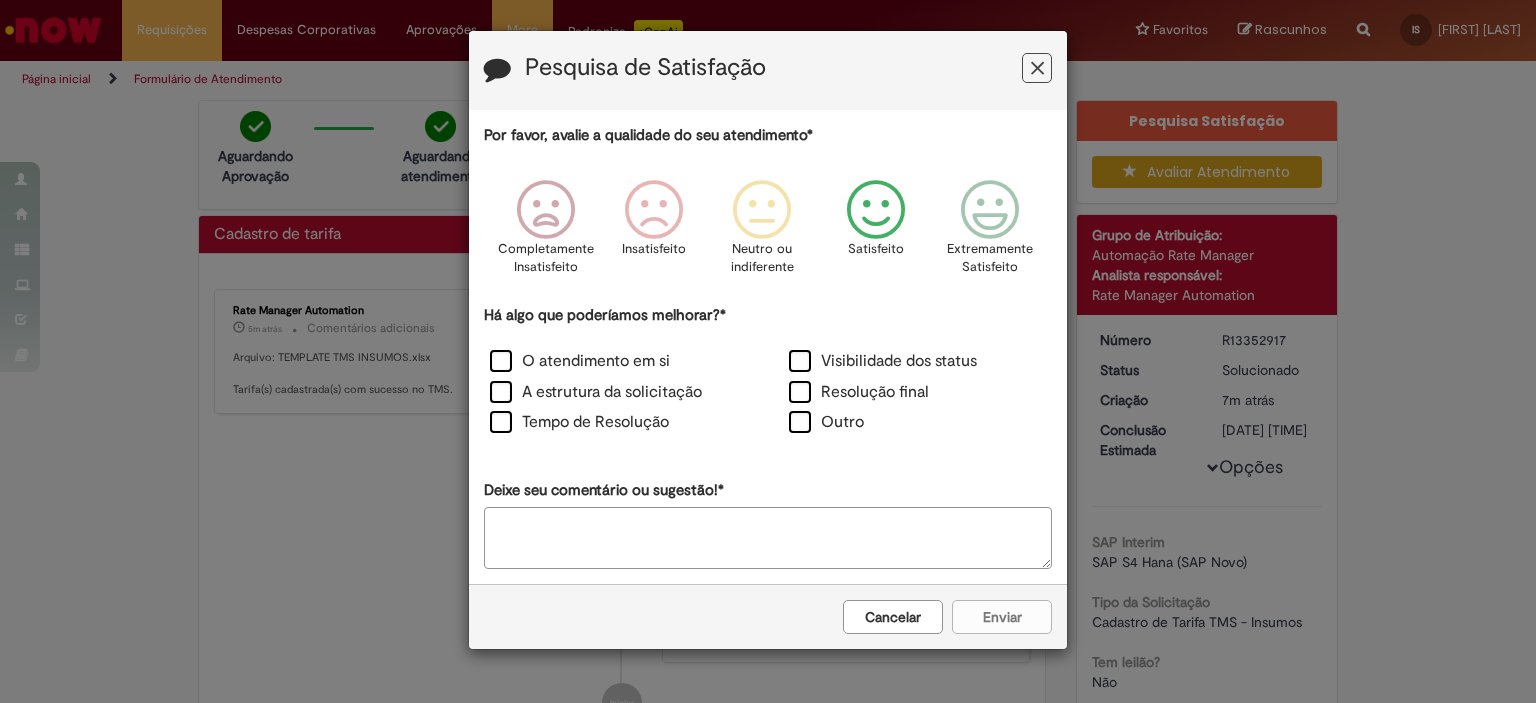 click at bounding box center (876, 210) 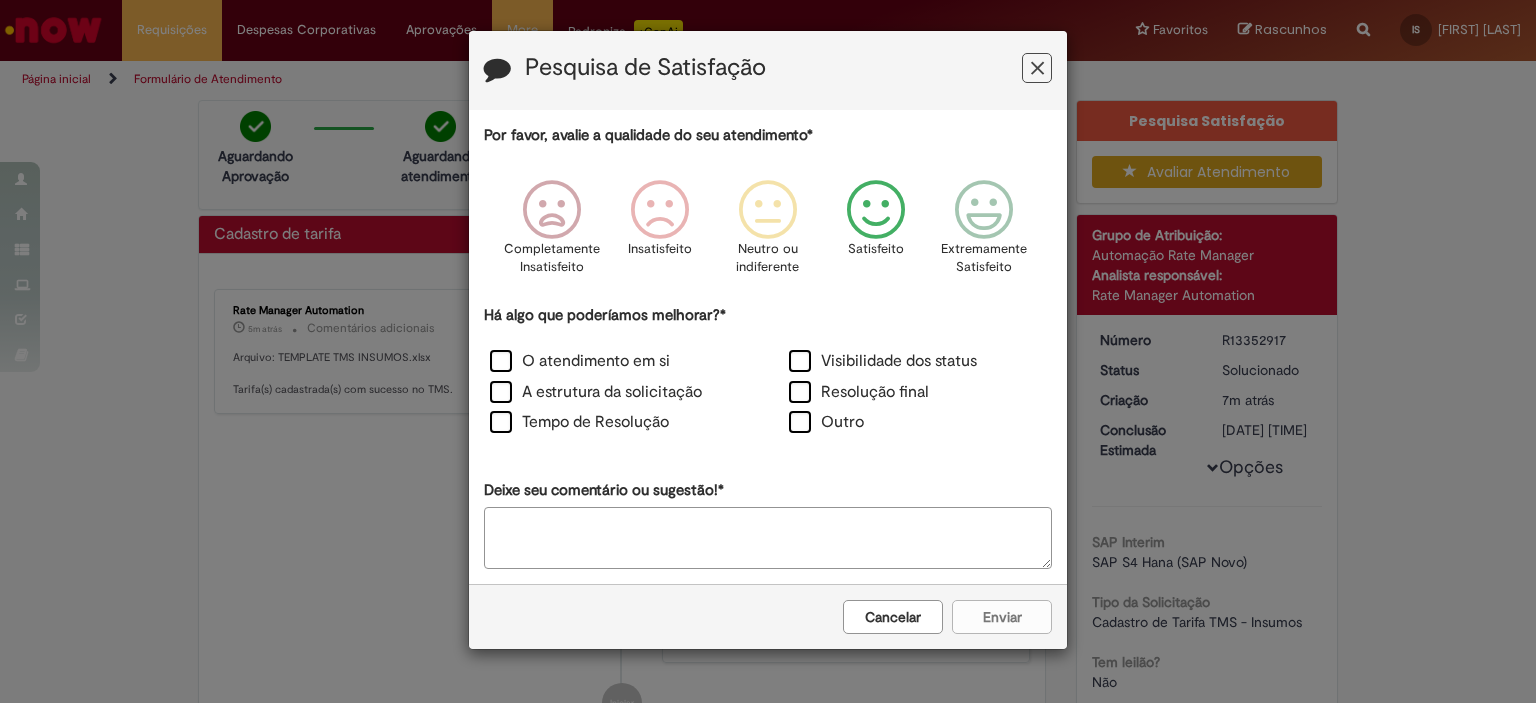 click on "Cancelar" at bounding box center (893, 617) 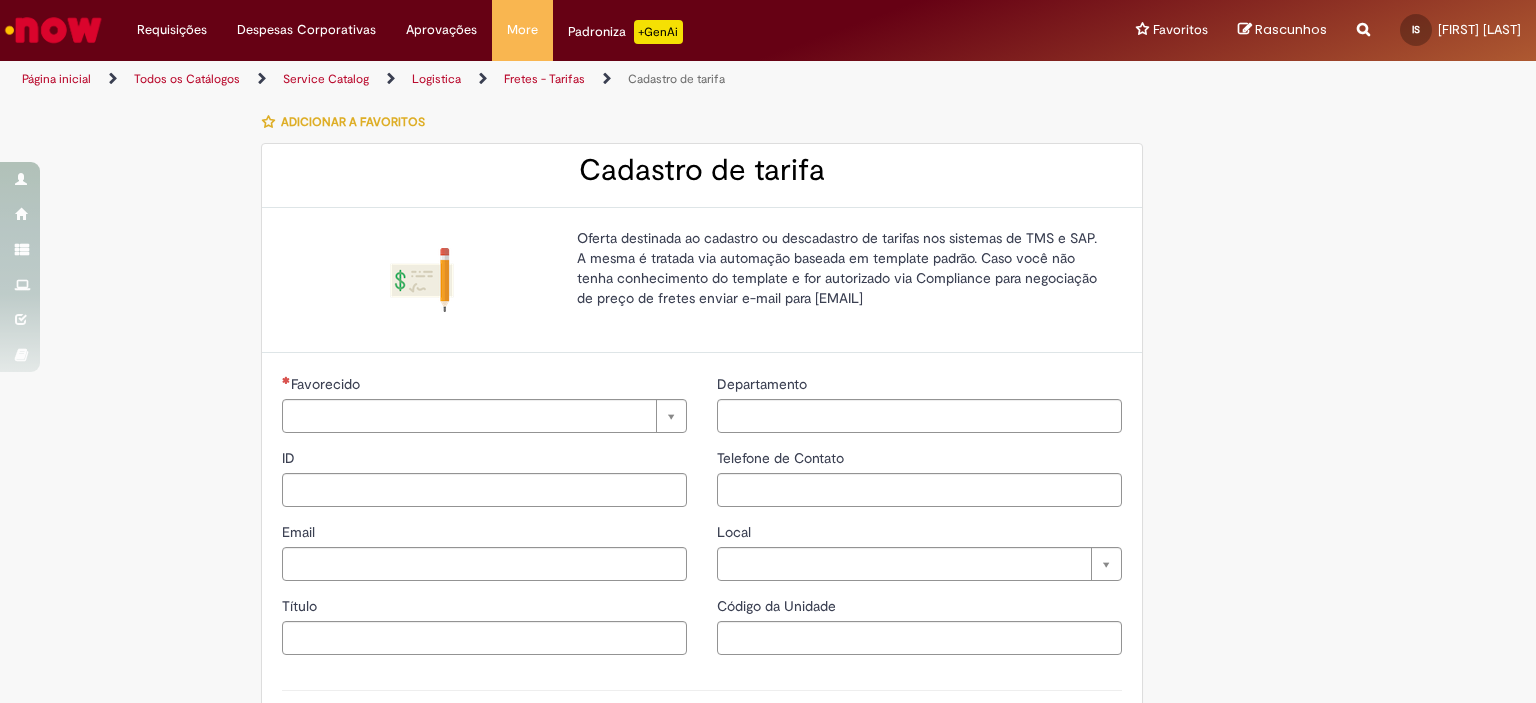 type on "**********" 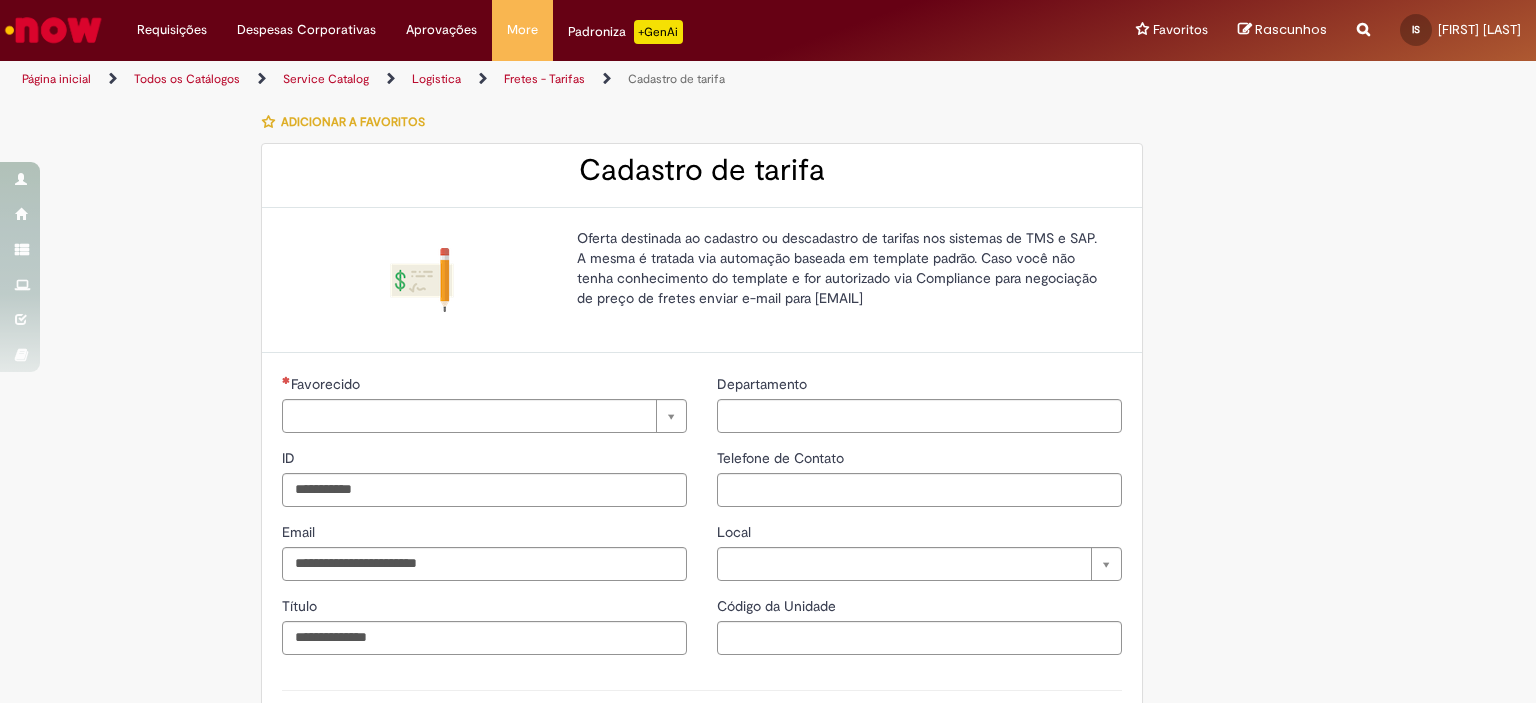 type on "**********" 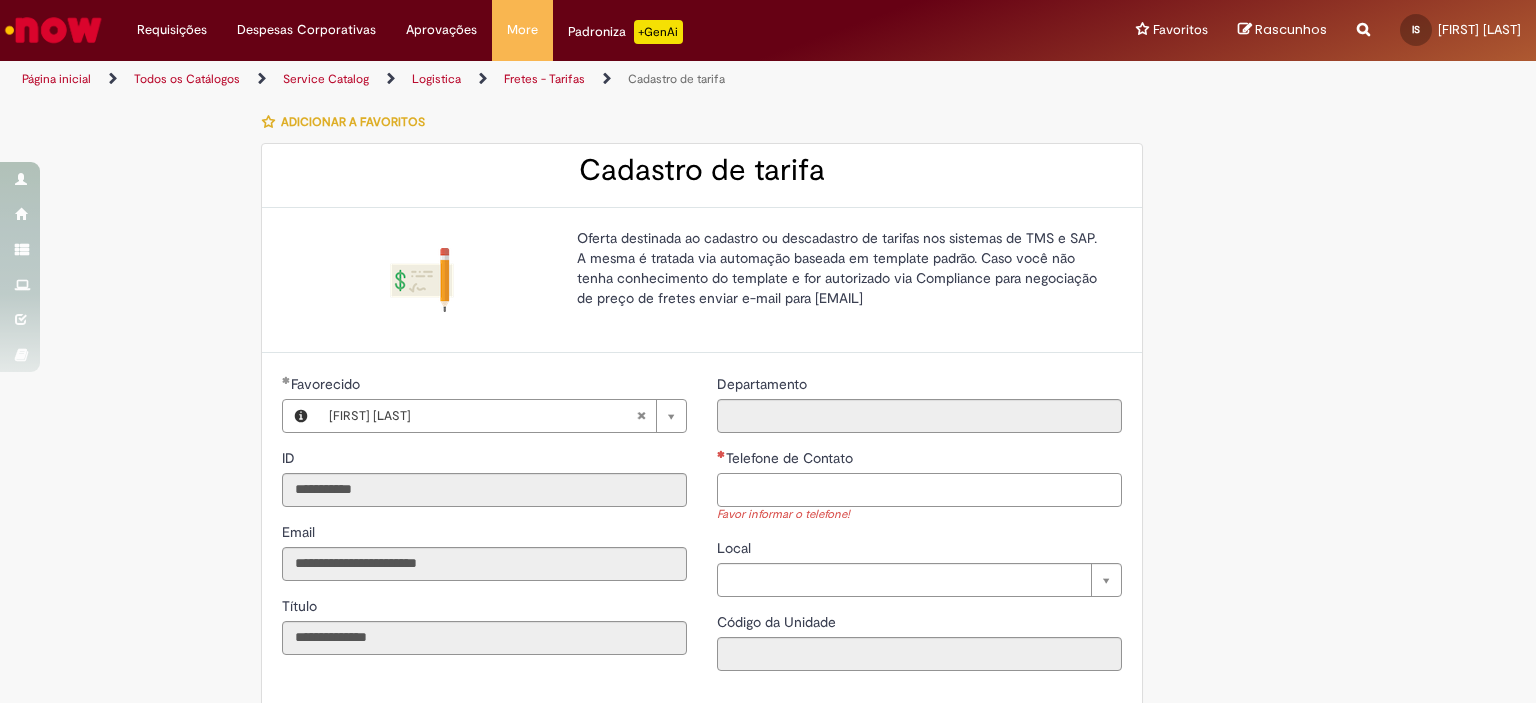 click on "Telefone de Contato" at bounding box center [919, 490] 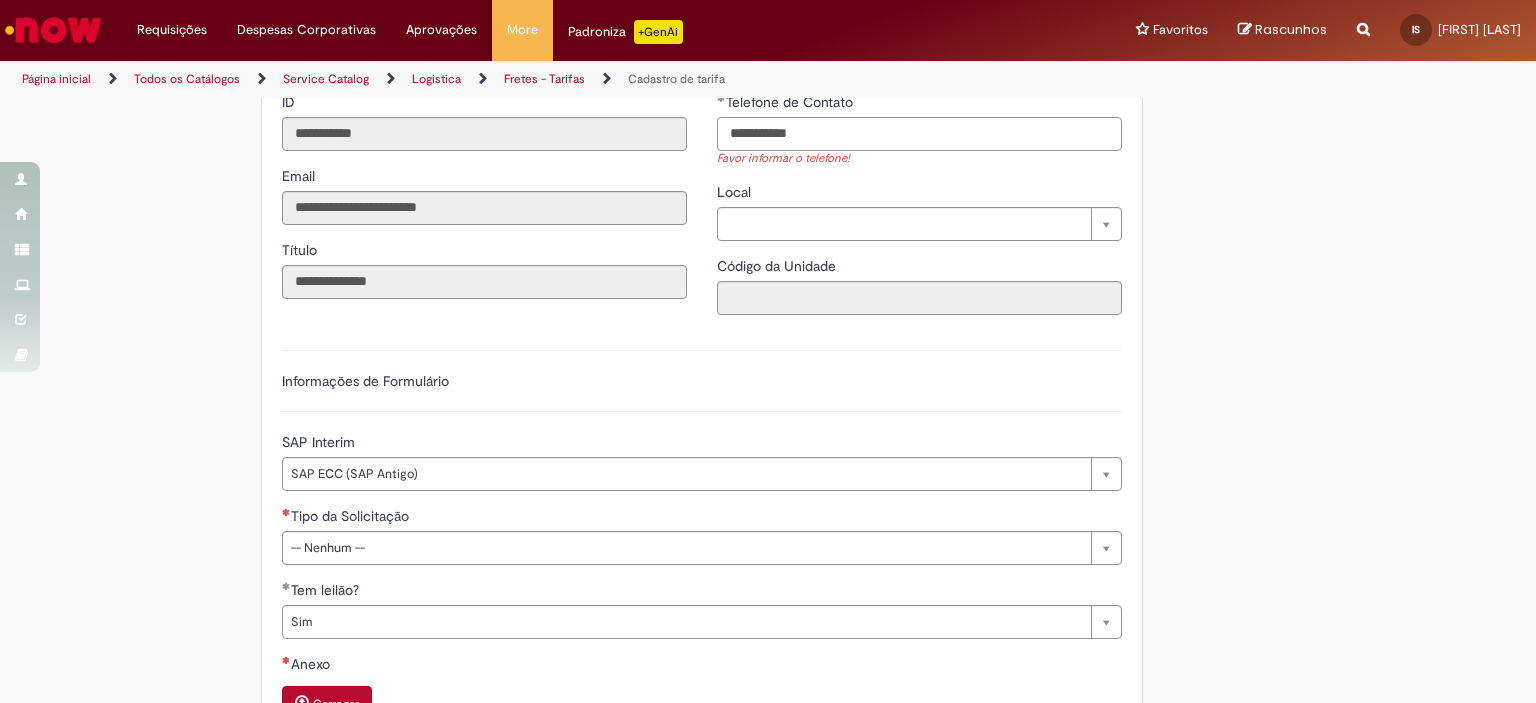 scroll, scrollTop: 383, scrollLeft: 0, axis: vertical 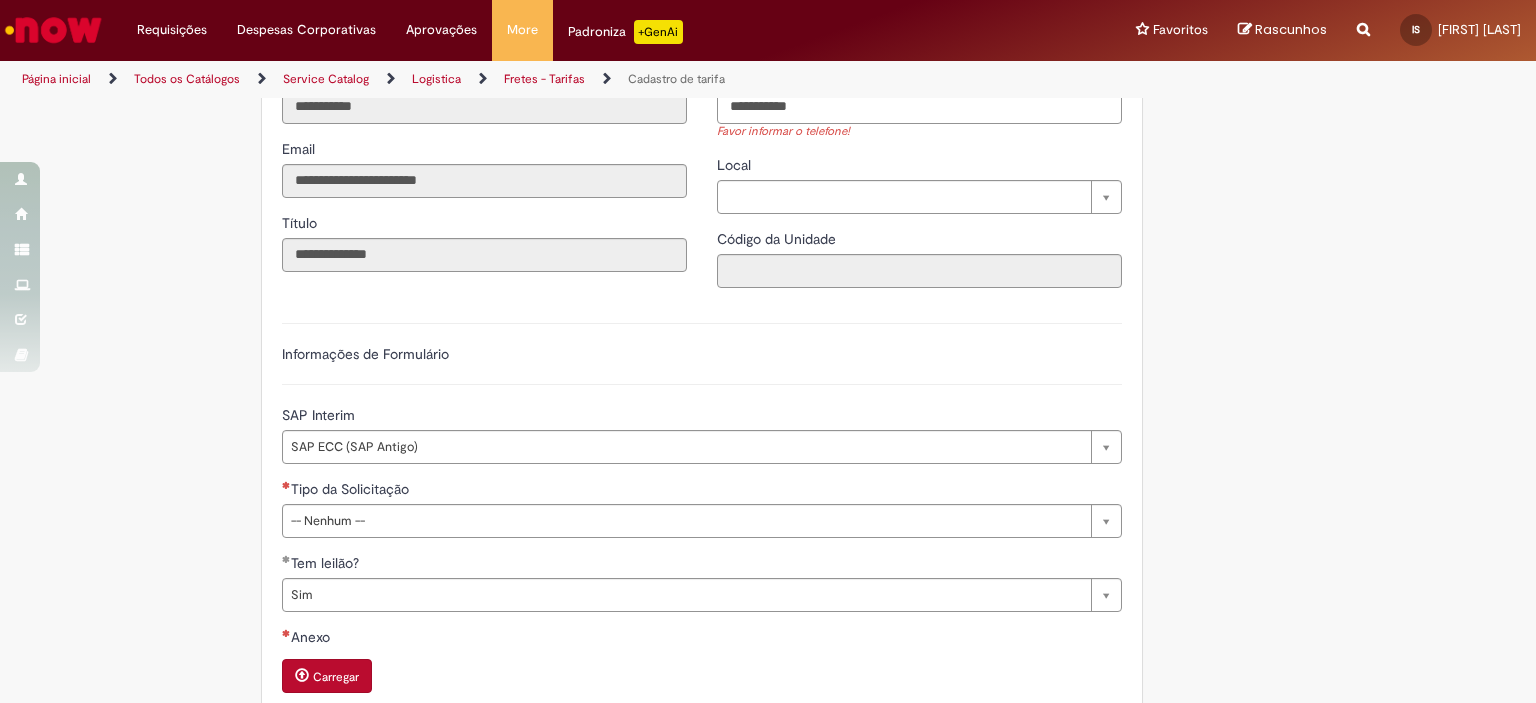 type on "**********" 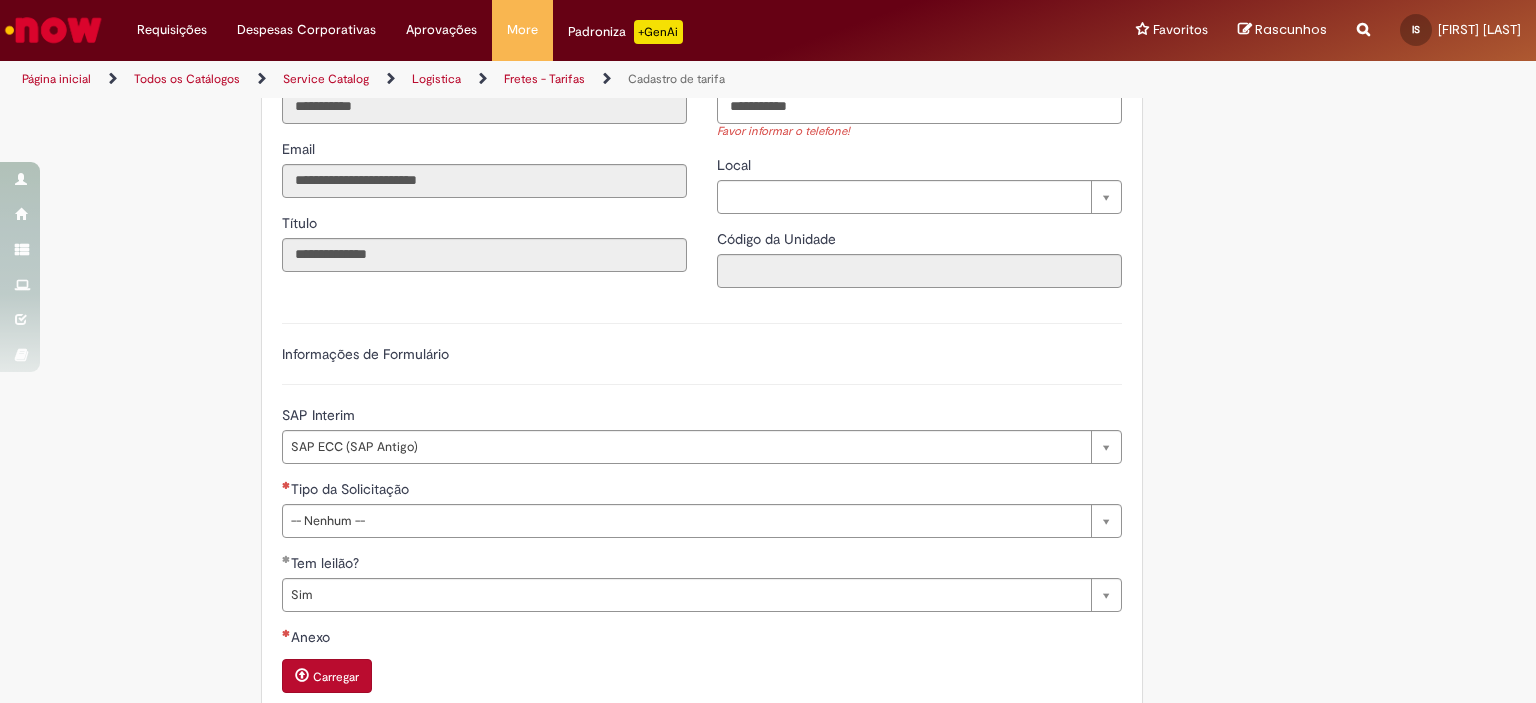 type 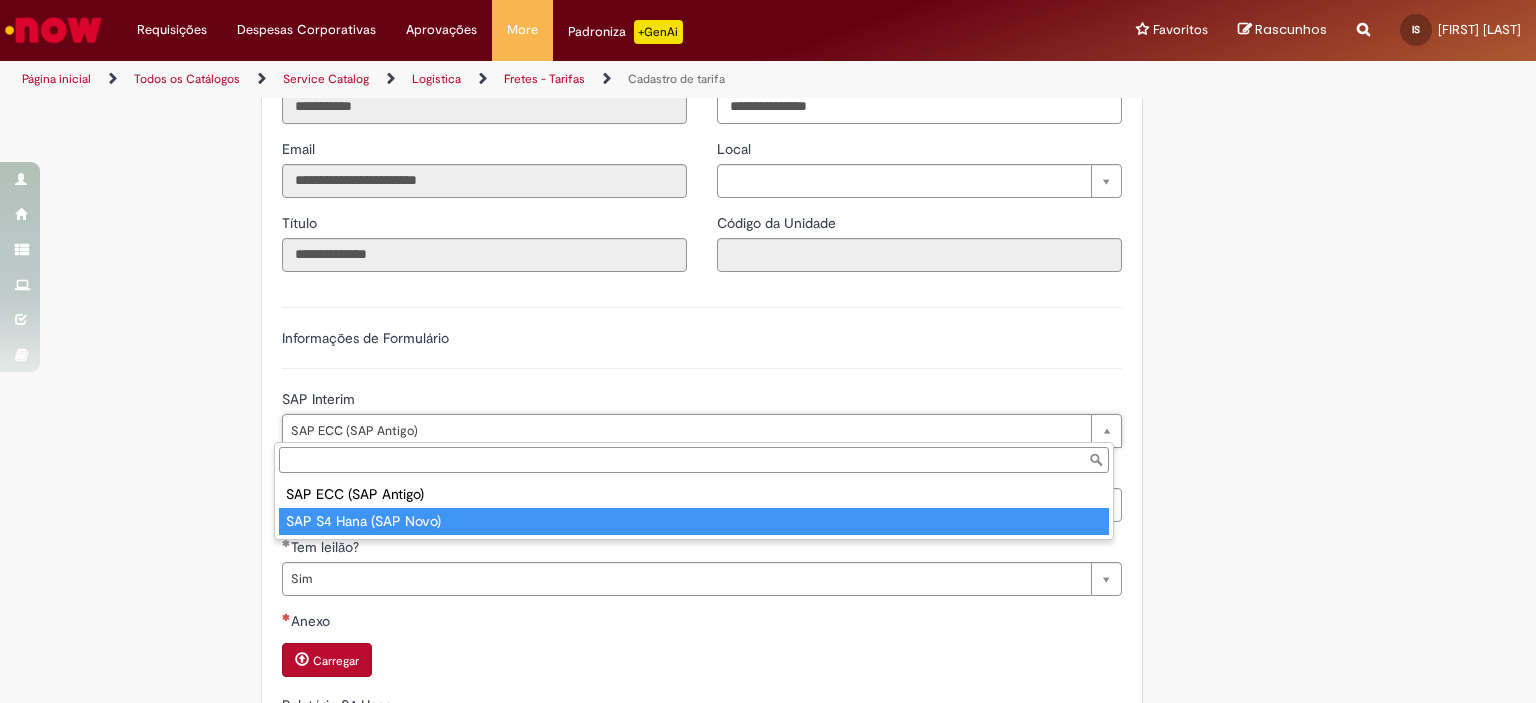 type on "**********" 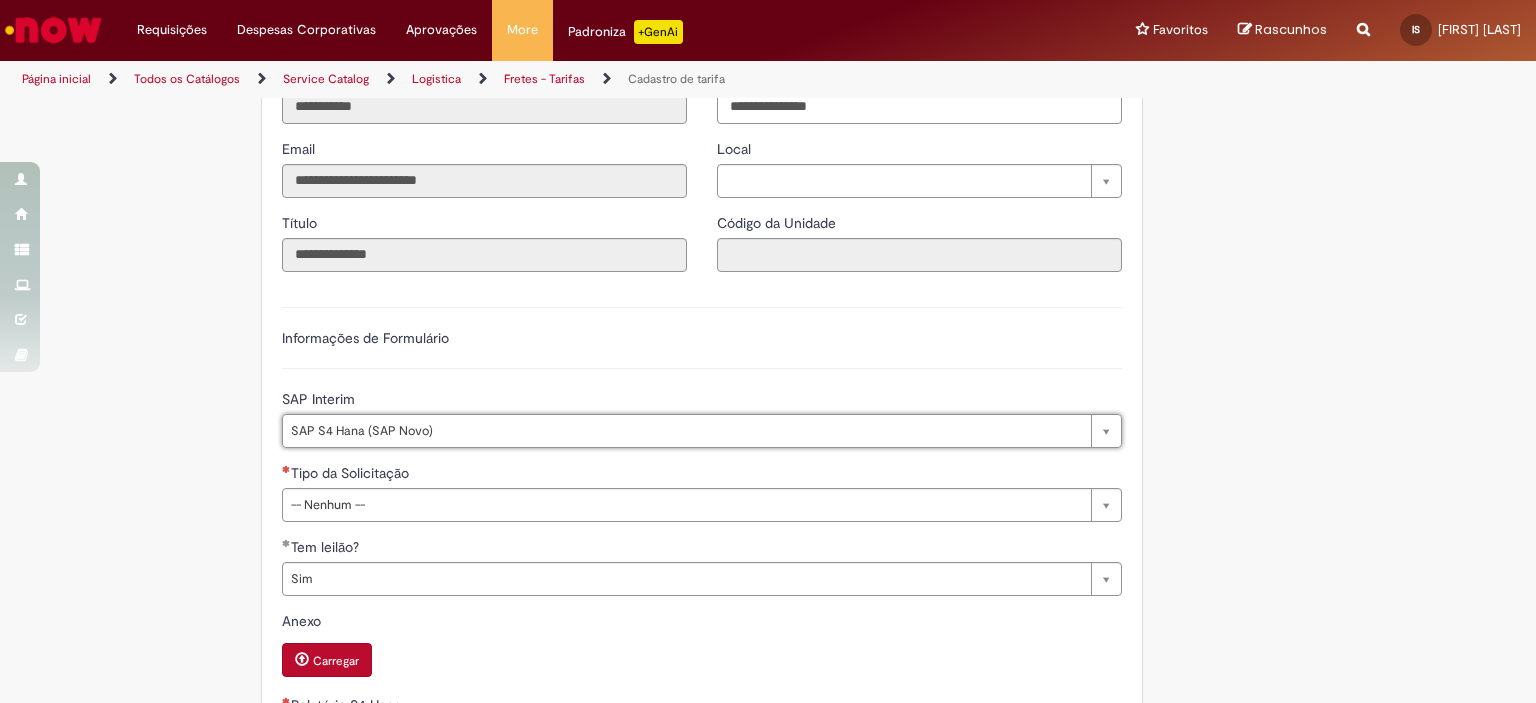 scroll, scrollTop: 0, scrollLeft: 0, axis: both 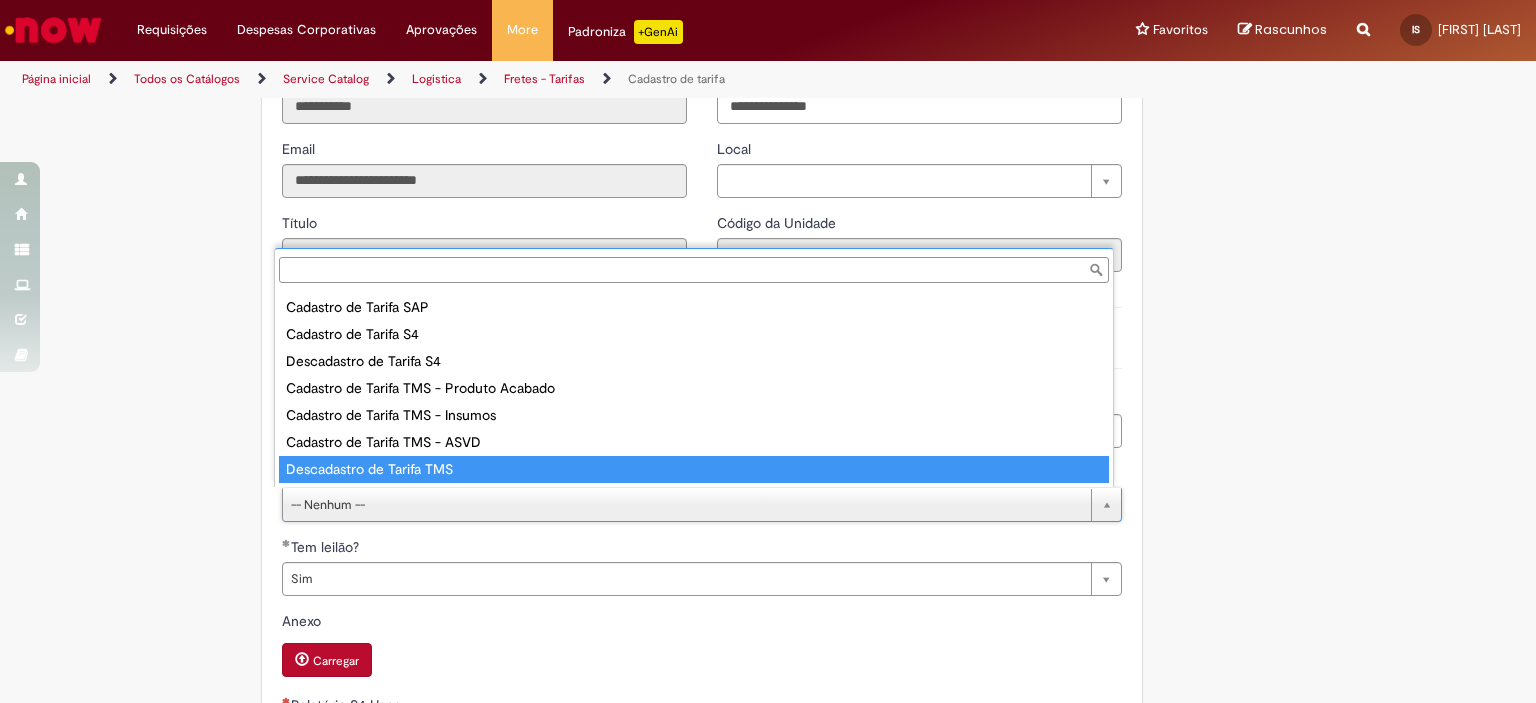 type on "**********" 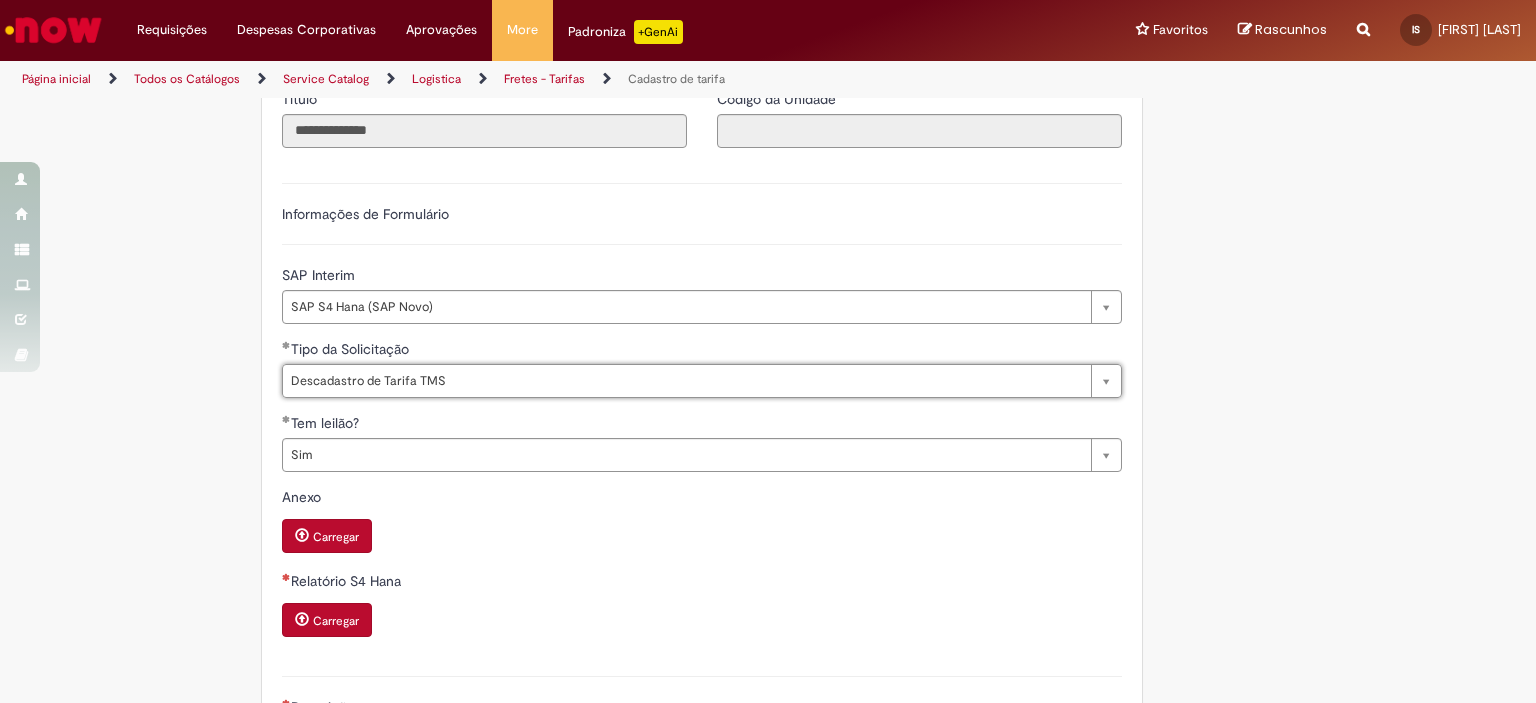 scroll, scrollTop: 523, scrollLeft: 0, axis: vertical 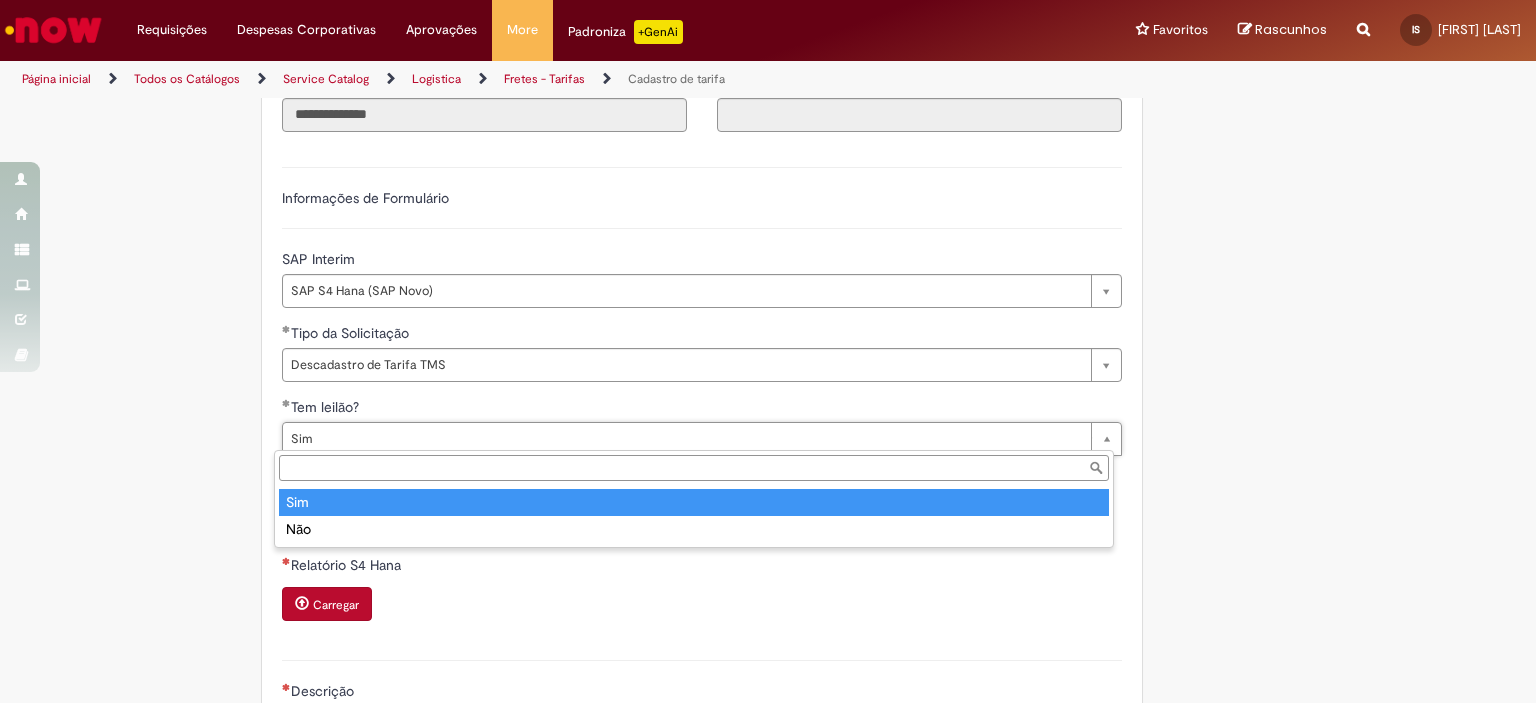 drag, startPoint x: 559, startPoint y: 441, endPoint x: 530, endPoint y: 516, distance: 80.411446 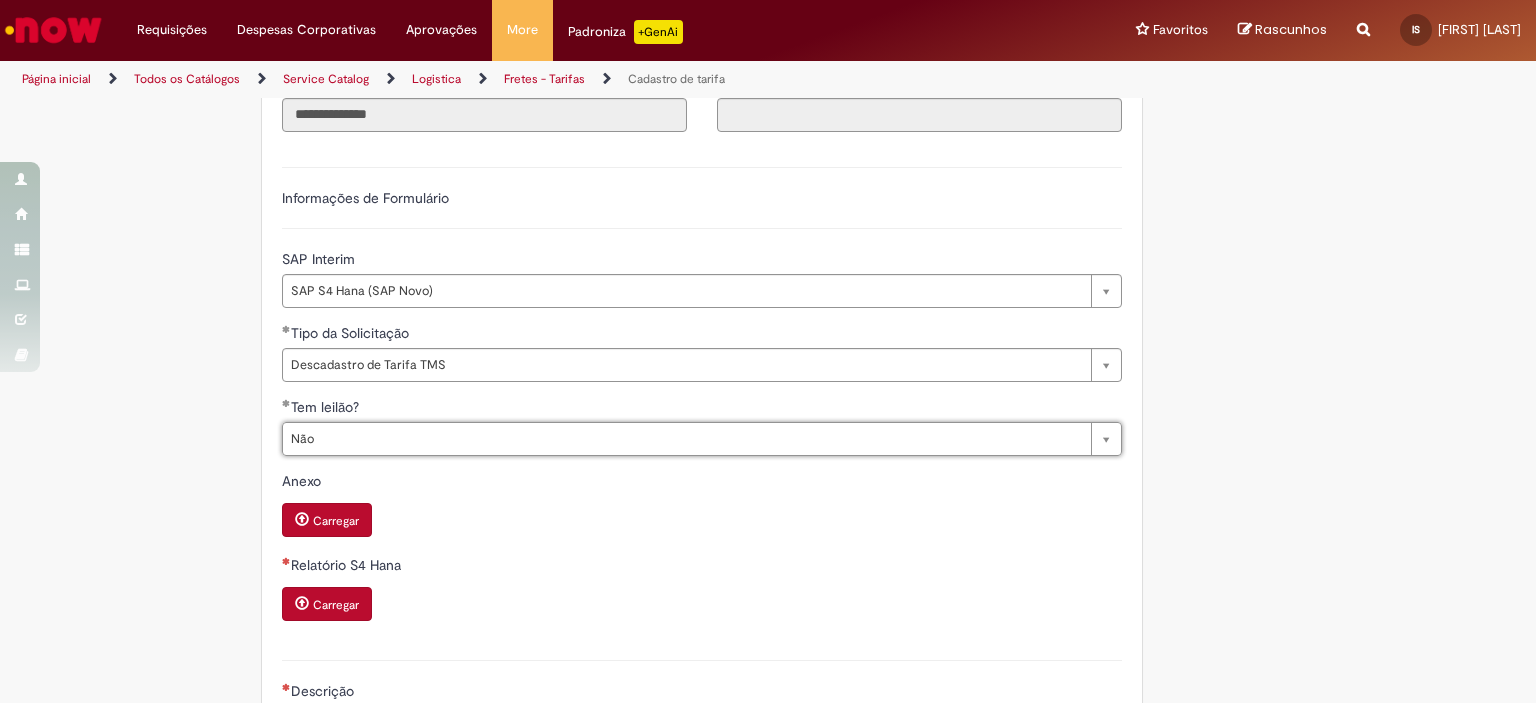 scroll, scrollTop: 0, scrollLeft: 21, axis: horizontal 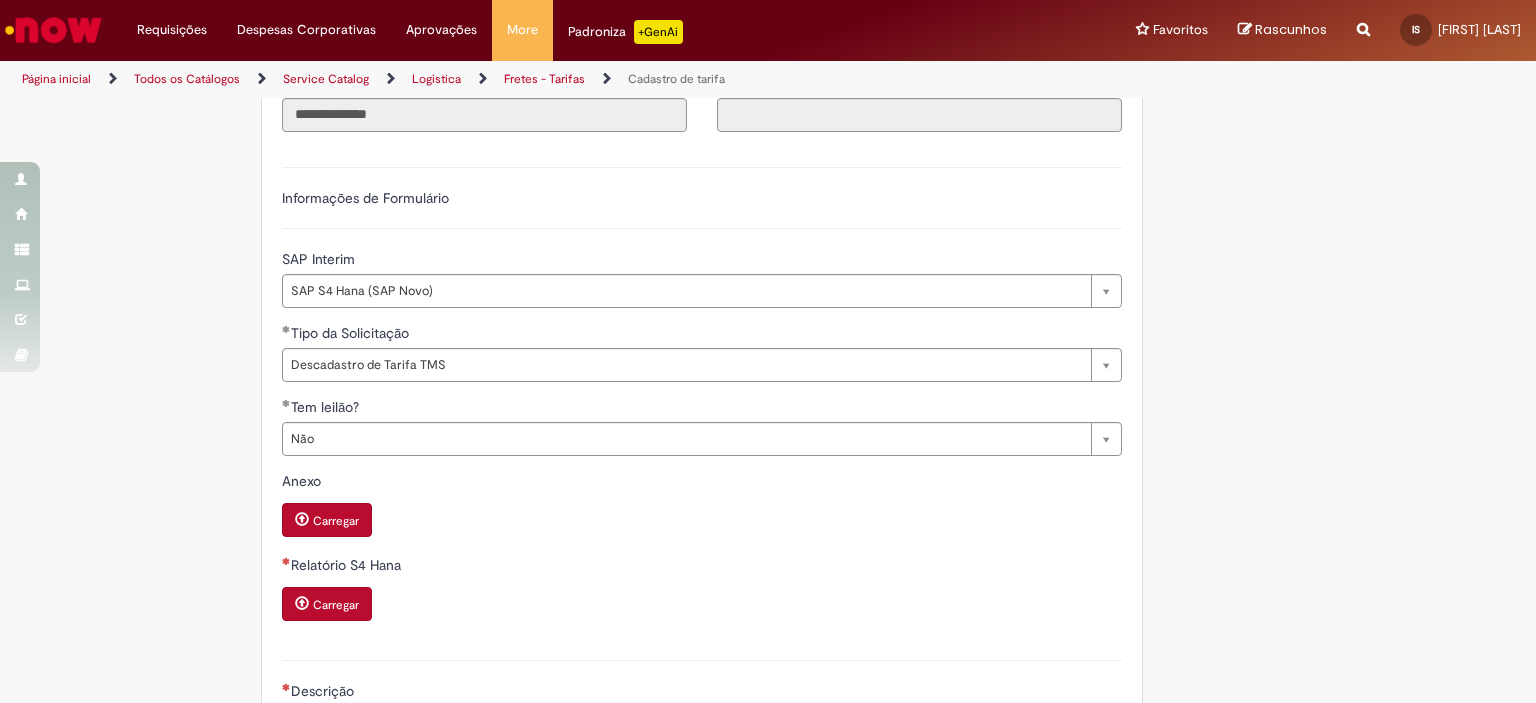 click on "Carregar" at bounding box center [702, 522] 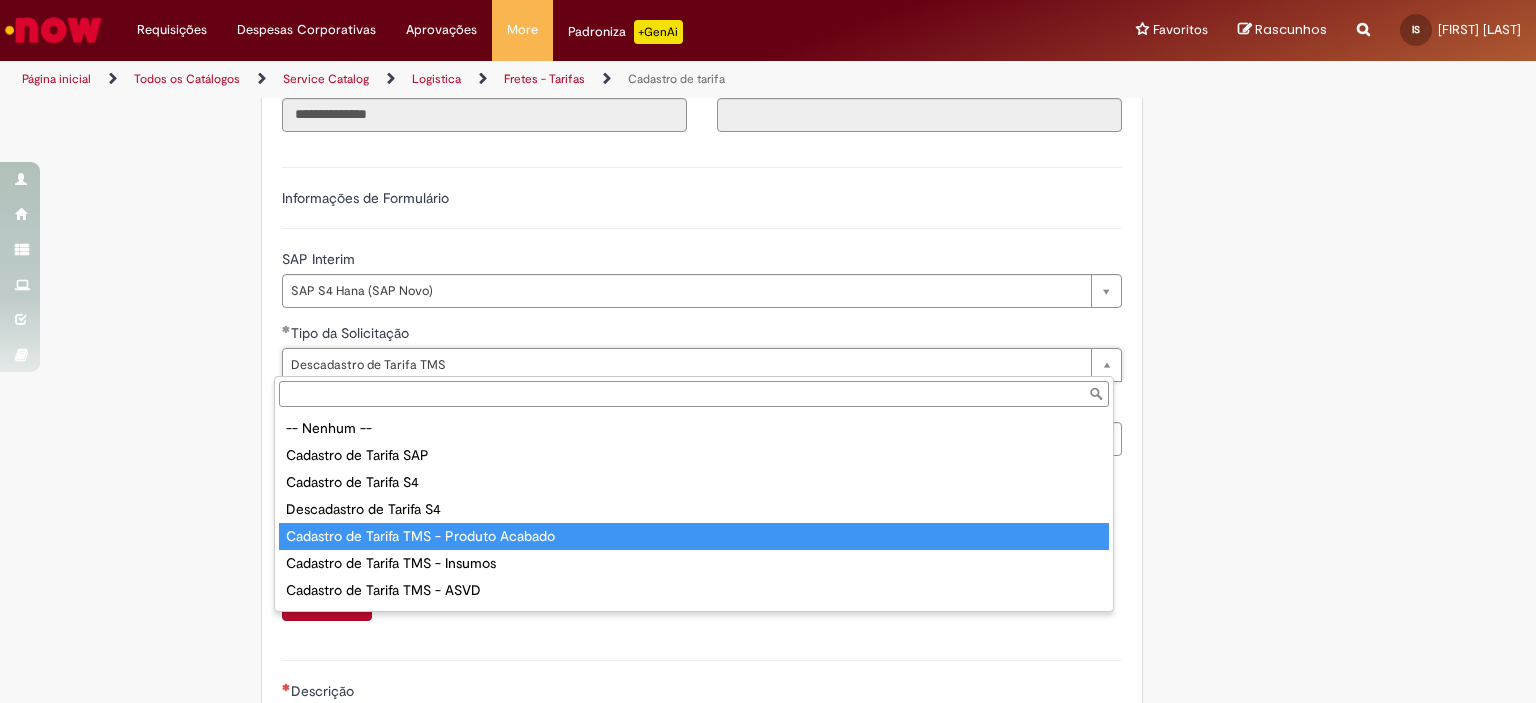 scroll, scrollTop: 16, scrollLeft: 0, axis: vertical 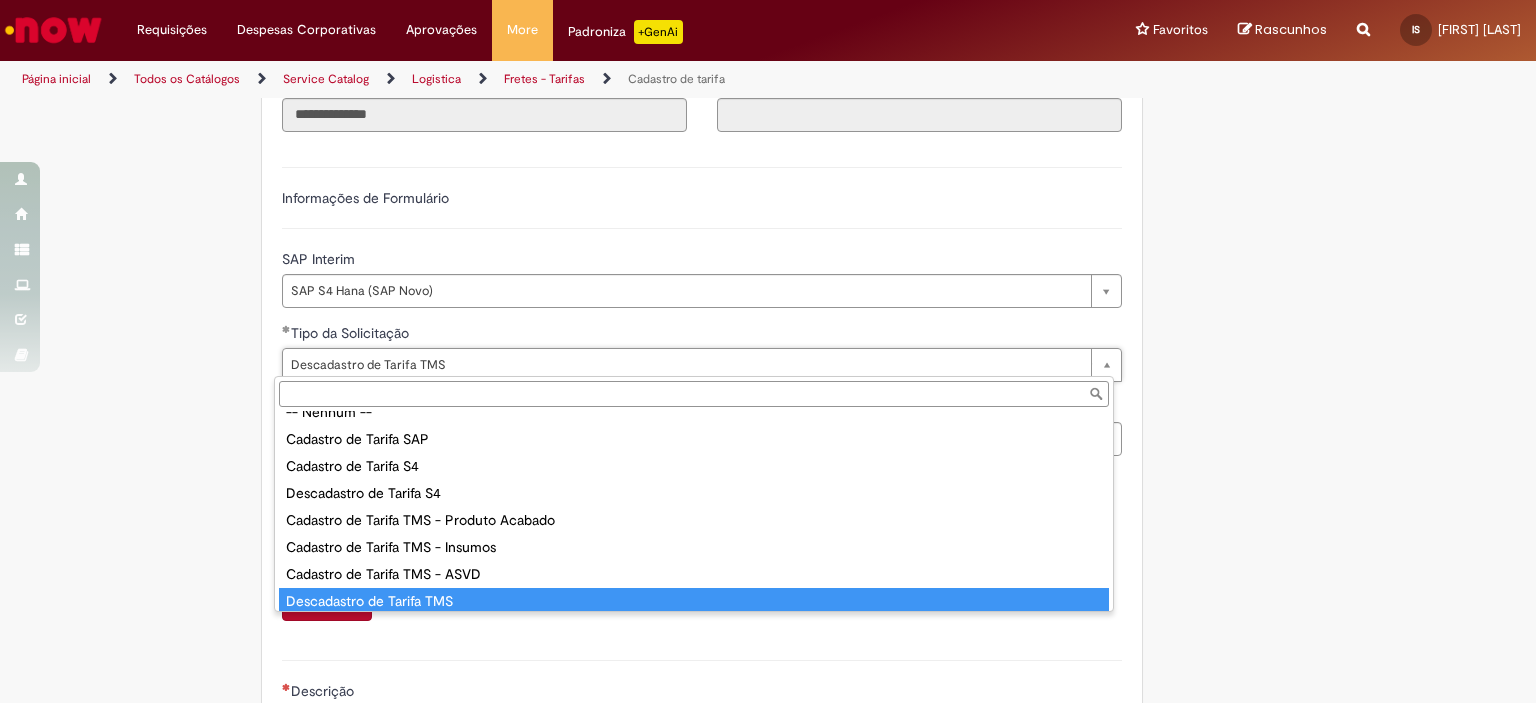 type on "**********" 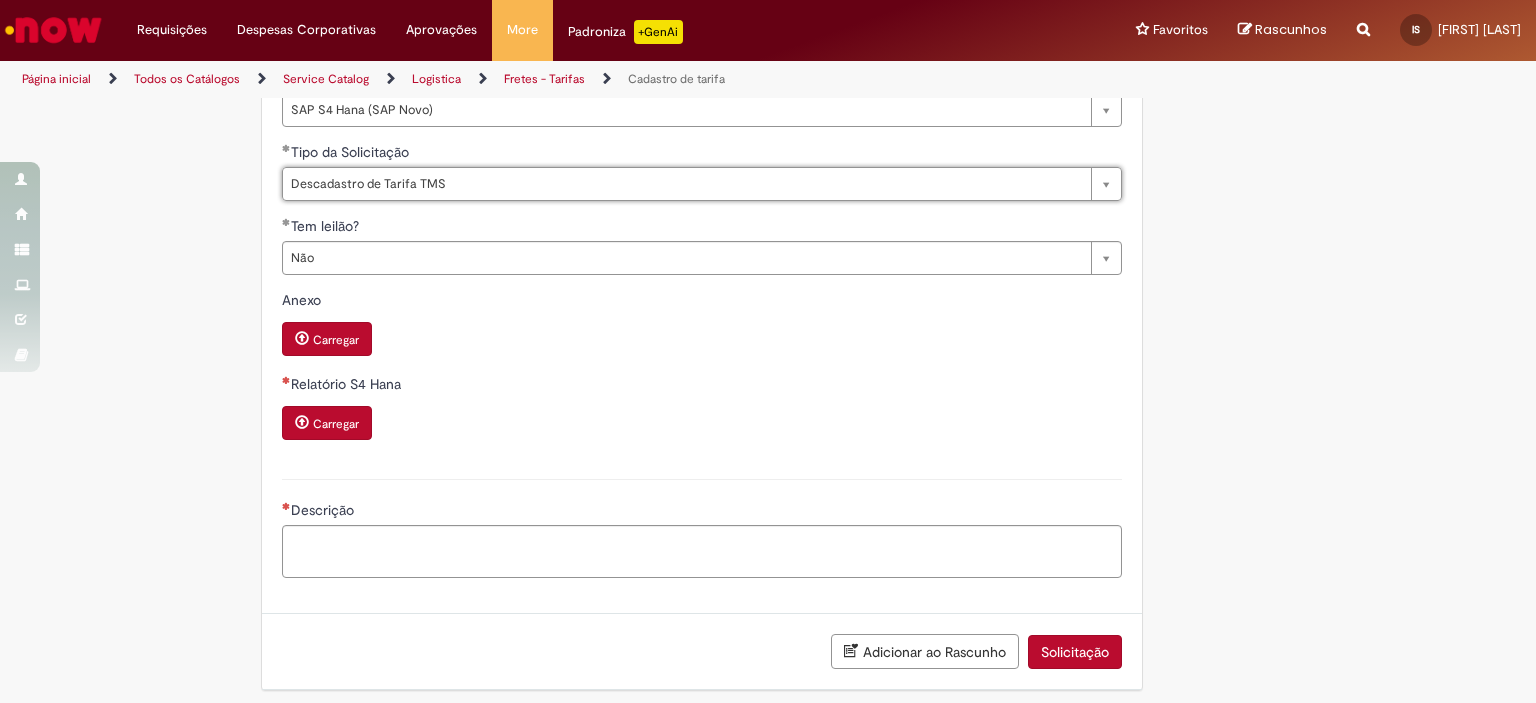 scroll, scrollTop: 710, scrollLeft: 0, axis: vertical 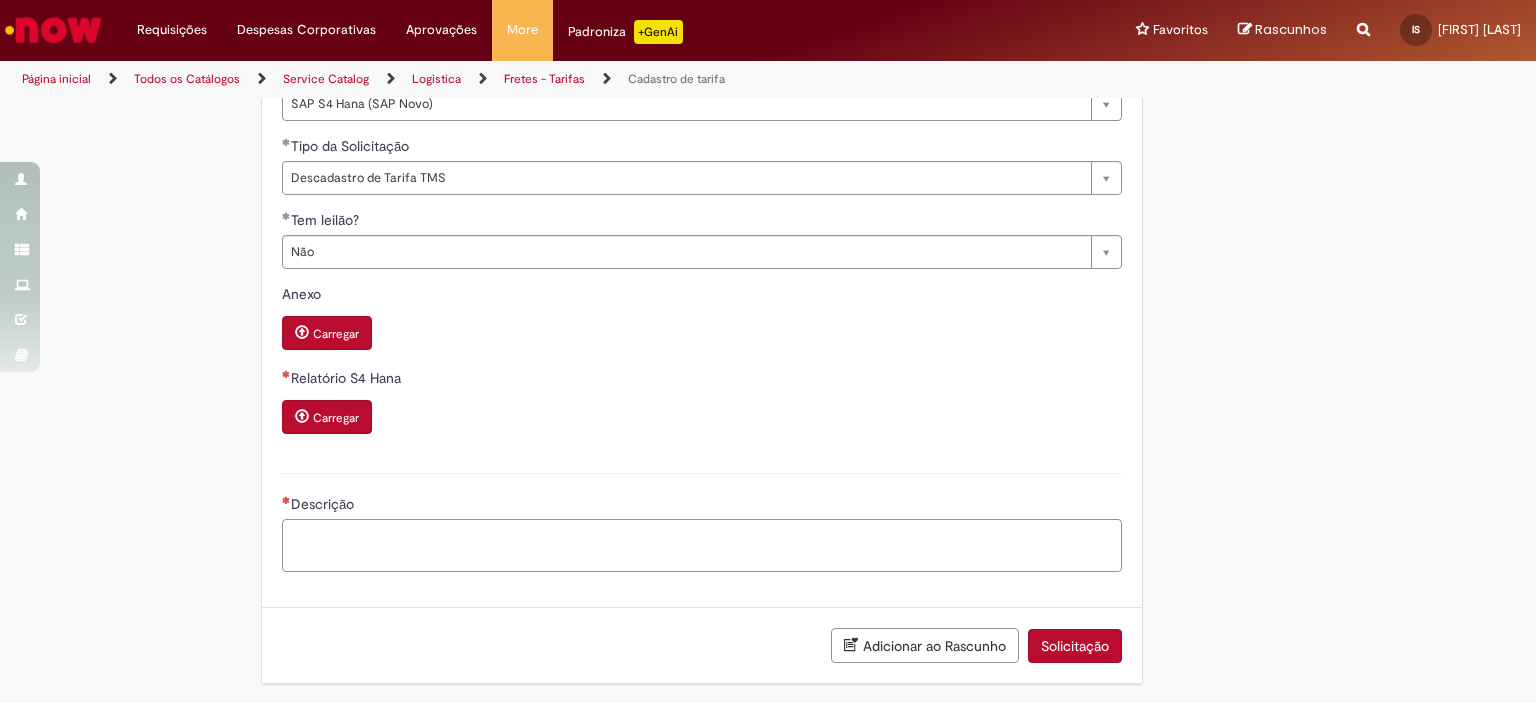 click on "Descrição" at bounding box center (702, 546) 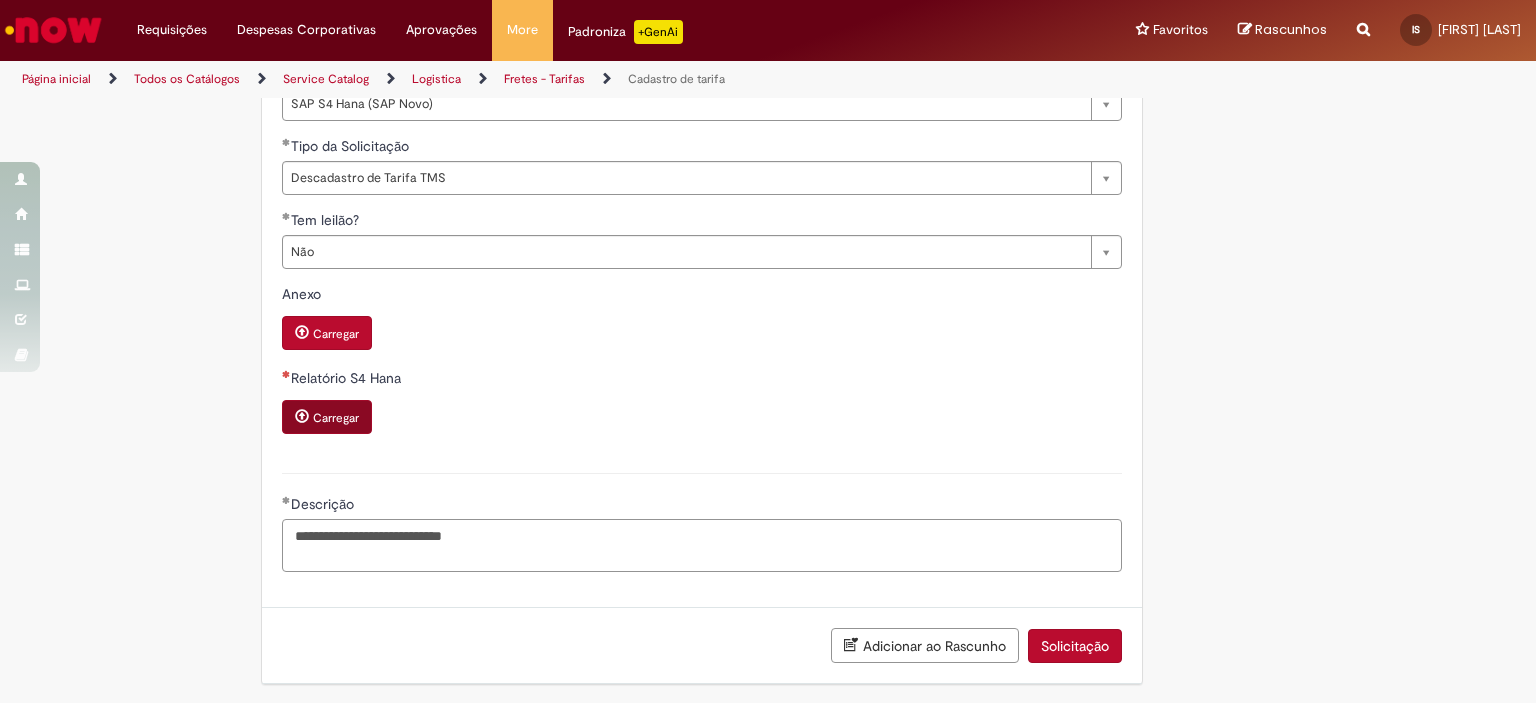 type on "**********" 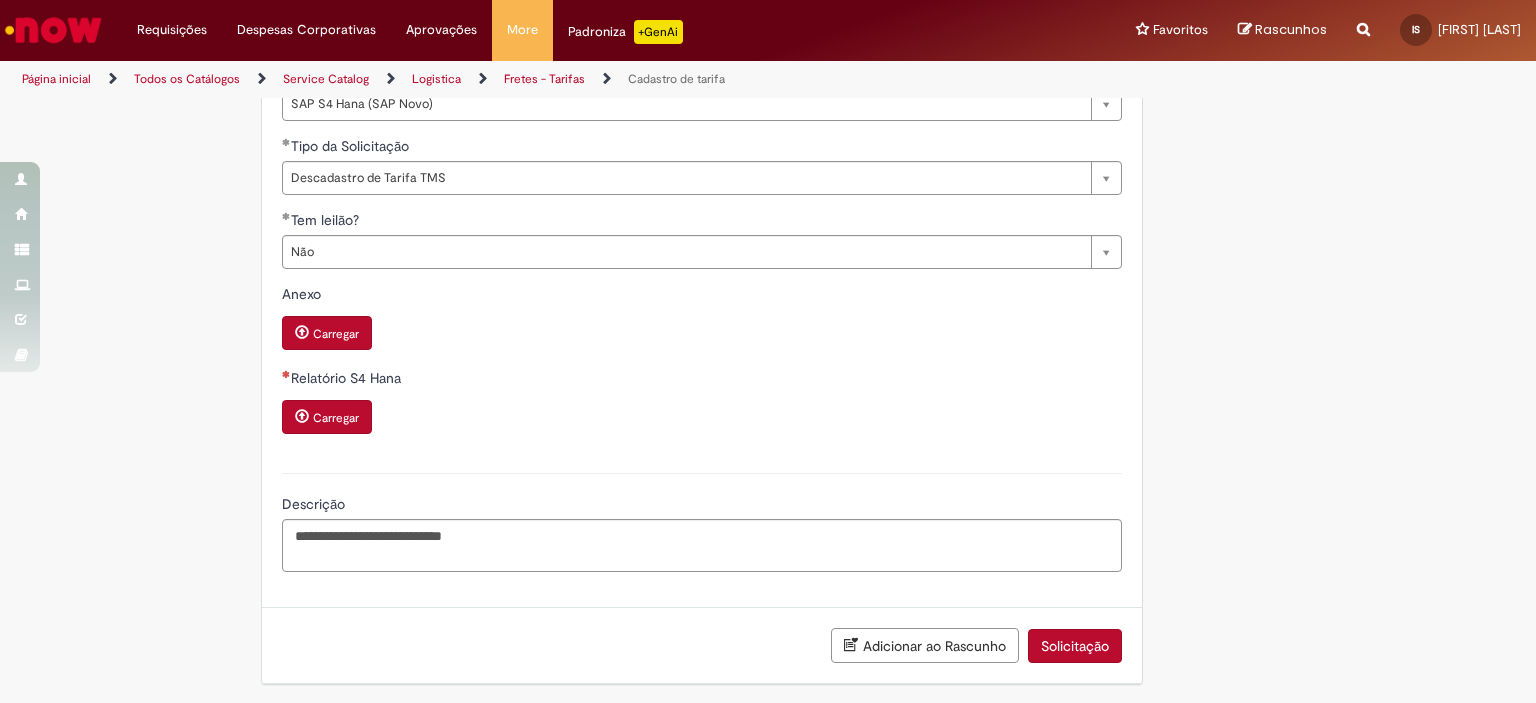 click on "Carregar" at bounding box center (336, 418) 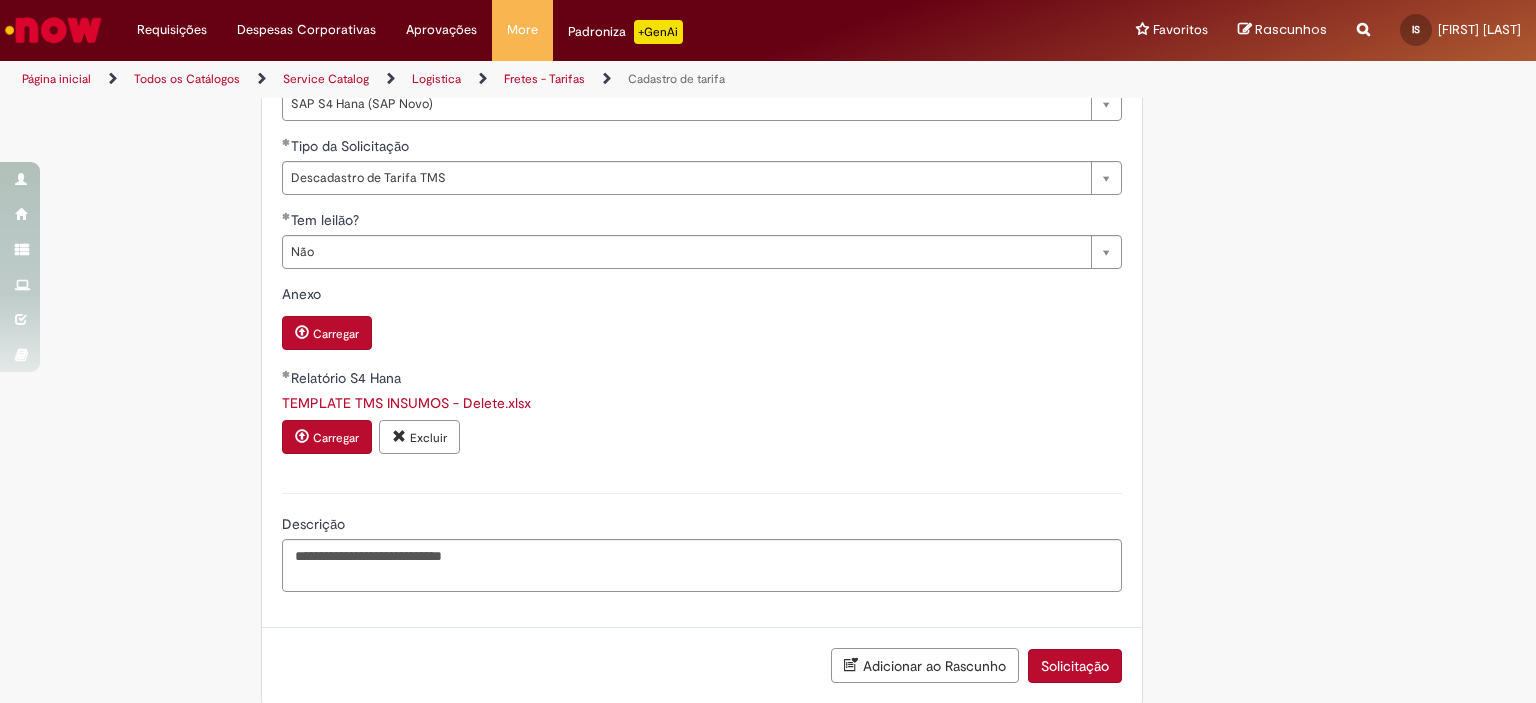click on "Solicitação" at bounding box center [1075, 666] 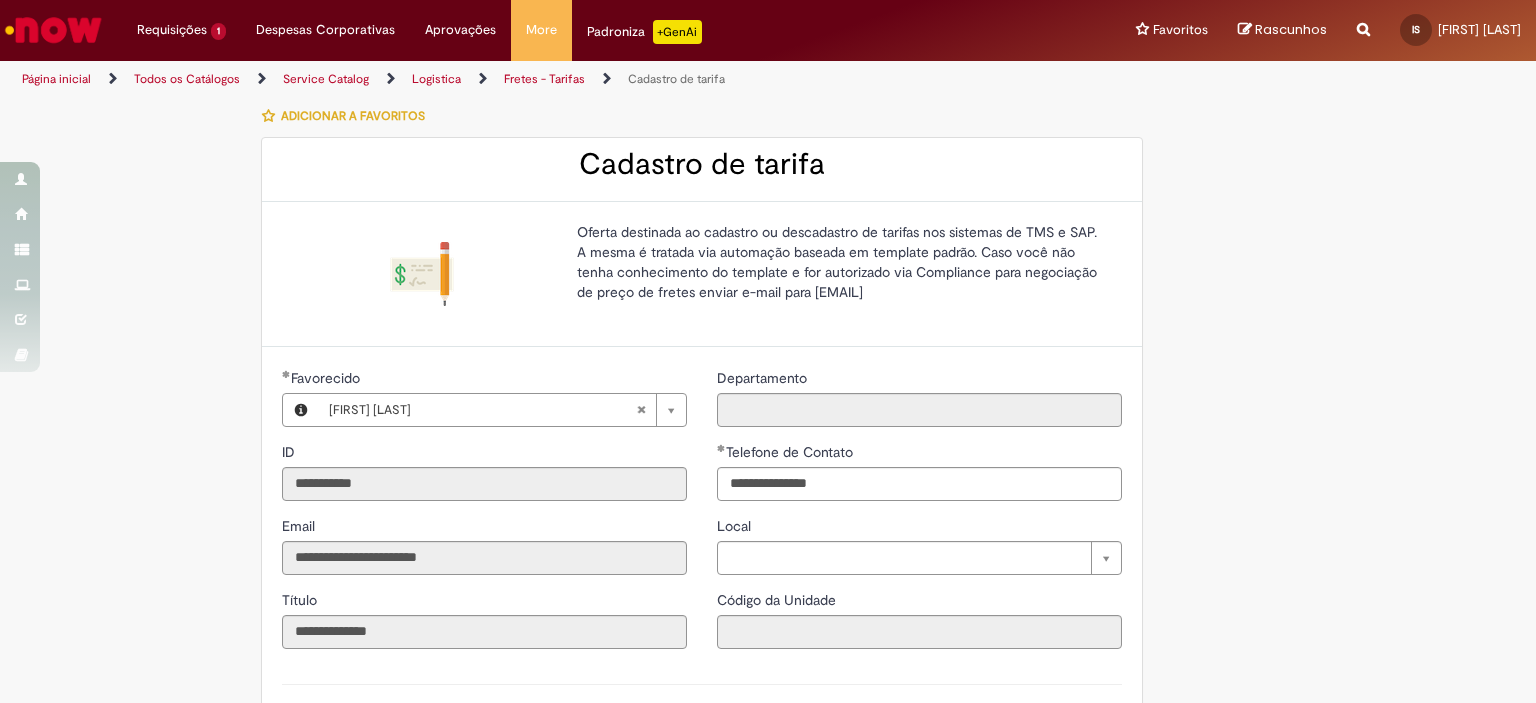 scroll, scrollTop: 0, scrollLeft: 0, axis: both 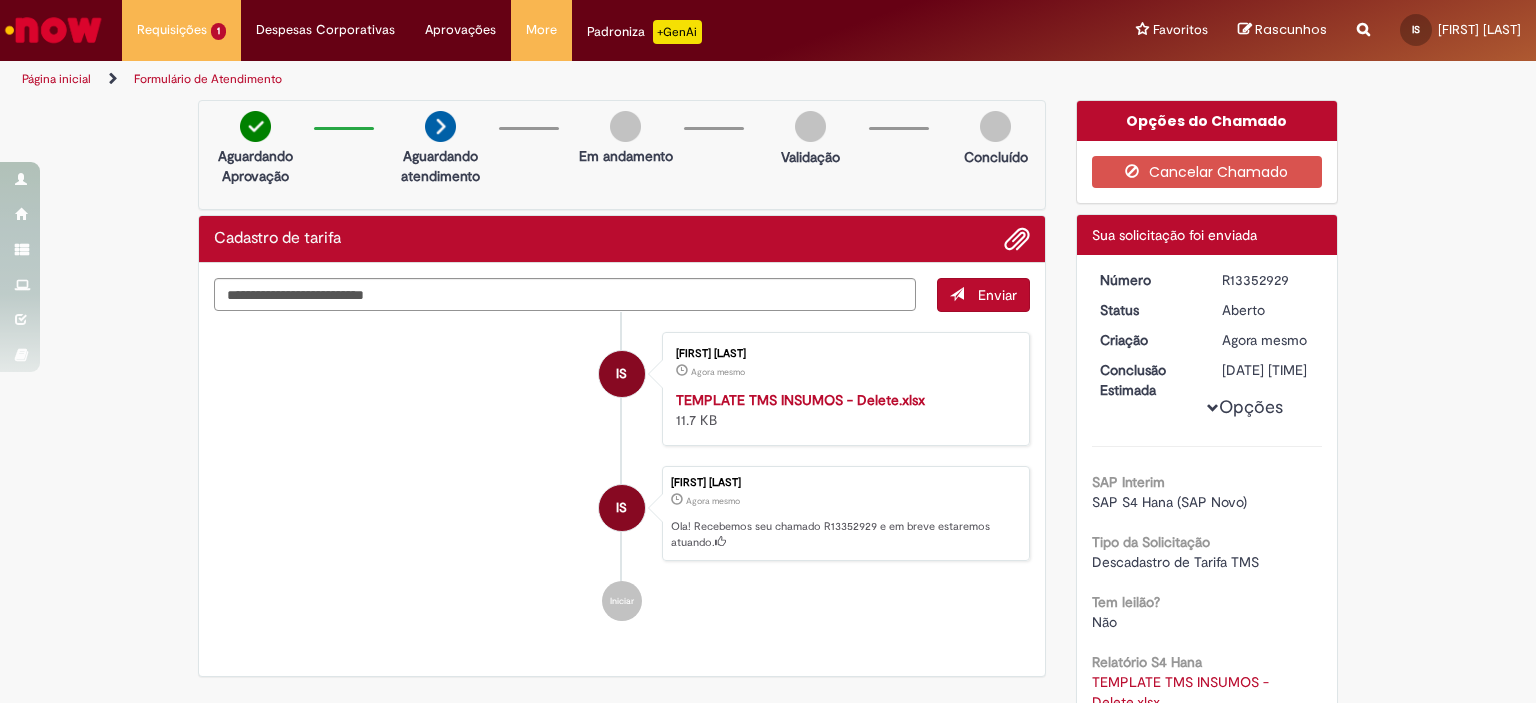 click on "Verificar Código de Barras
Aguardando Aprovação
Aguardando atendimento
Em andamento
Validação
Concluído
Cadastro de tarifa
Enviar
IS
Isaias Santos
Agora mesmo Agora mesmo
TEMPLATE TMS INSUMOS - Delete.xlsx  11.7 KB
IS" at bounding box center (622, 394) 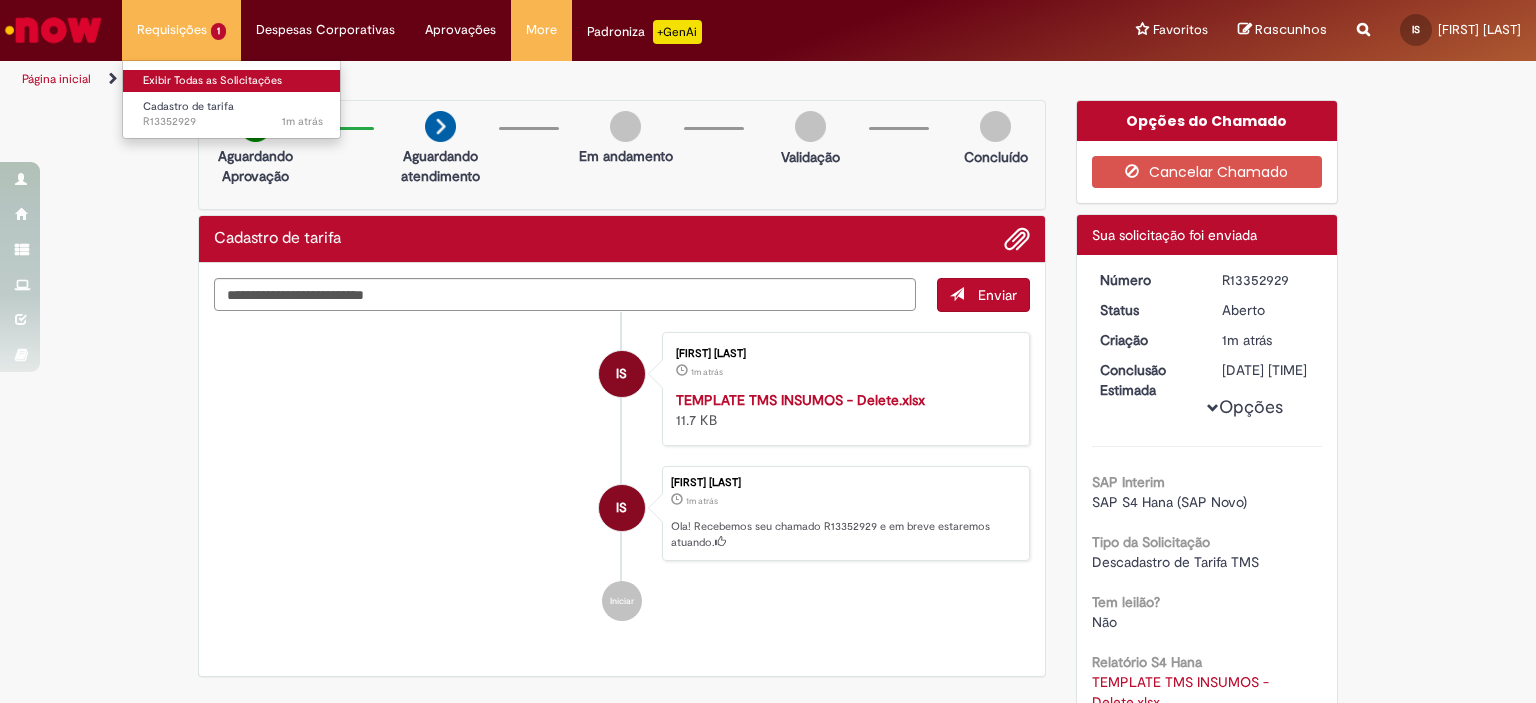 click on "Exibir Todas as Solicitações" at bounding box center (233, 81) 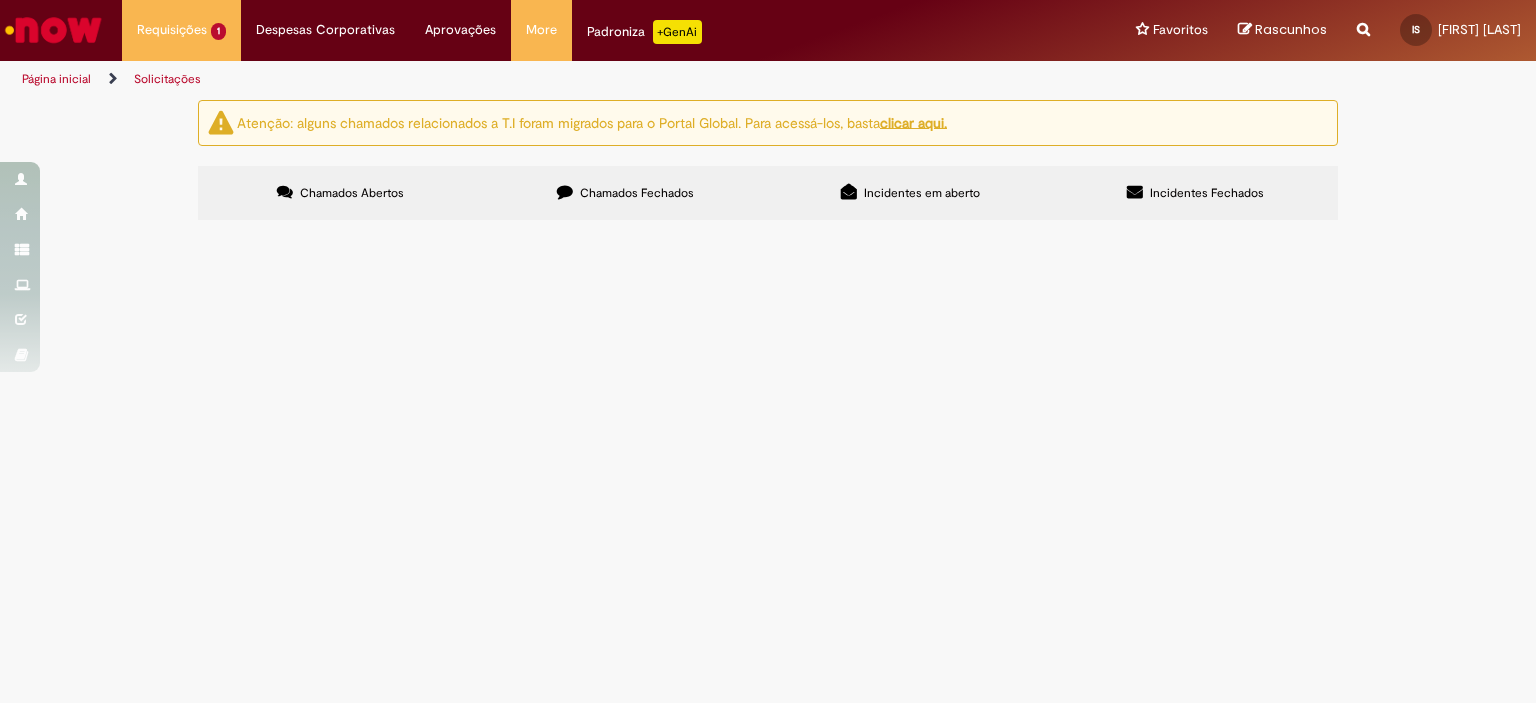 click on "Chamados Fechados" at bounding box center (625, 193) 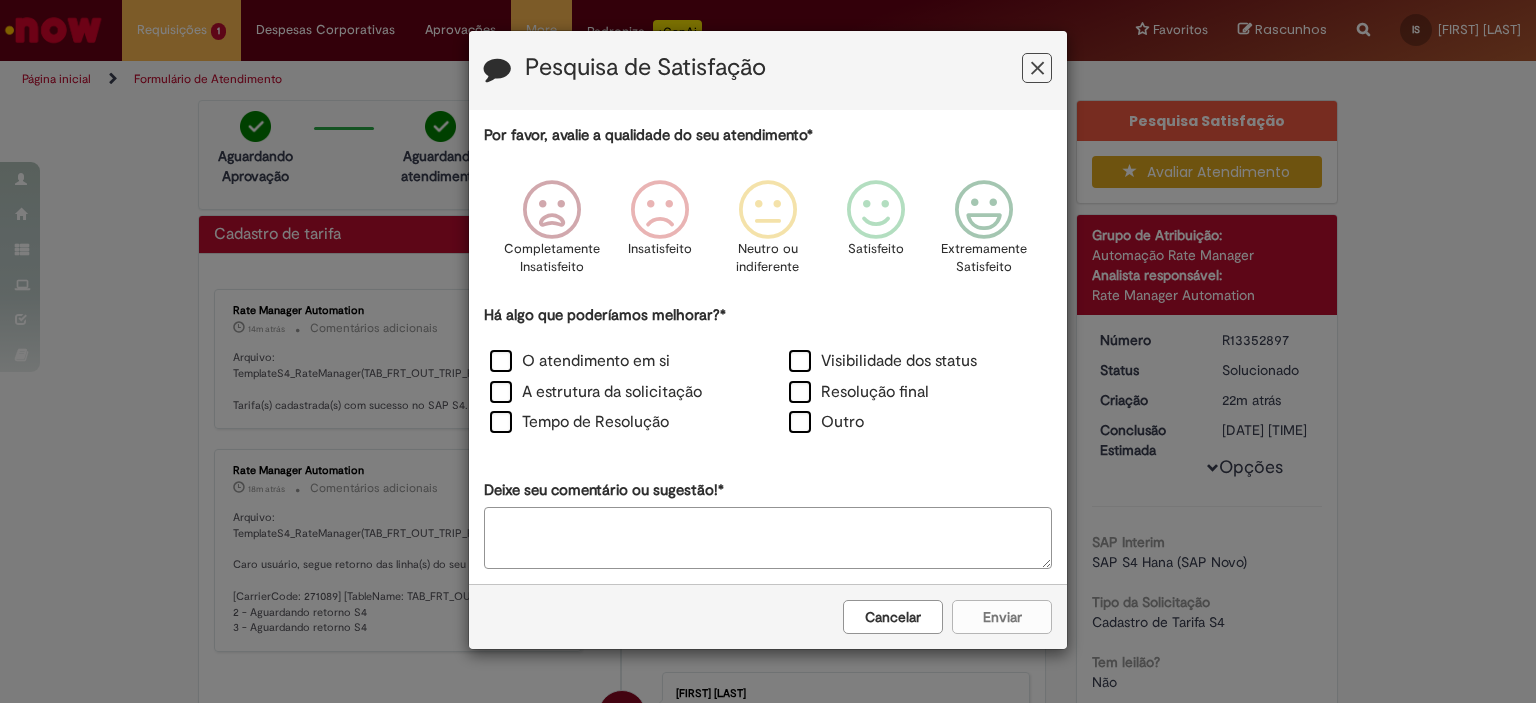 click on "Cancelar" at bounding box center (893, 617) 